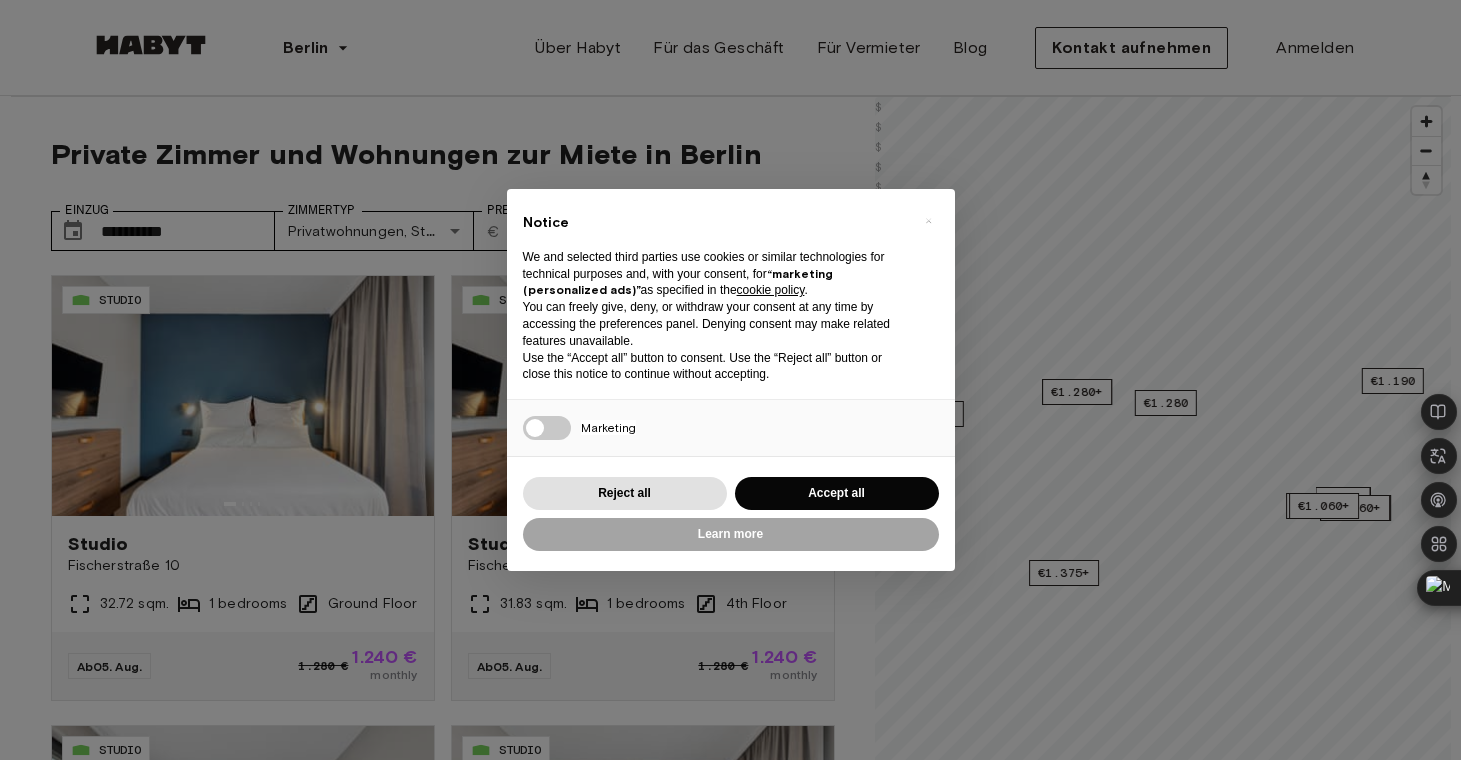 scroll, scrollTop: 0, scrollLeft: 0, axis: both 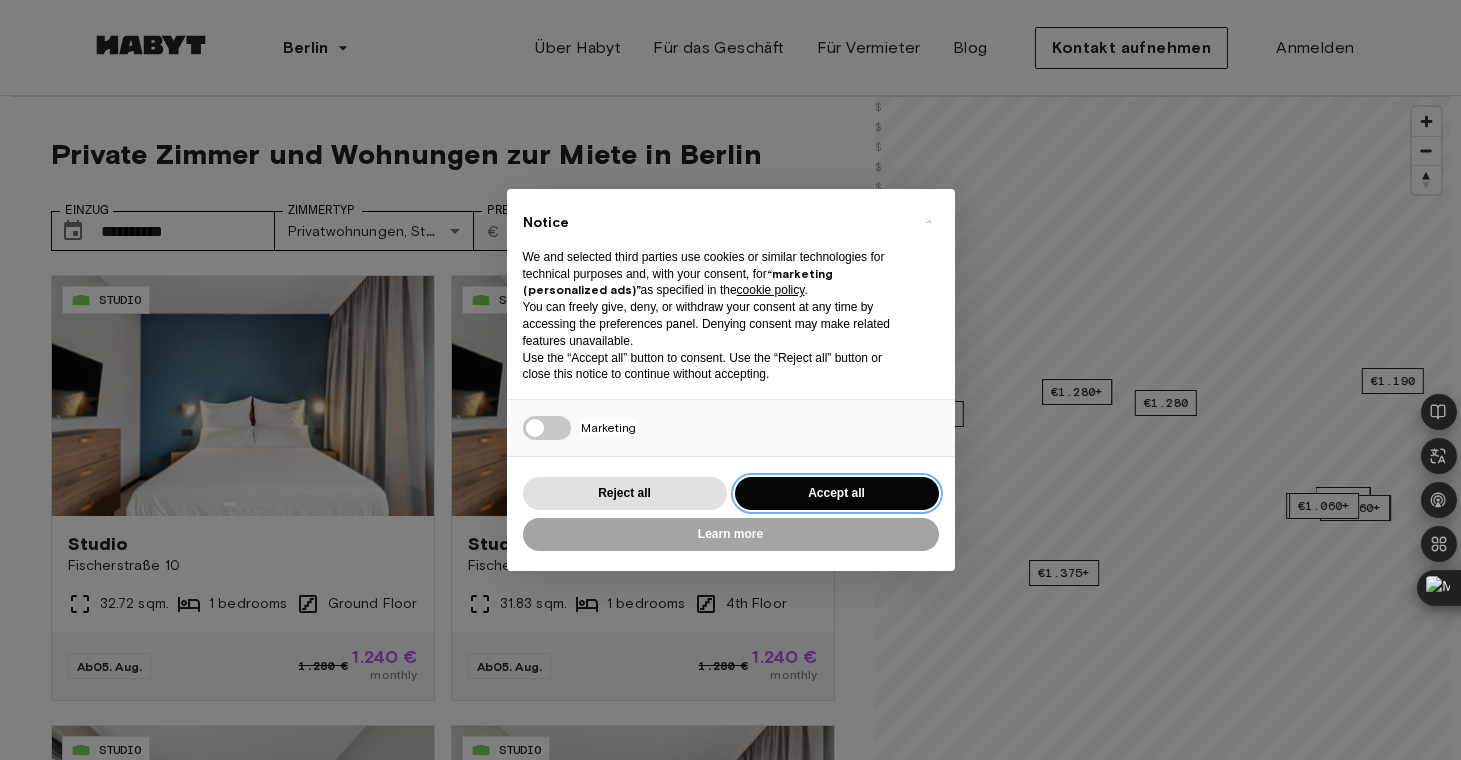 click on "Accept all" at bounding box center (837, 493) 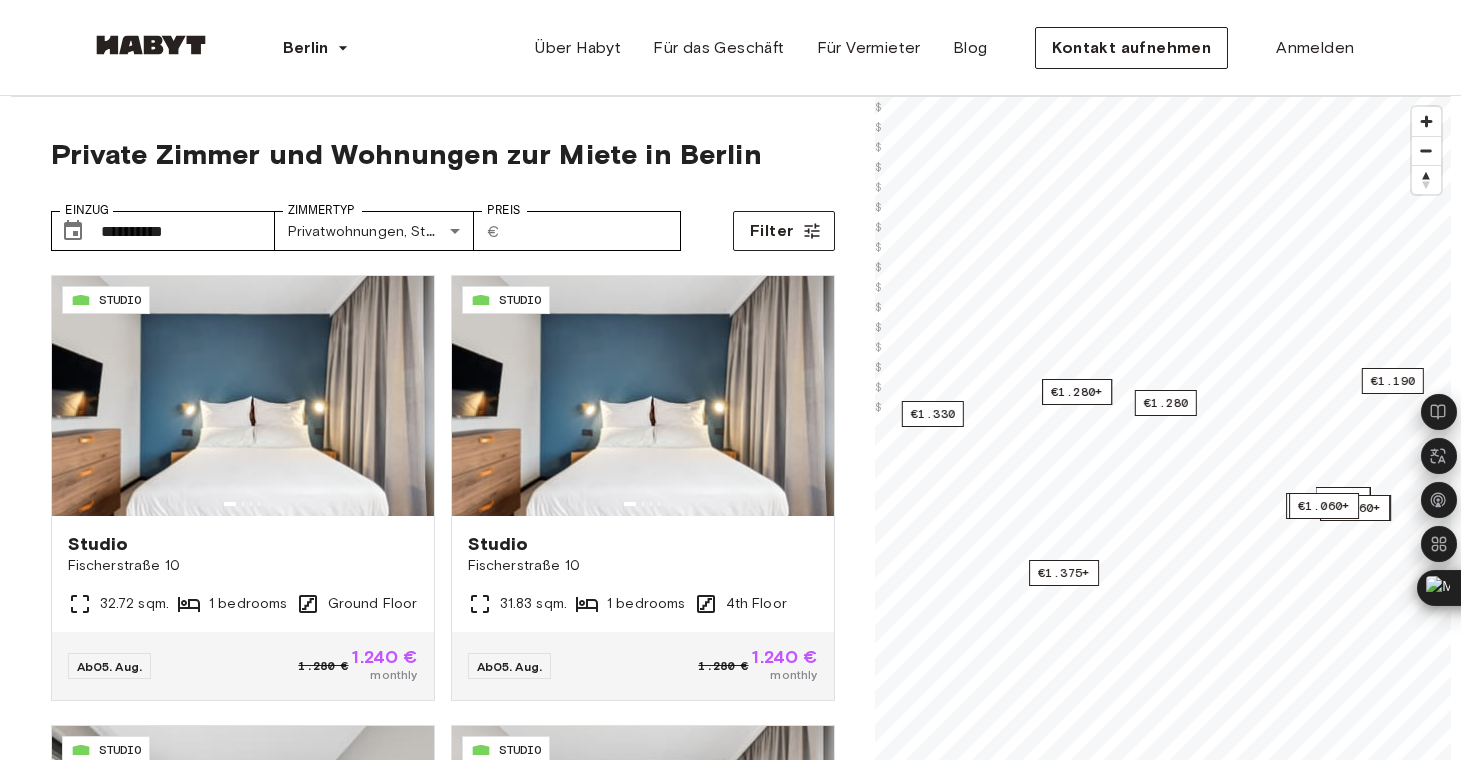 scroll, scrollTop: 0, scrollLeft: 0, axis: both 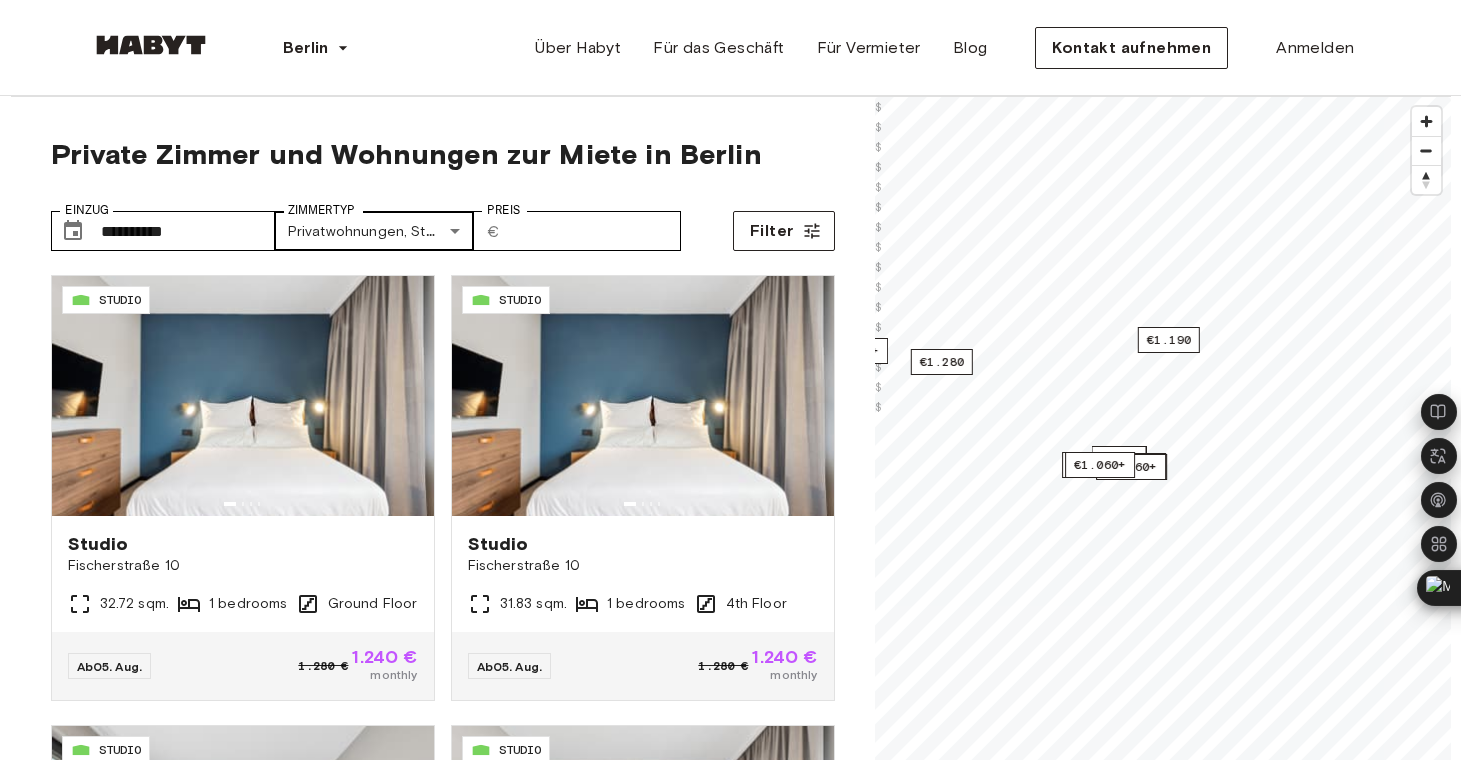 click on "**********" at bounding box center [730, 2400] 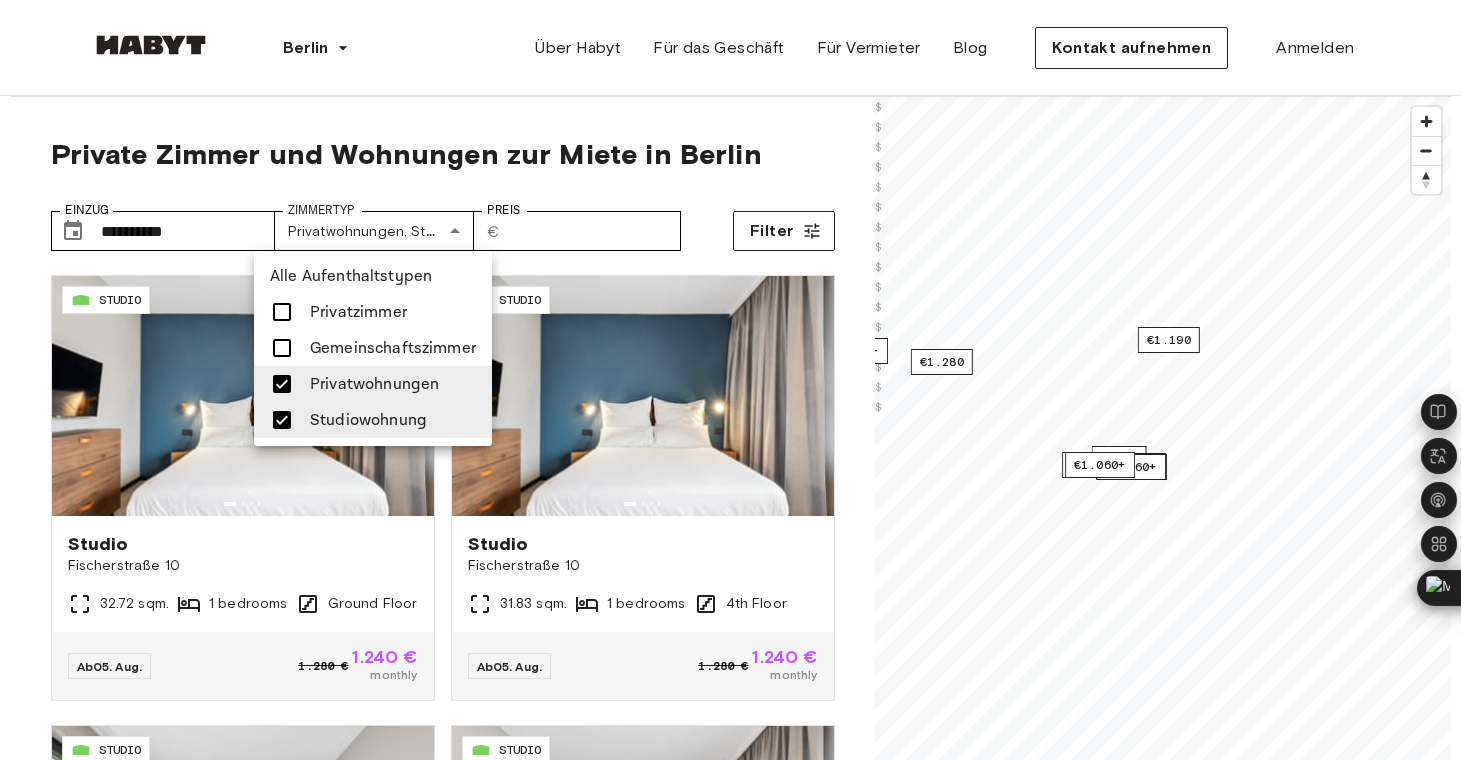 click on "Privatzimmer" at bounding box center (358, 312) 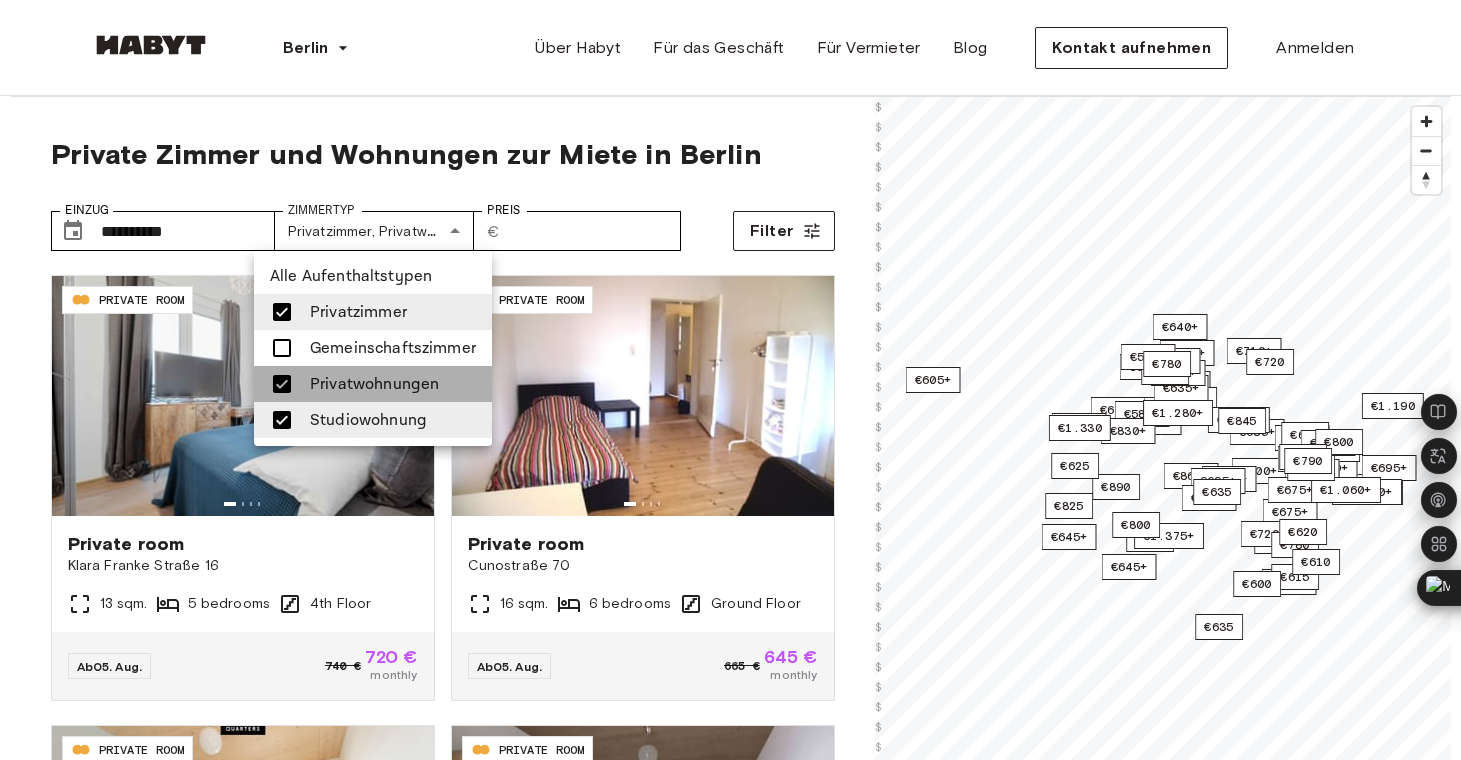 click on "Privatwohnungen" at bounding box center (374, 384) 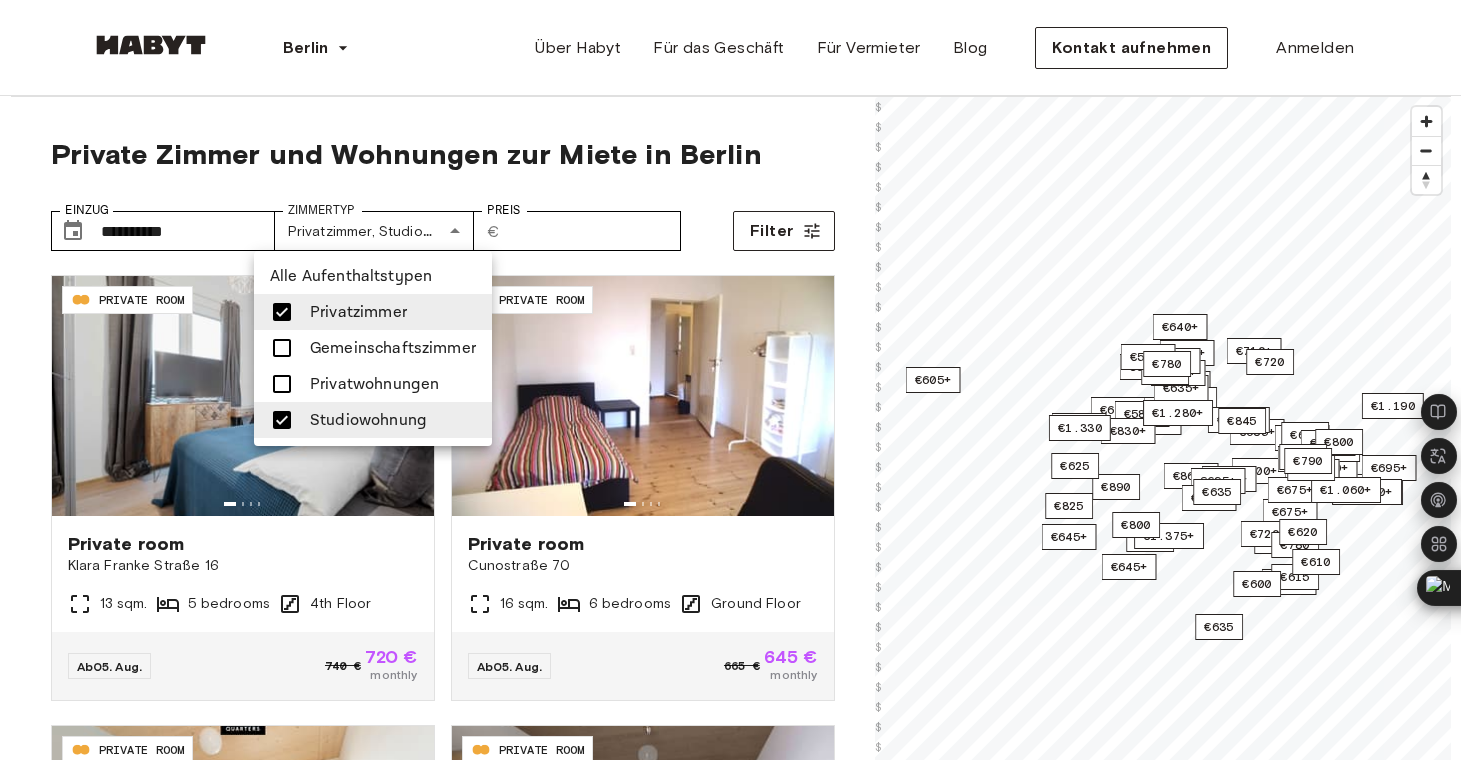 click on "Studiowohnung" at bounding box center (368, 420) 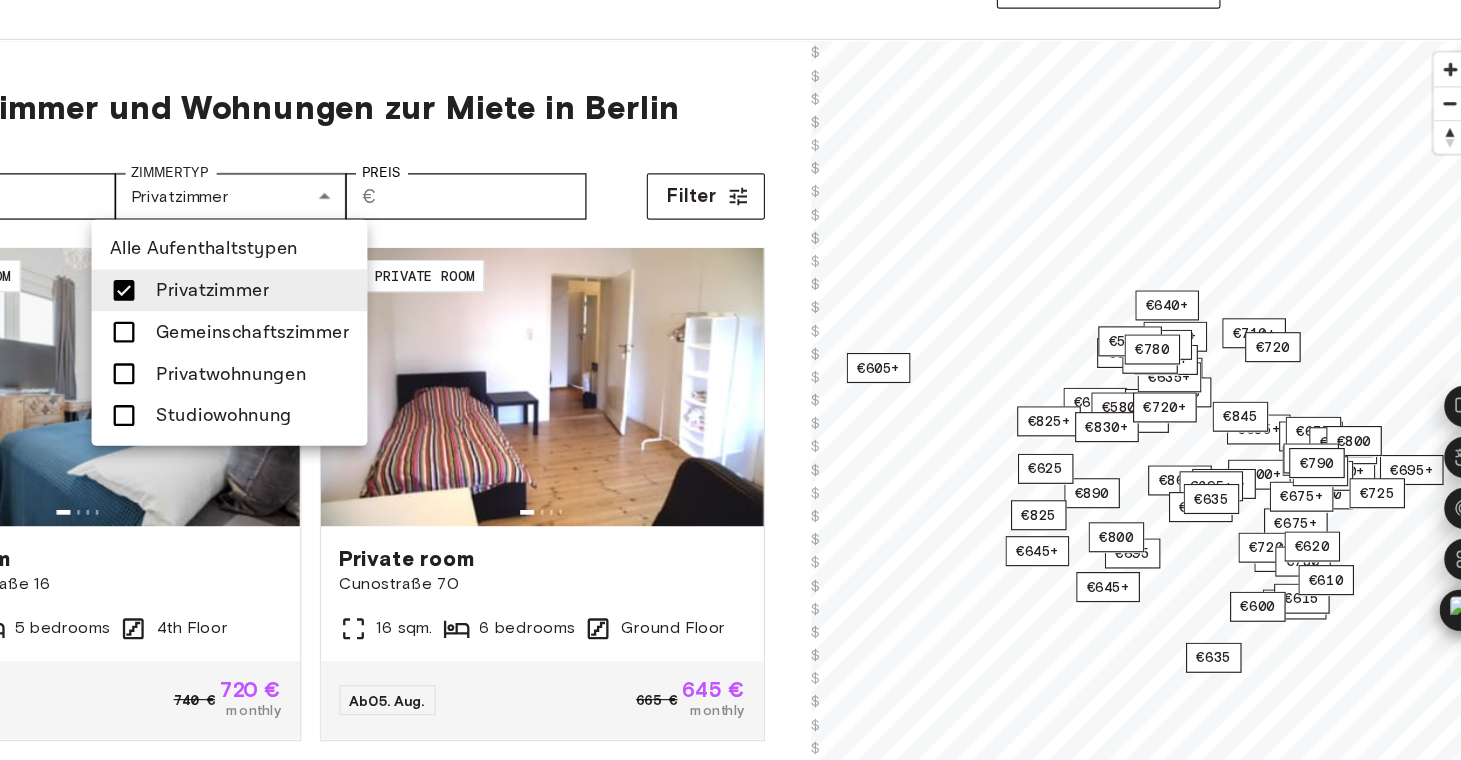 click at bounding box center (730, 380) 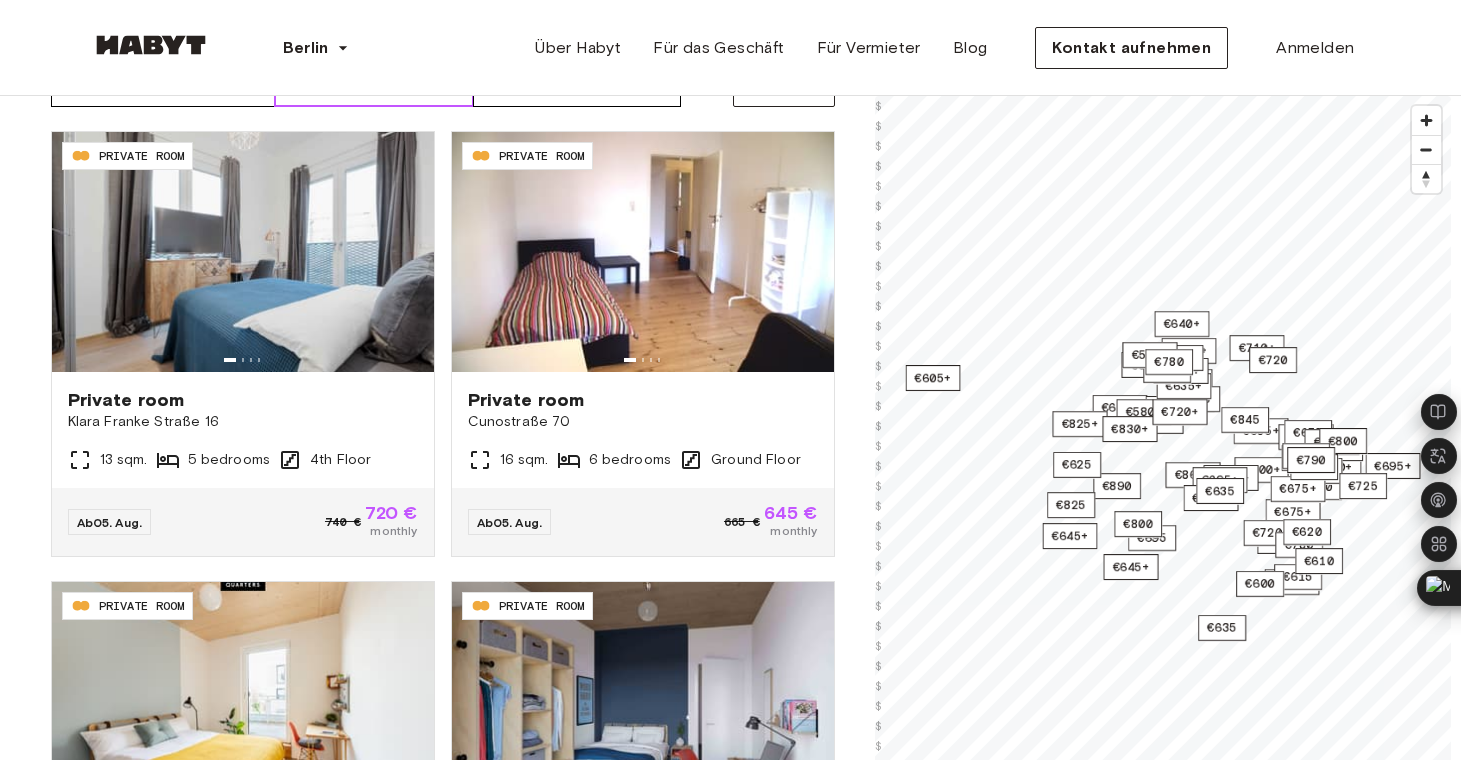 scroll, scrollTop: 149, scrollLeft: 0, axis: vertical 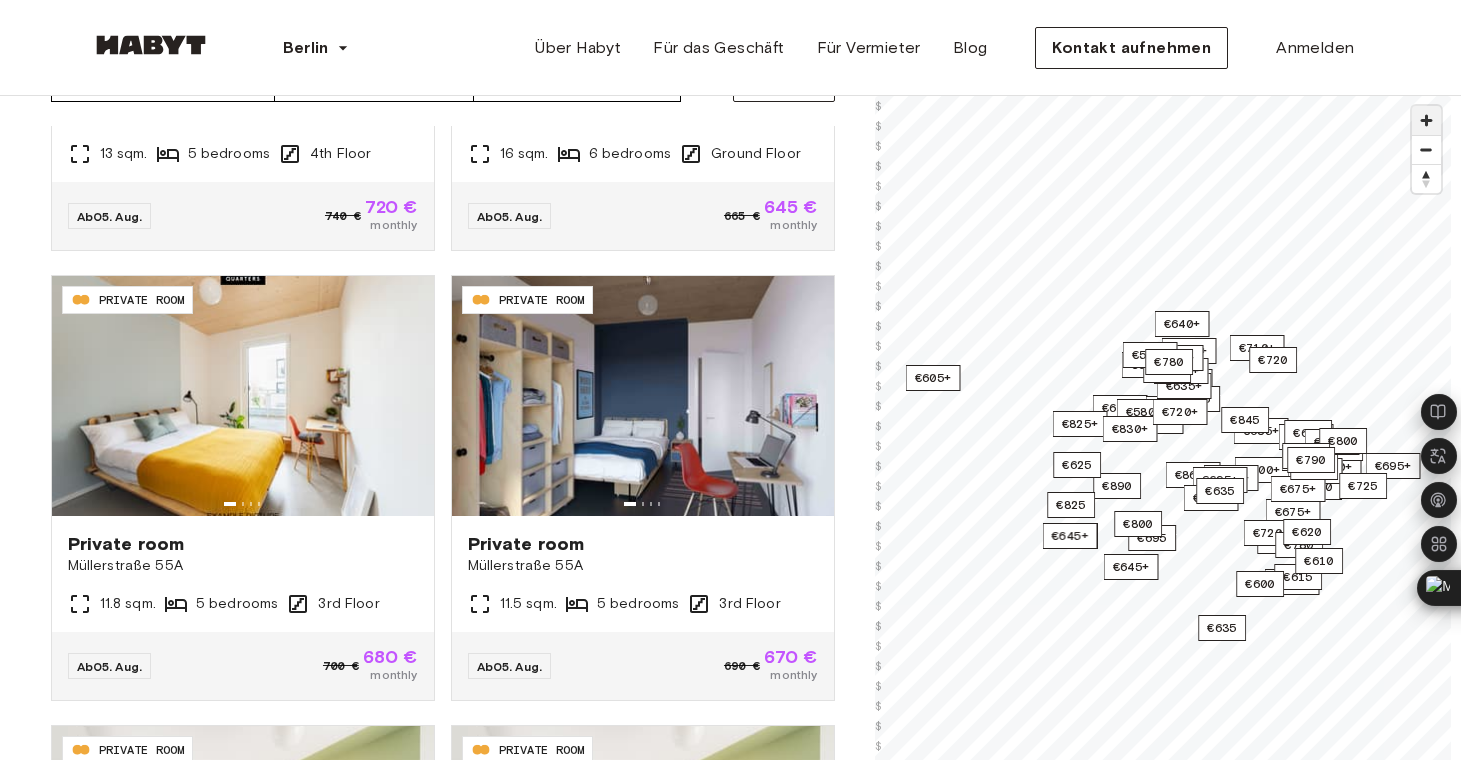 click at bounding box center (1426, 120) 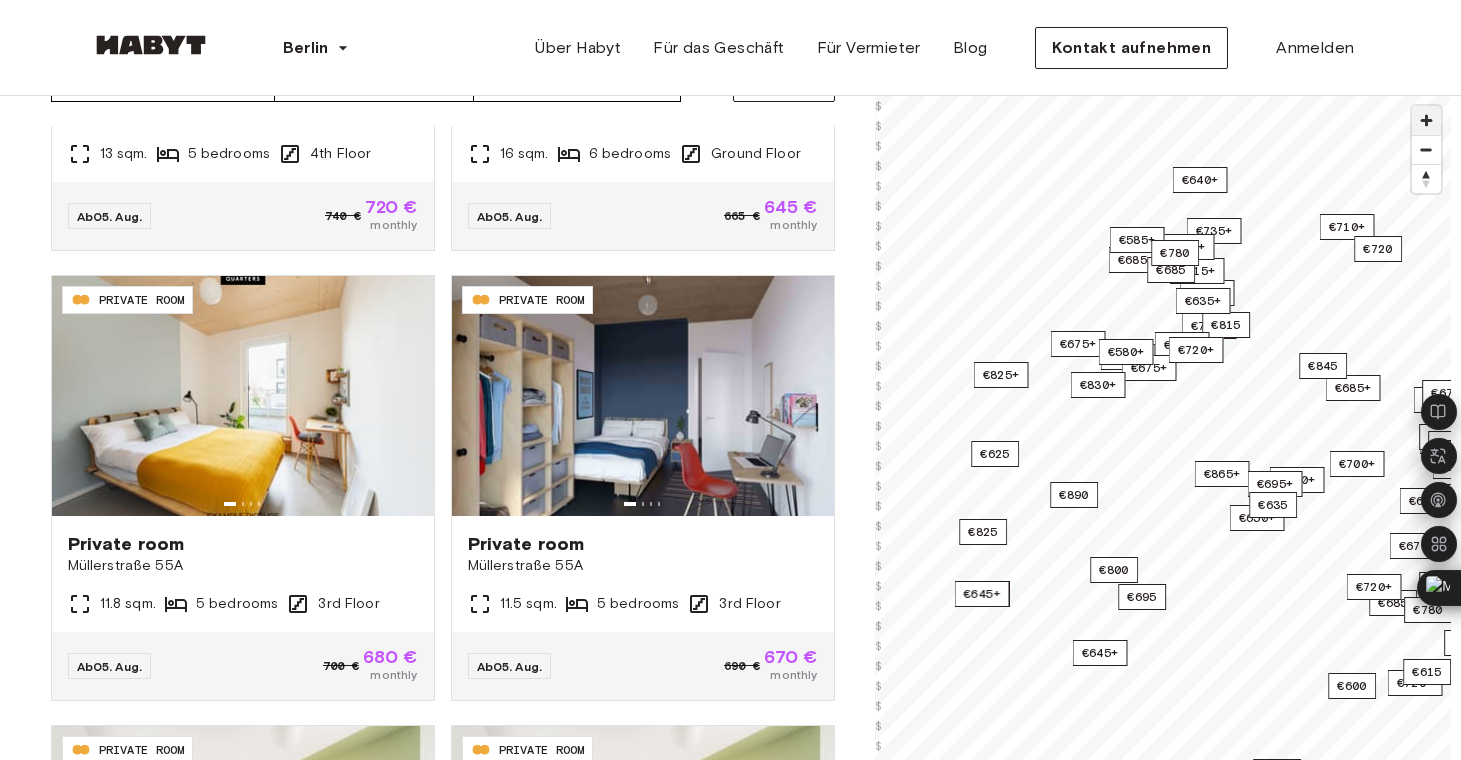 click at bounding box center (1426, 120) 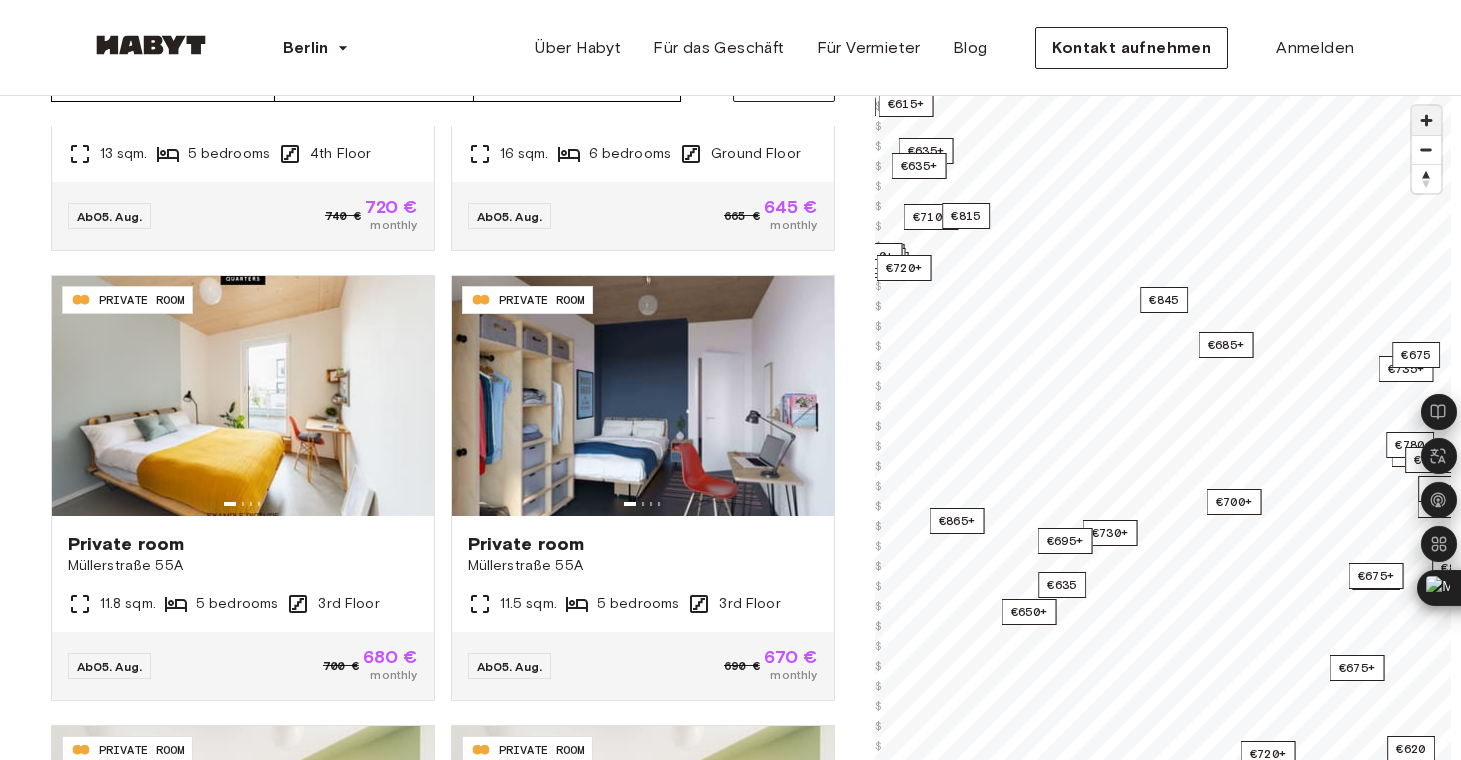 click at bounding box center (1426, 120) 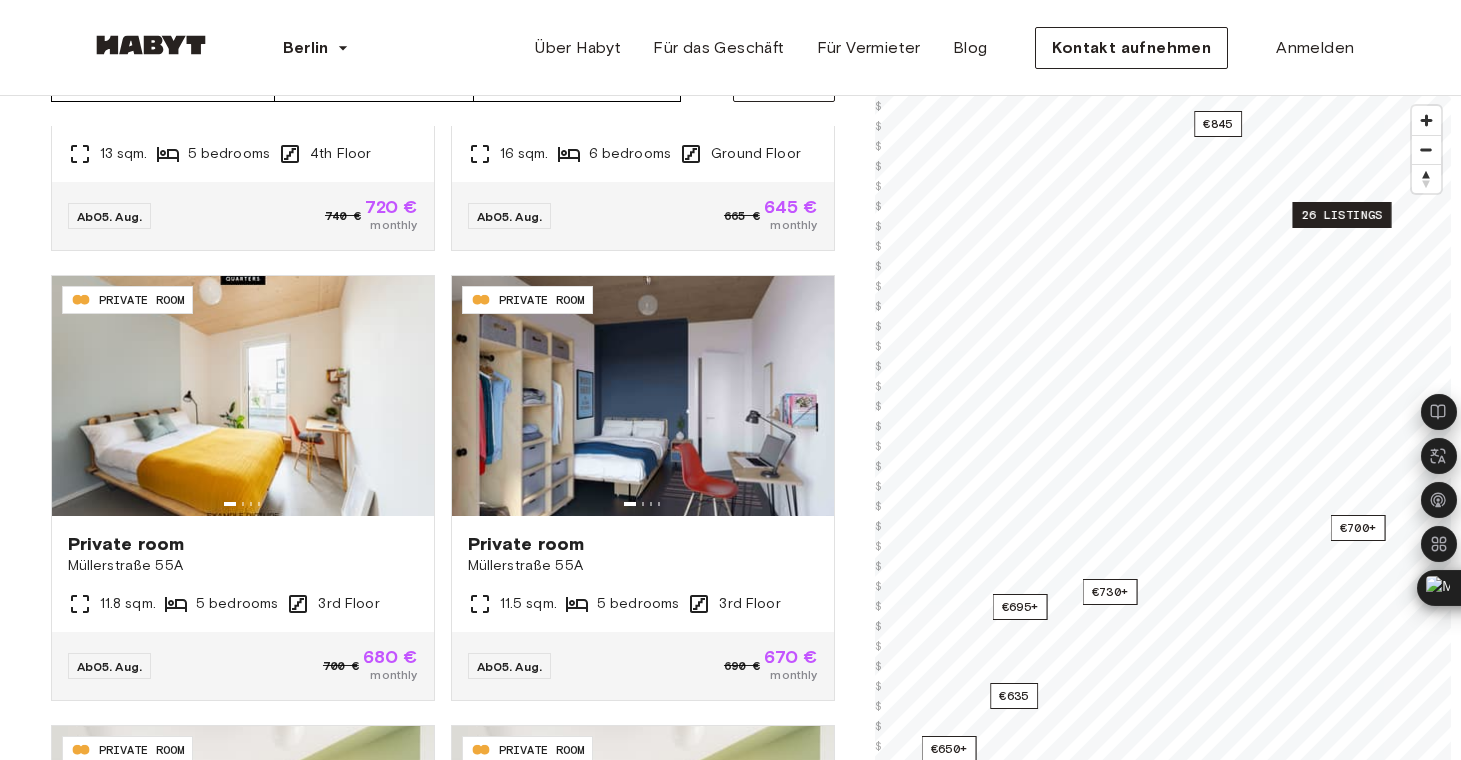 click on "26 listings" at bounding box center [1341, 215] 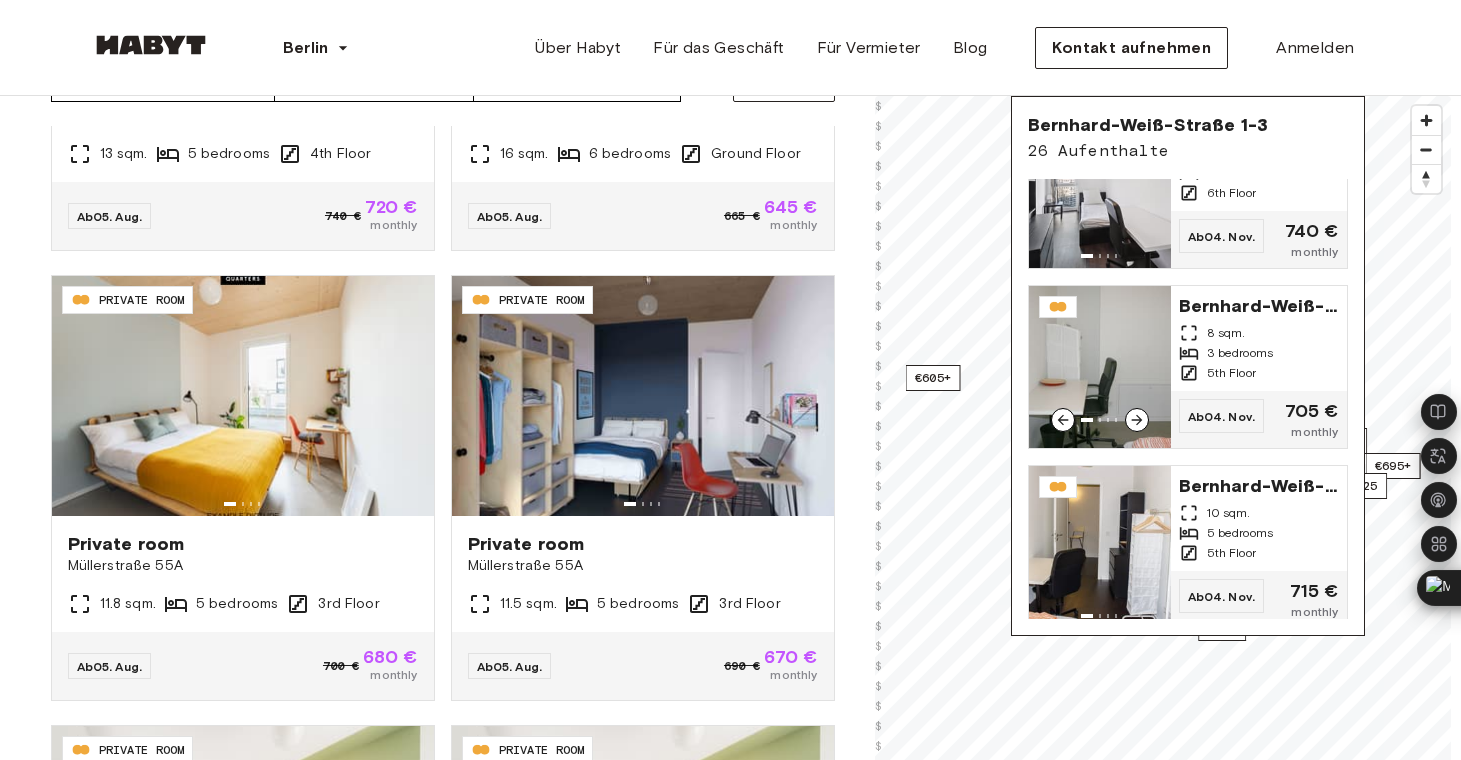 scroll, scrollTop: 4223, scrollLeft: 0, axis: vertical 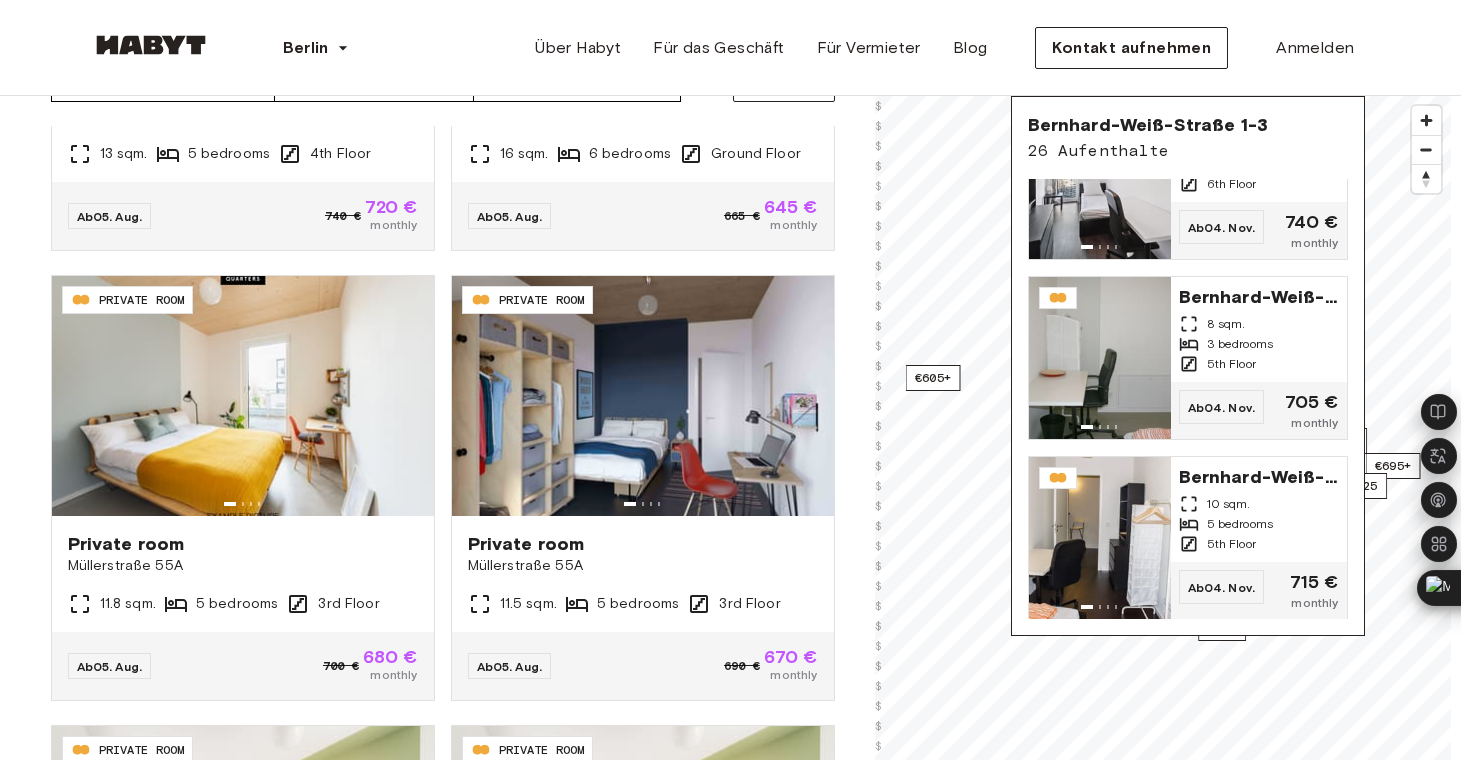 click on "**********" at bounding box center [443, 417] 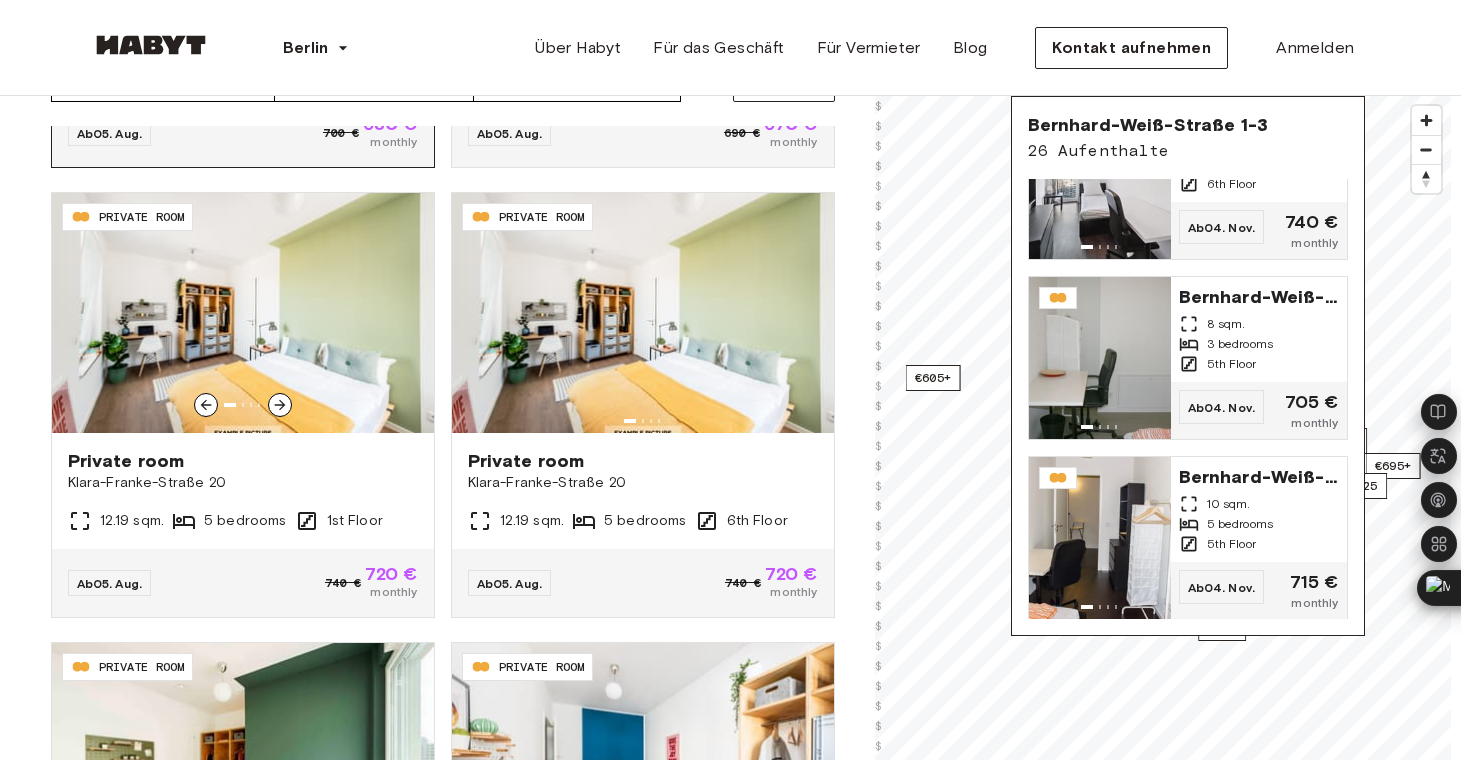 scroll, scrollTop: 830, scrollLeft: 0, axis: vertical 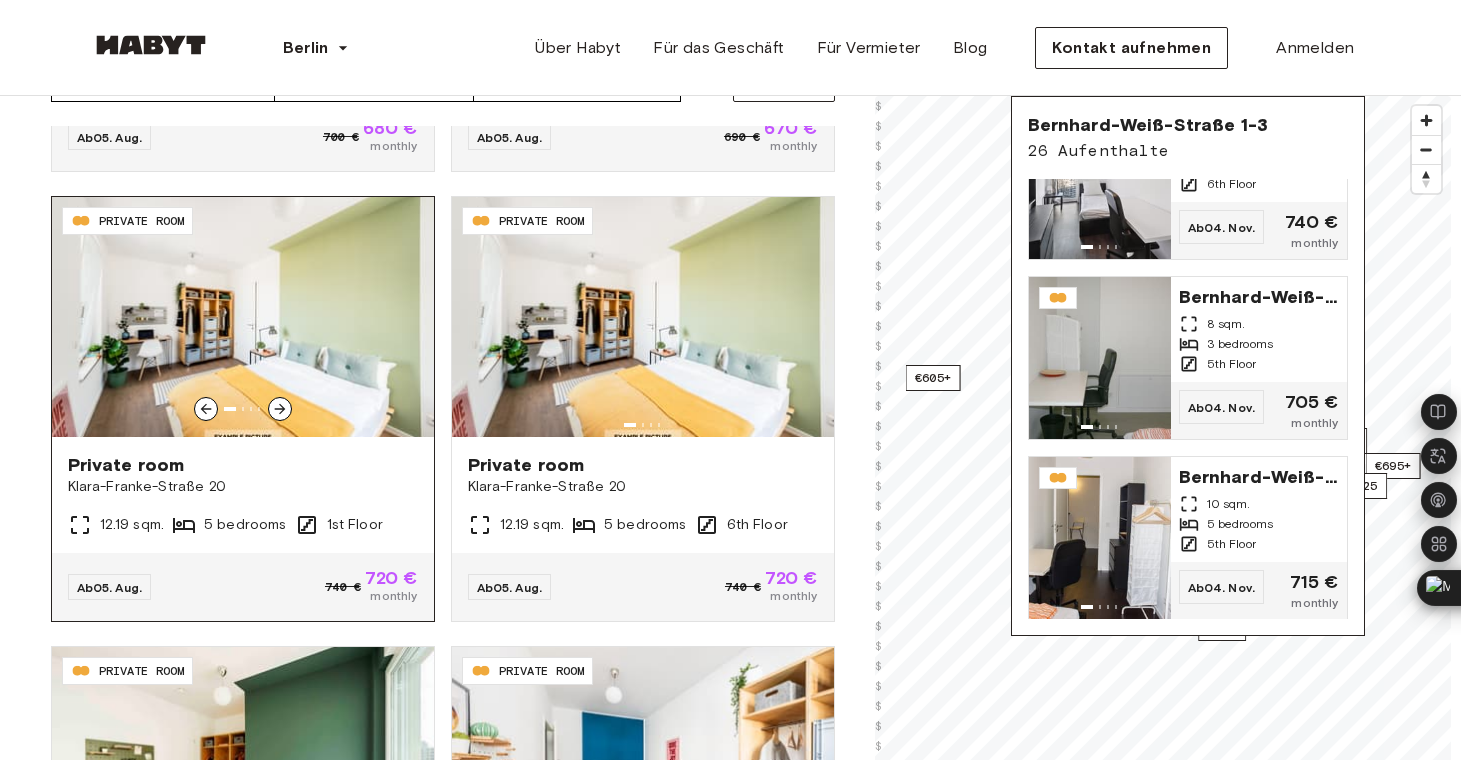 click on "Private room" at bounding box center [243, 465] 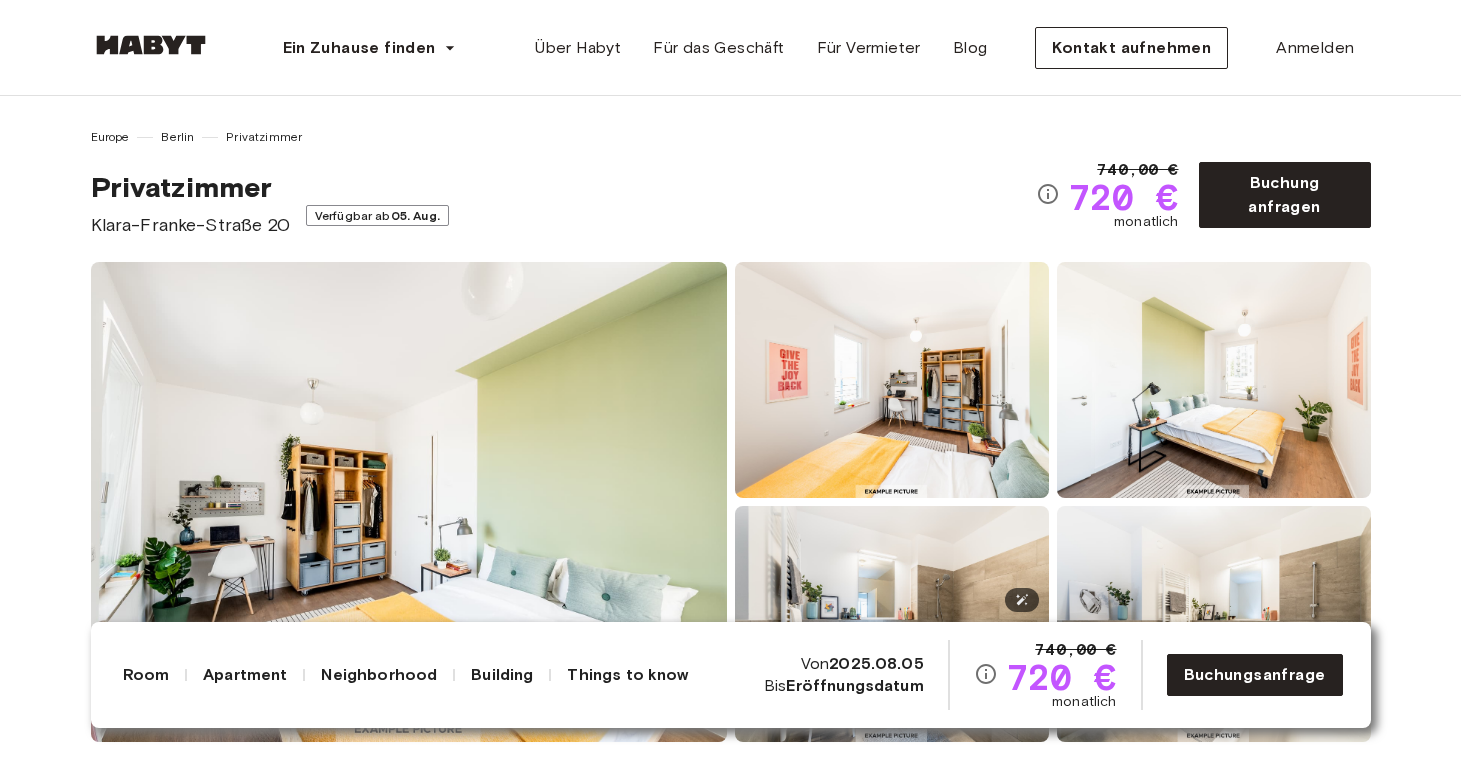 scroll, scrollTop: 118, scrollLeft: 0, axis: vertical 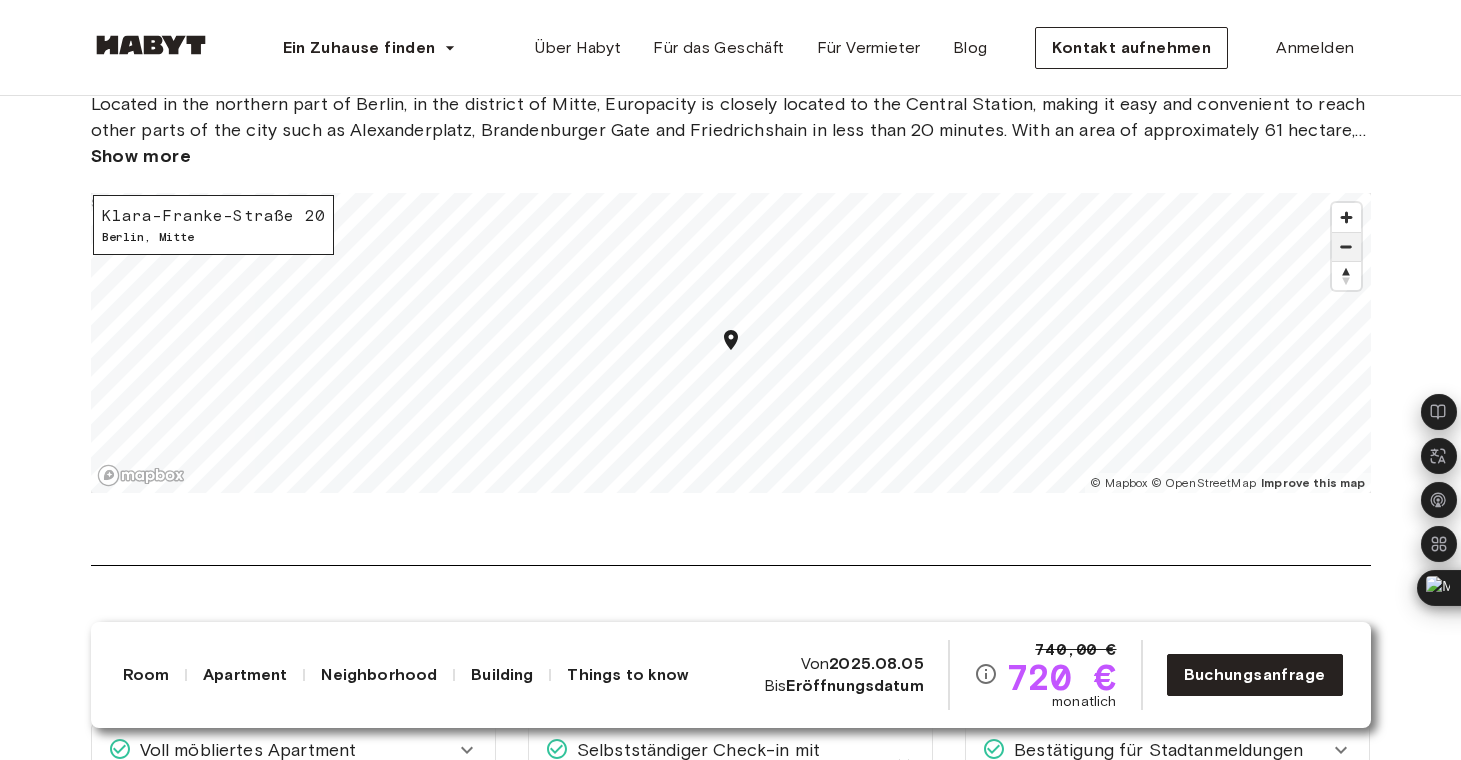 click at bounding box center [1346, 247] 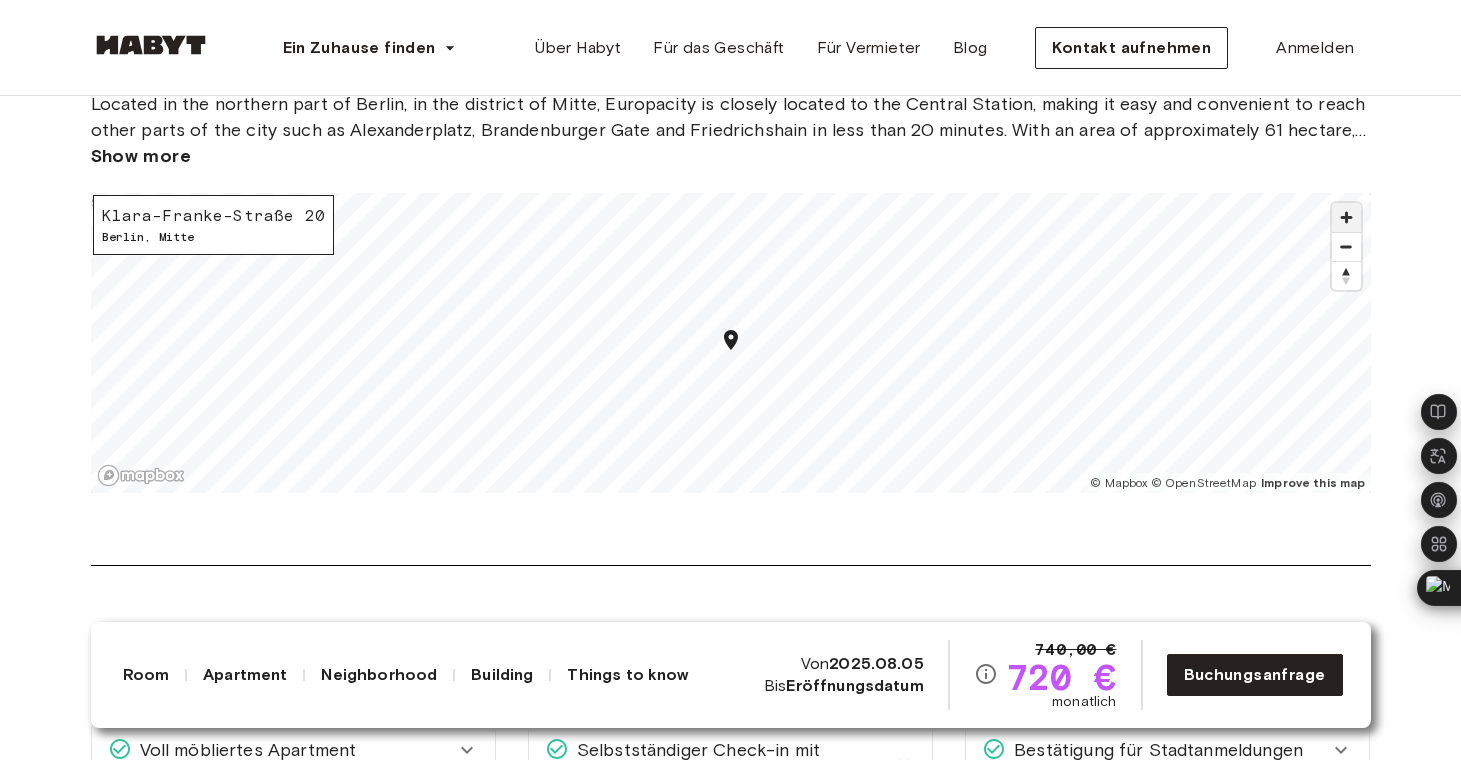 click at bounding box center (1346, 217) 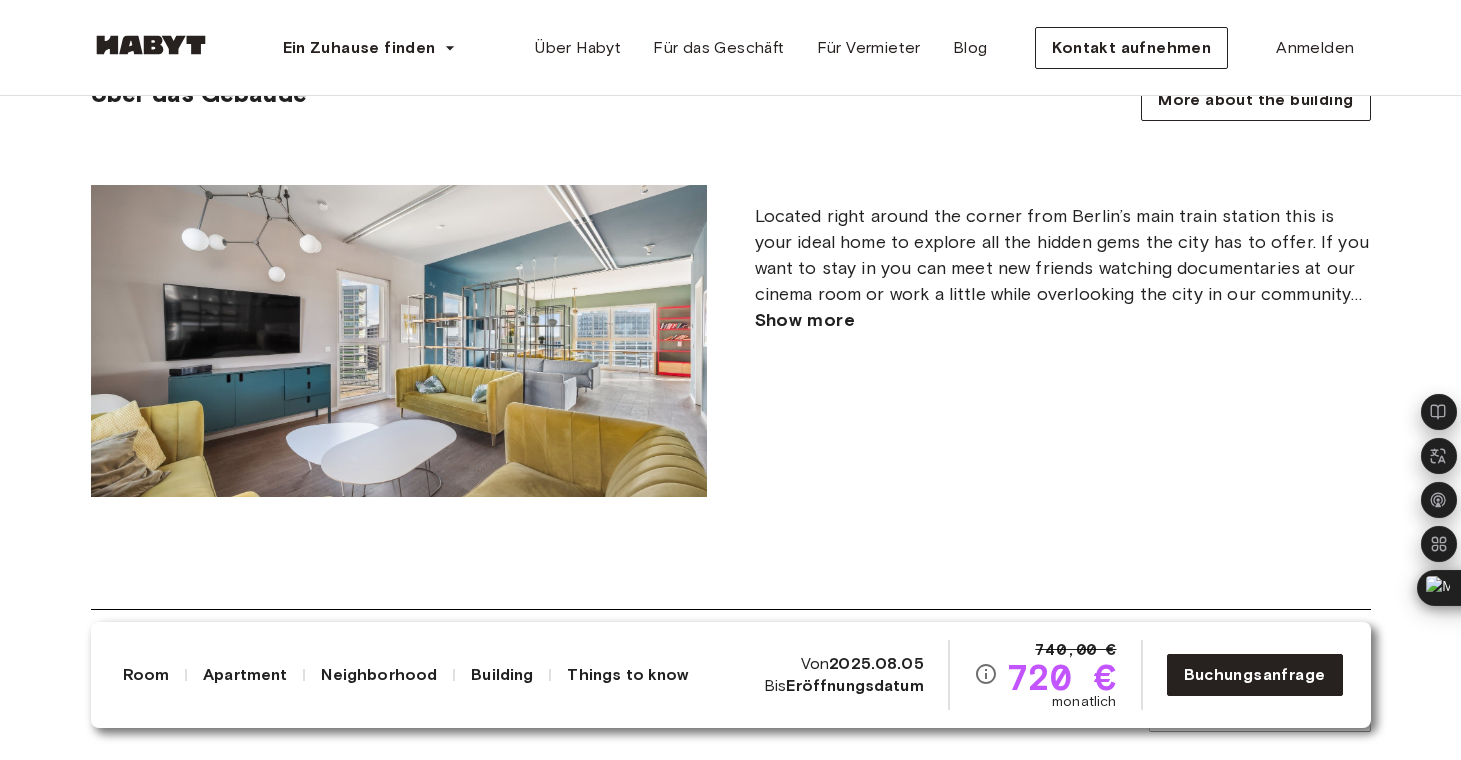 scroll, scrollTop: 2055, scrollLeft: 0, axis: vertical 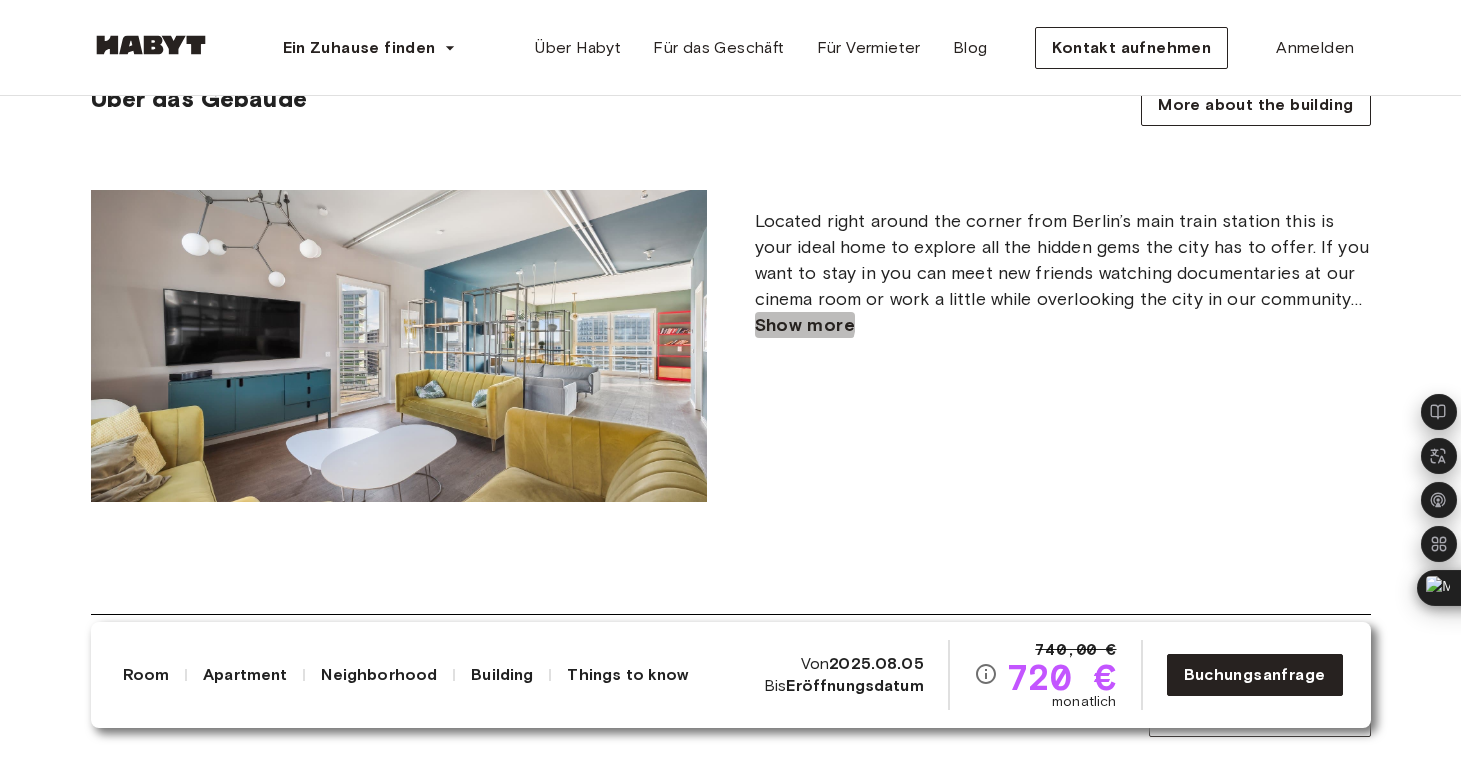 click on "Show more" at bounding box center [805, 325] 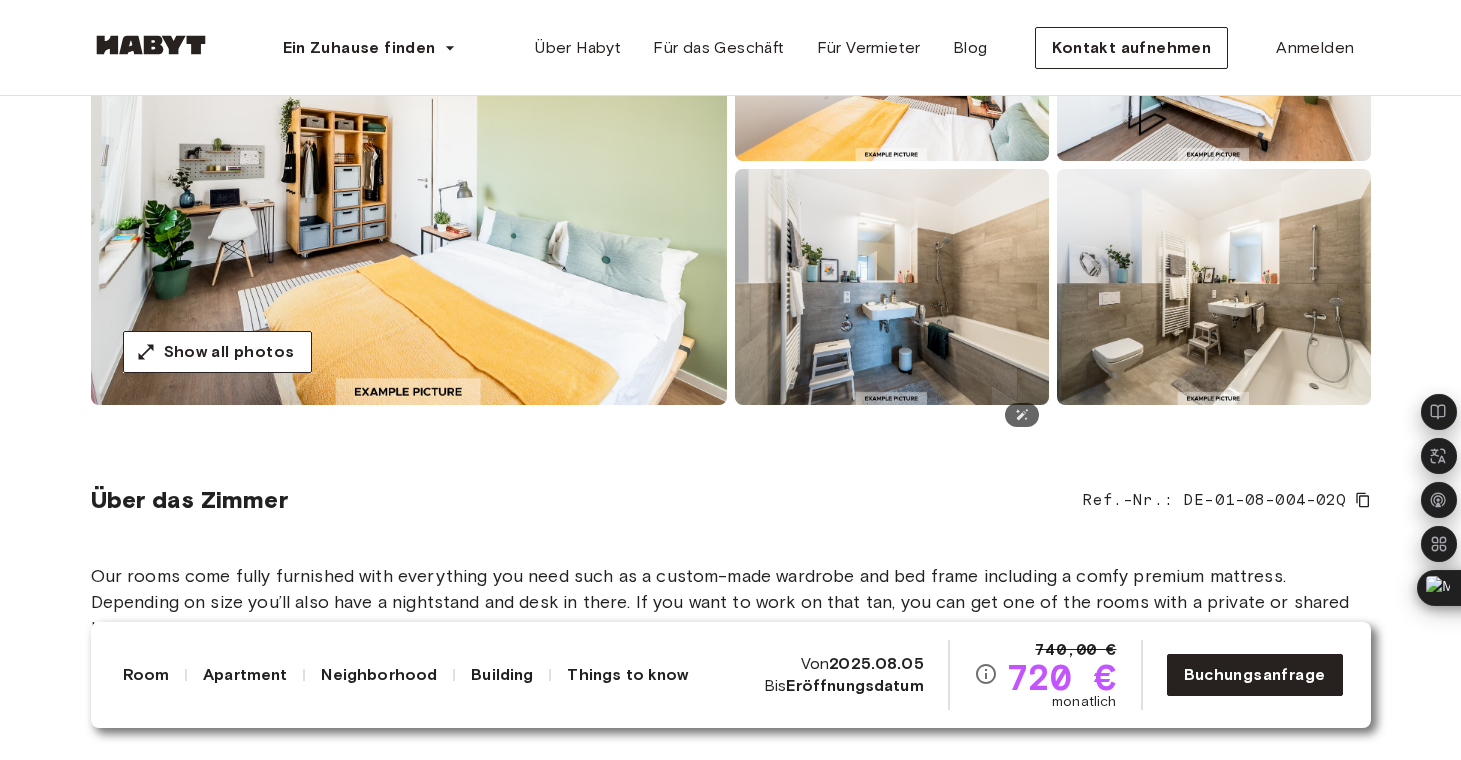 scroll, scrollTop: 59, scrollLeft: 0, axis: vertical 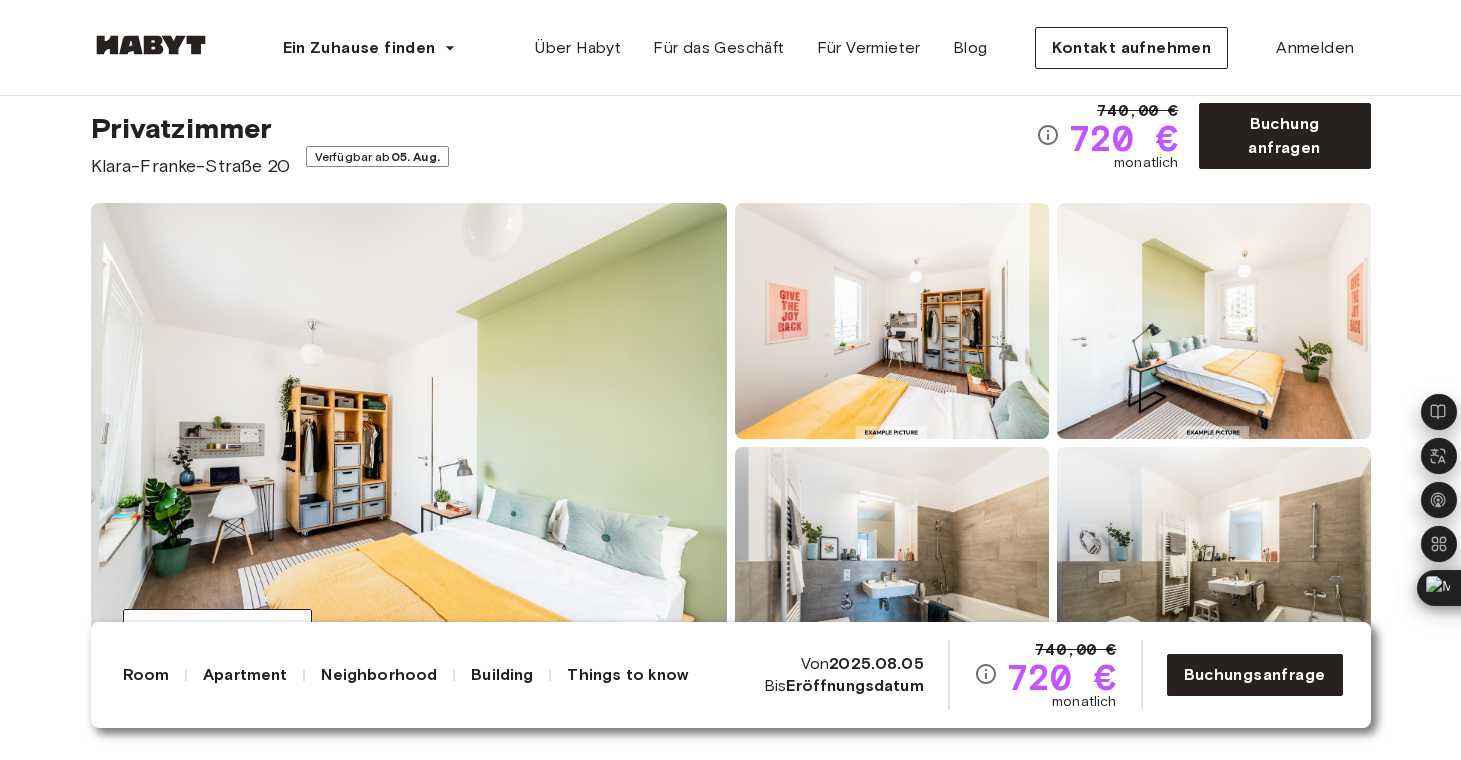 click at bounding box center (151, 48) 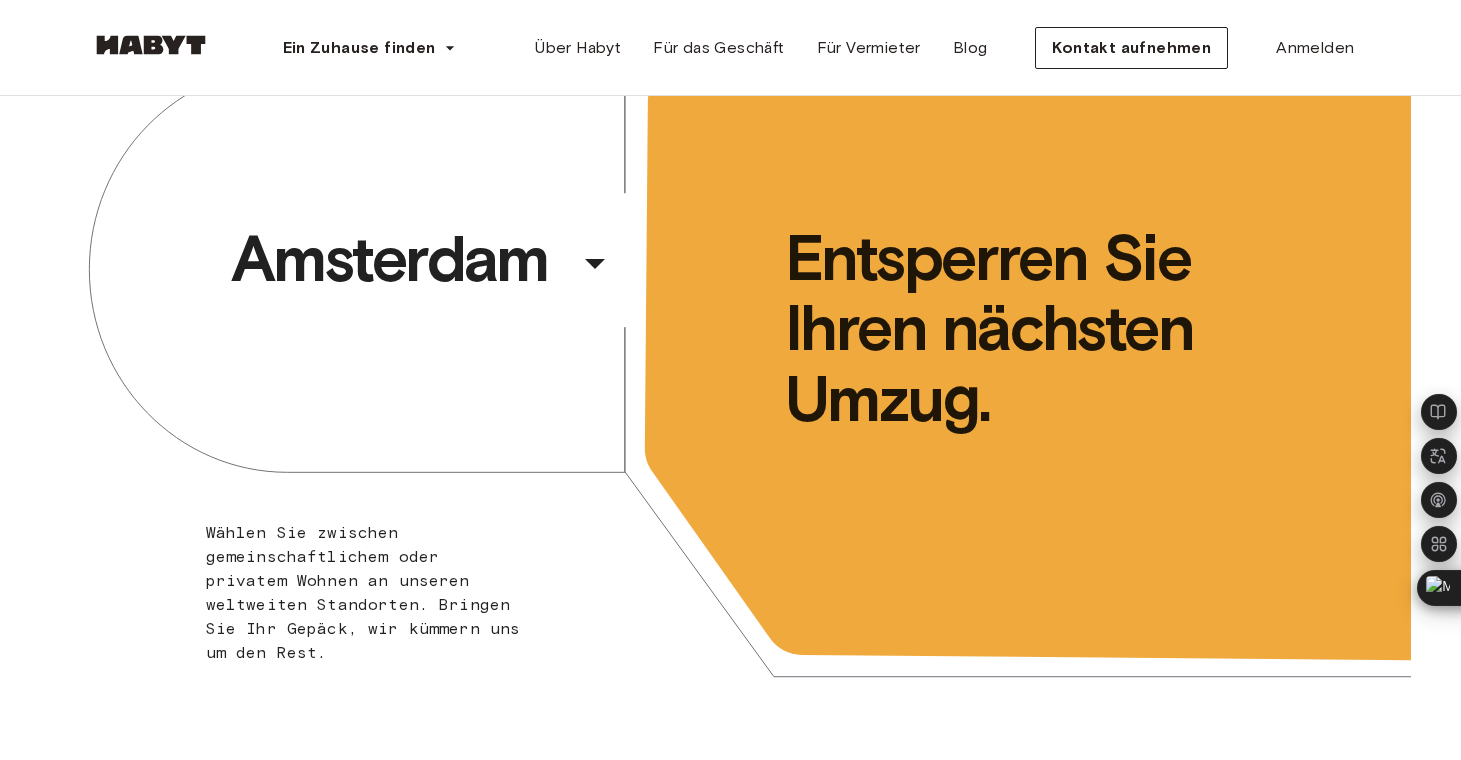 scroll, scrollTop: 0, scrollLeft: 0, axis: both 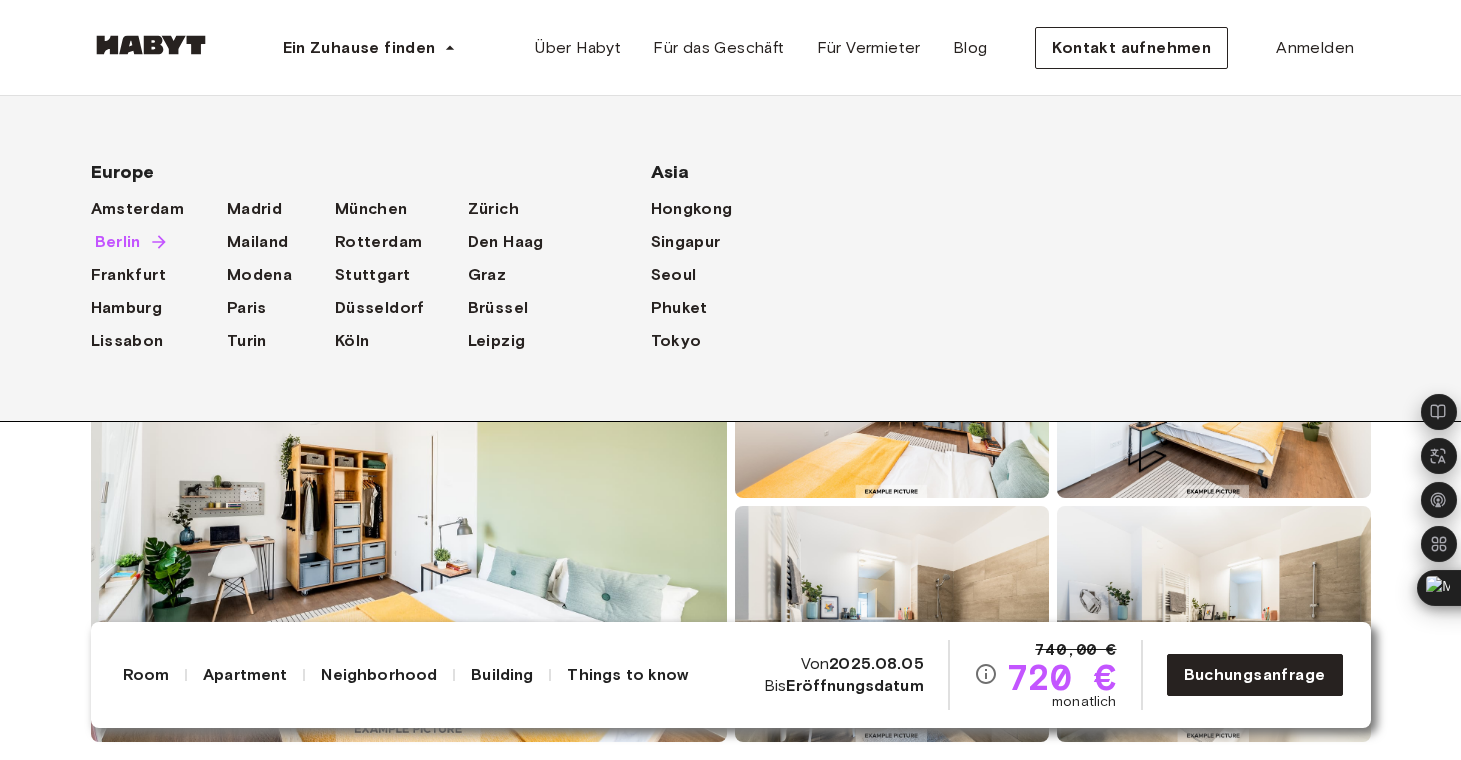 click on "Berlin" at bounding box center [118, 242] 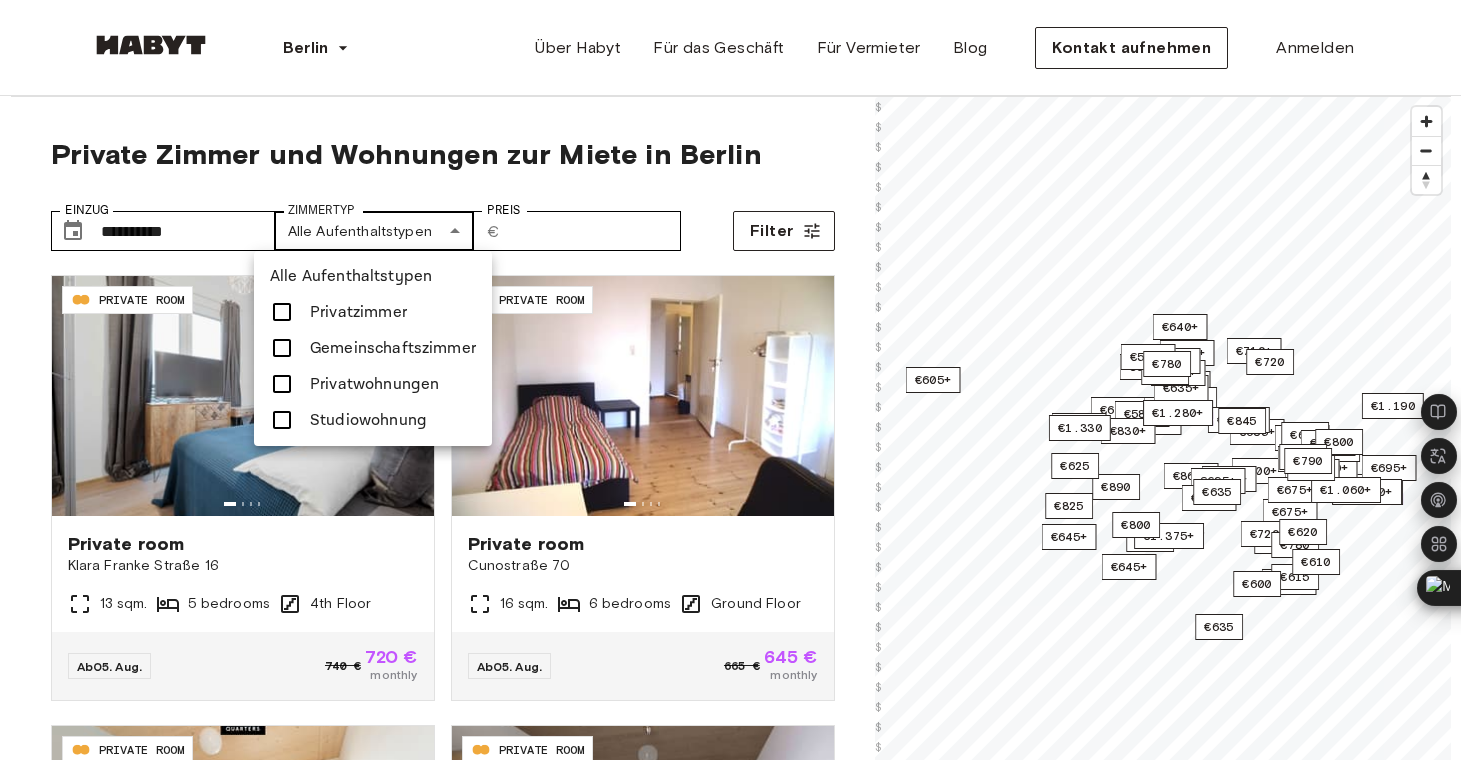click on "**********" at bounding box center (730, 2400) 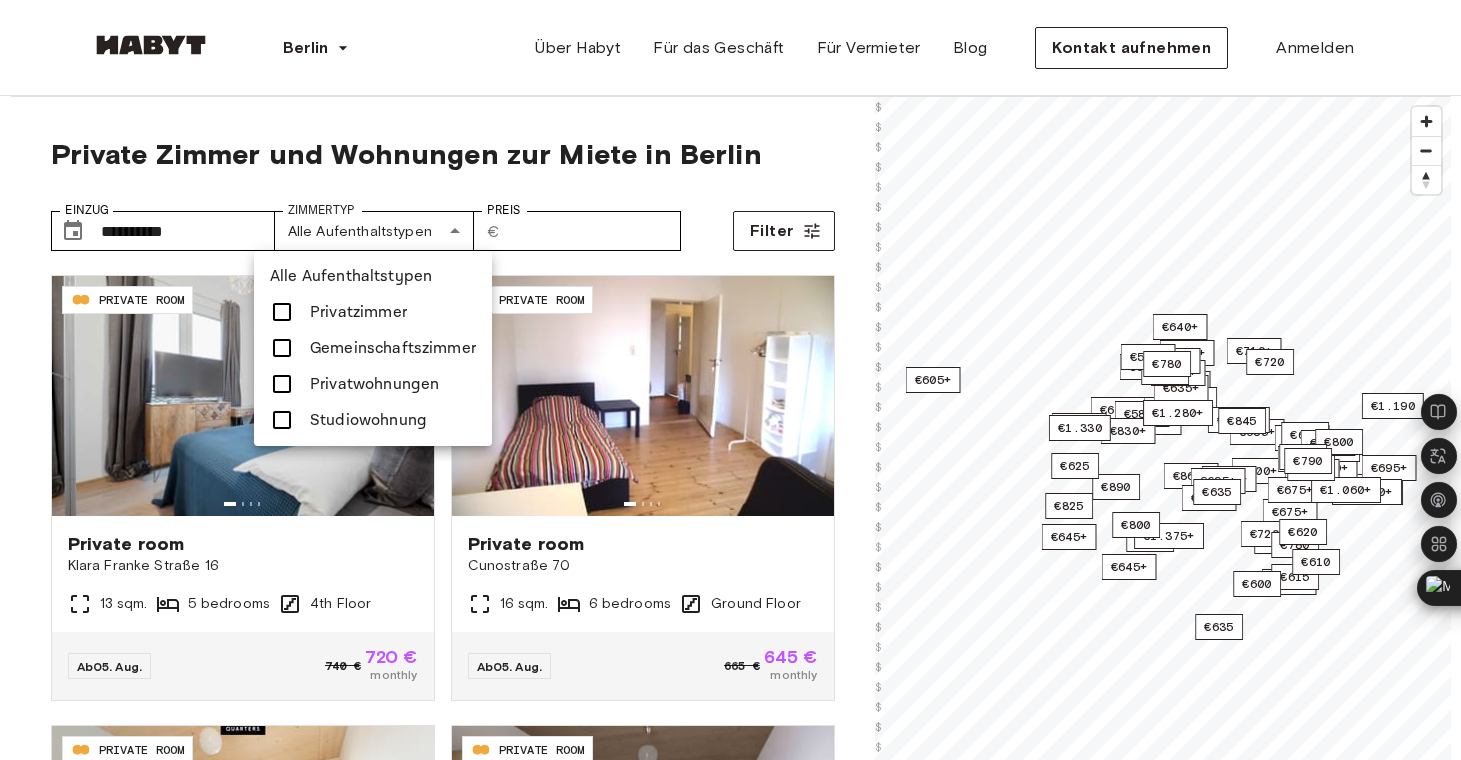 click on "Privatwohnungen" at bounding box center [374, 384] 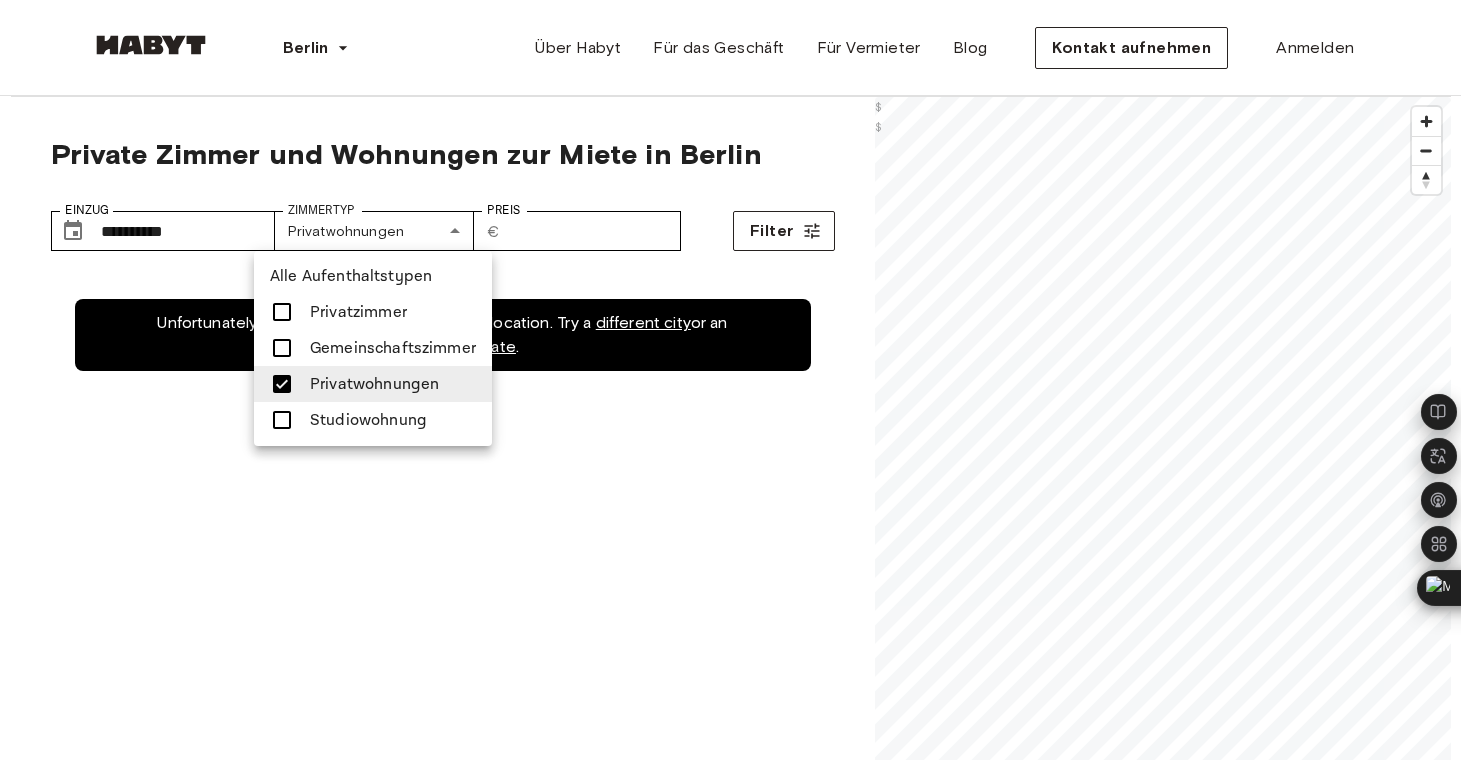 click on "Studiowohnung" at bounding box center [368, 420] 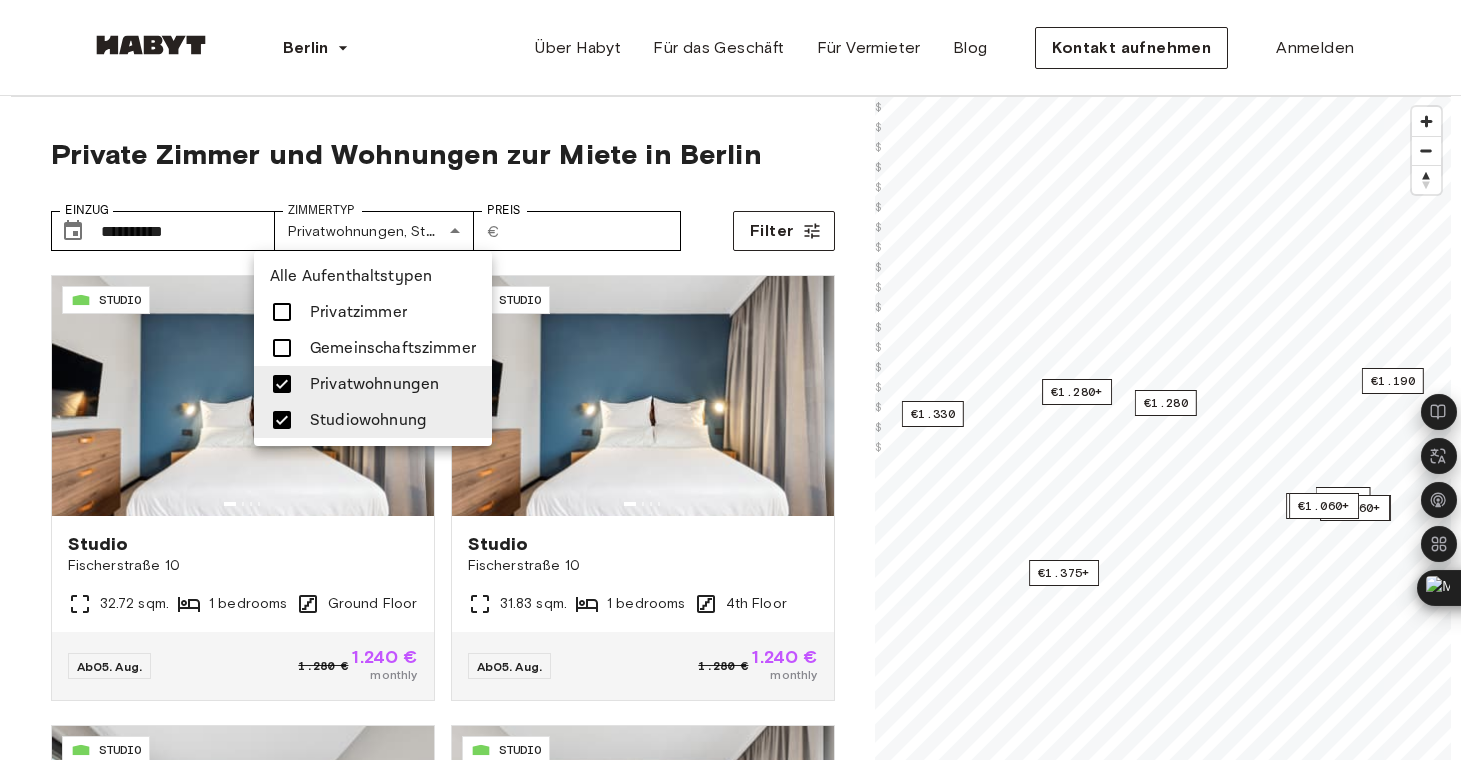 click at bounding box center [730, 380] 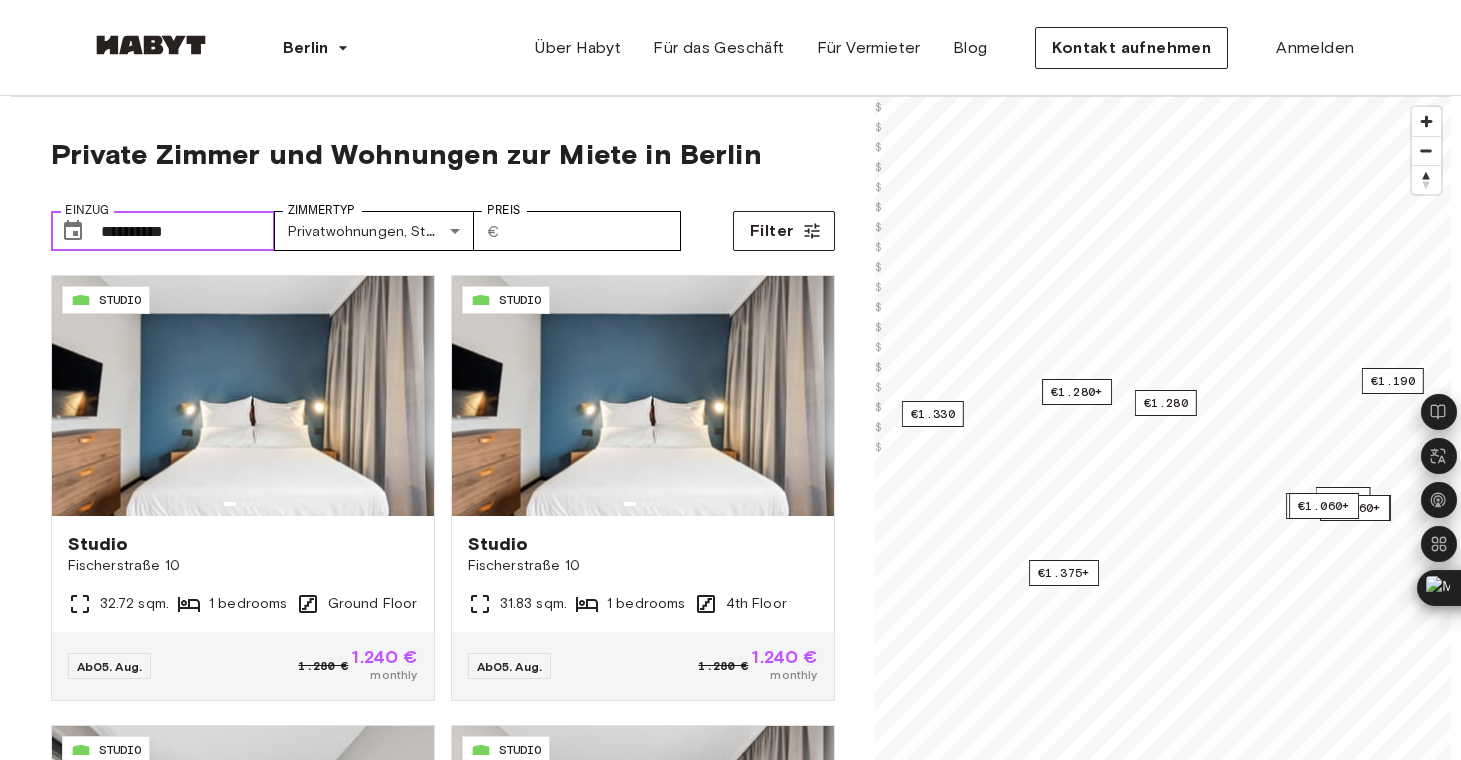 click on "**********" at bounding box center [188, 231] 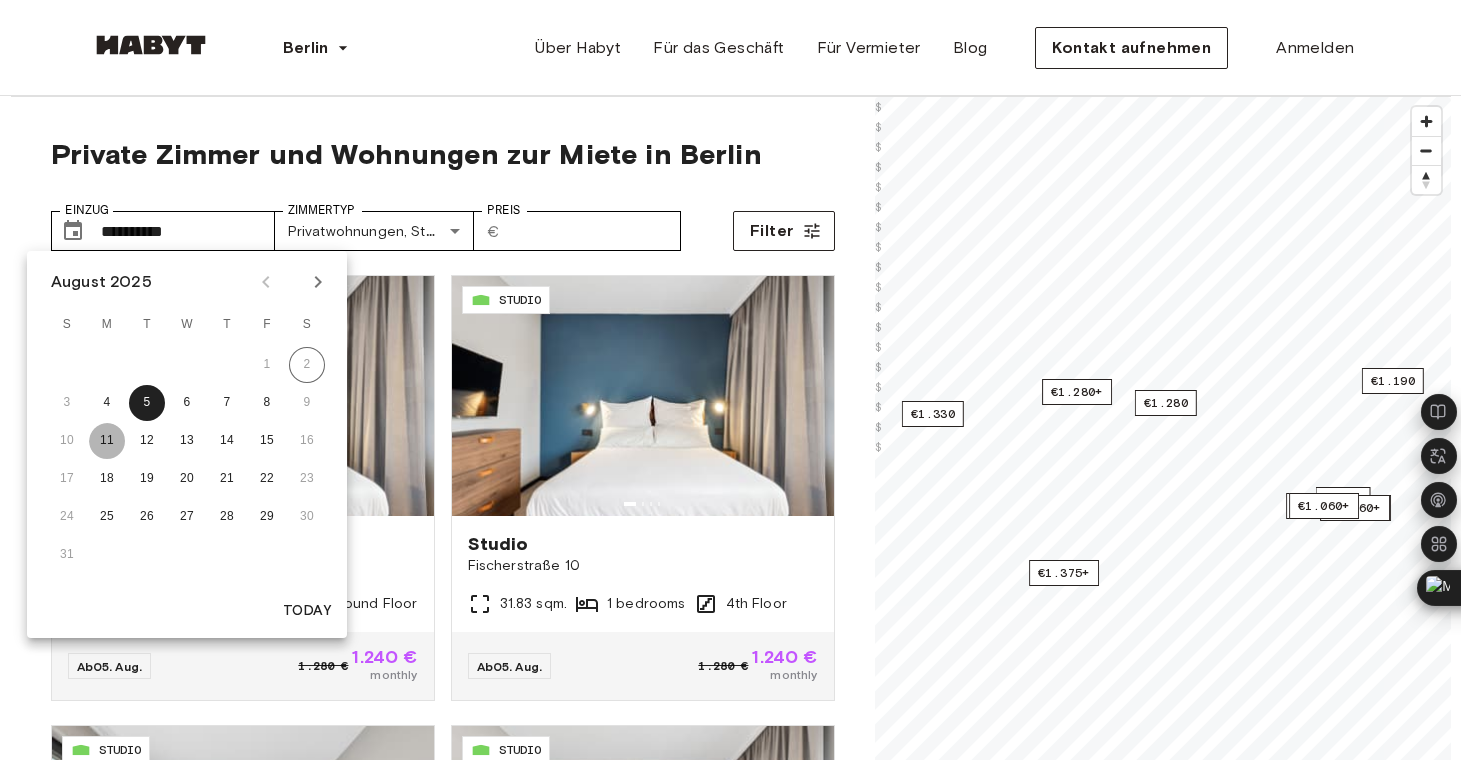 click on "11" at bounding box center [107, 441] 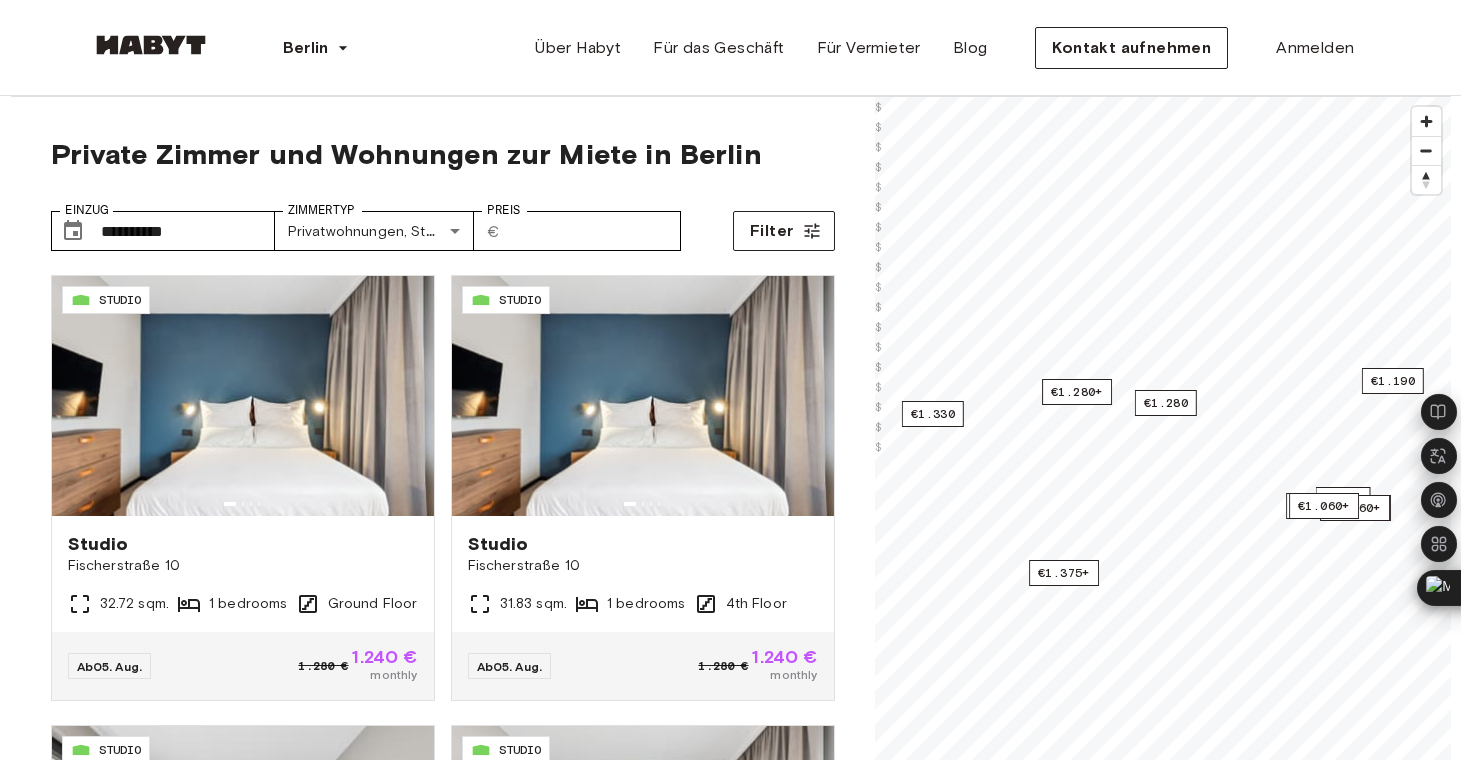 click on "**********" at bounding box center (443, 223) 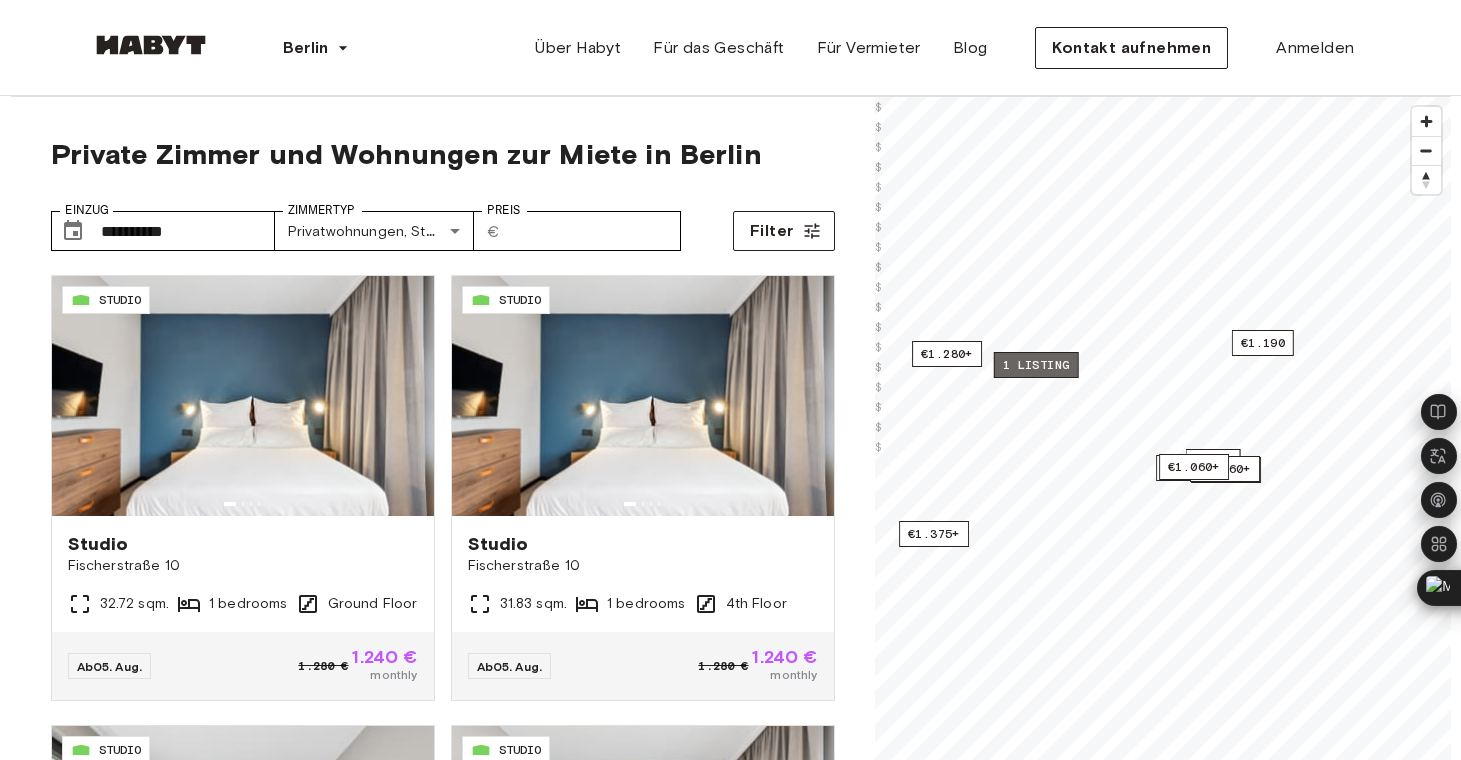 click on "1 listing" at bounding box center (1035, 365) 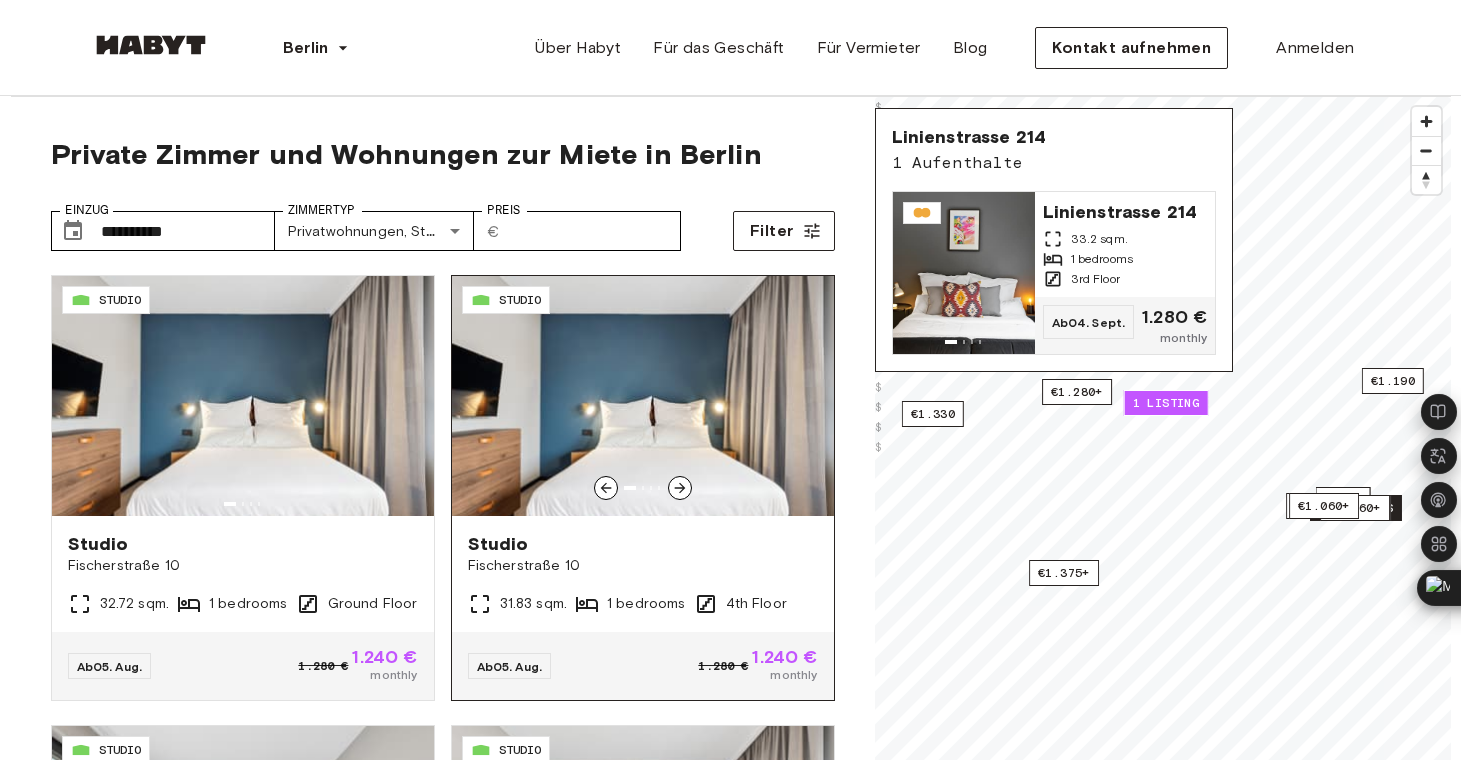click 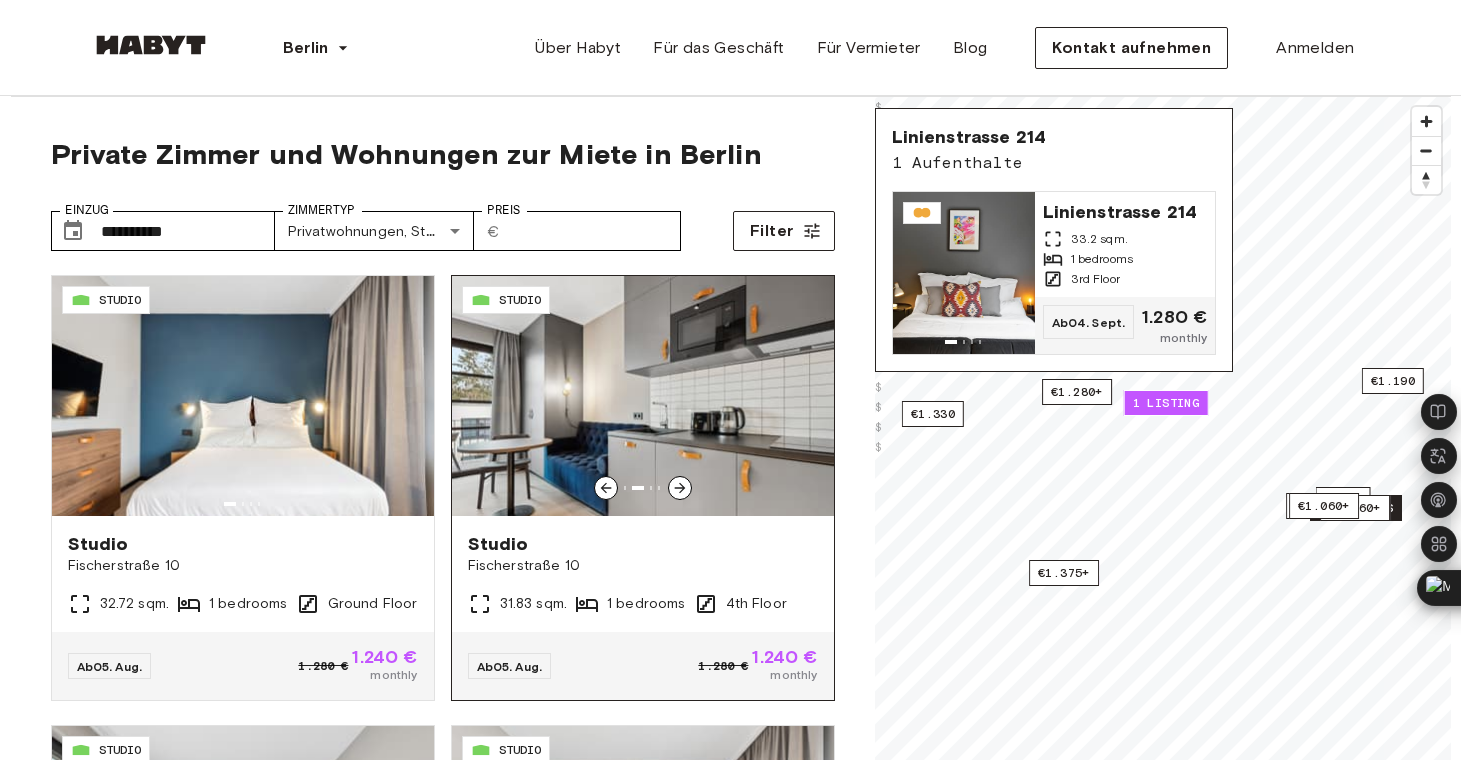 click 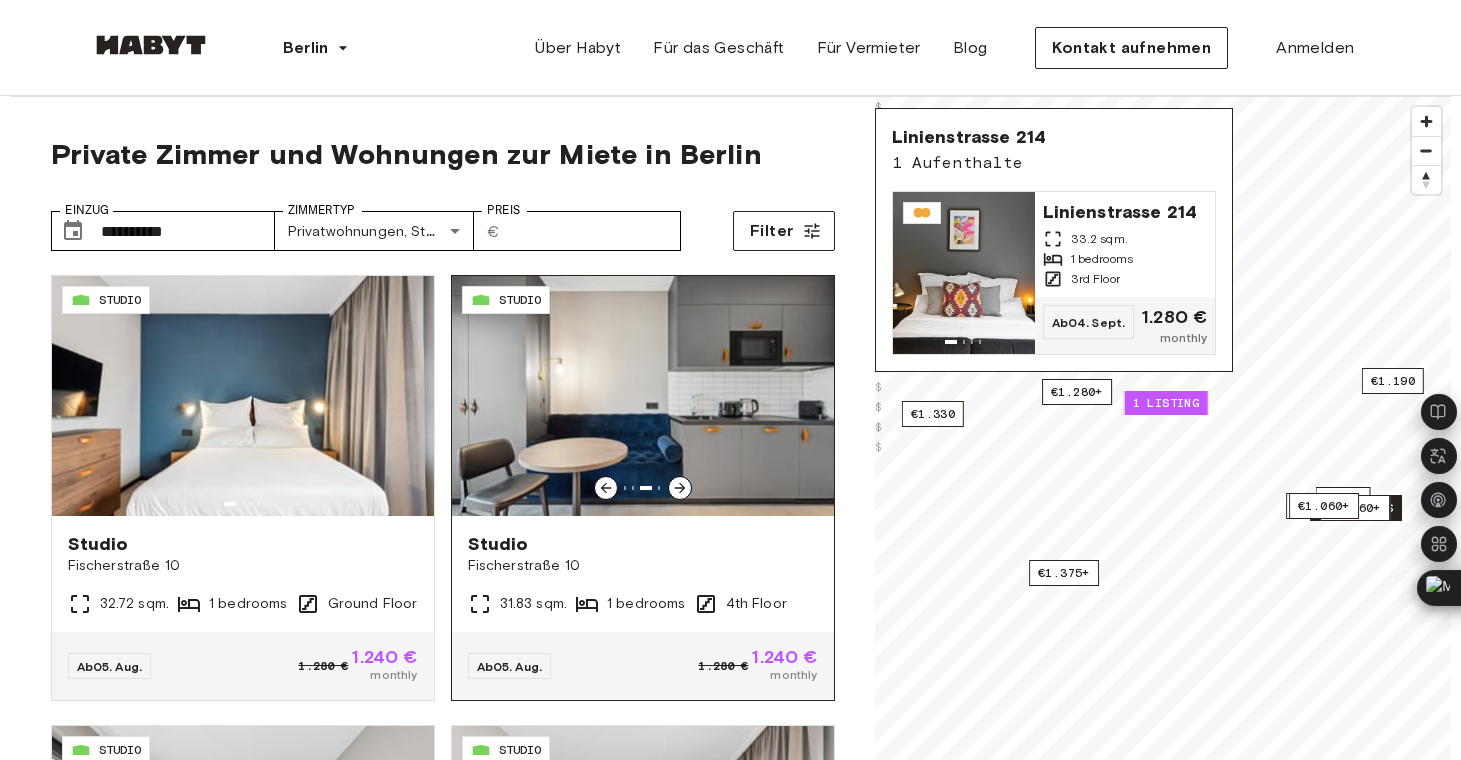 click 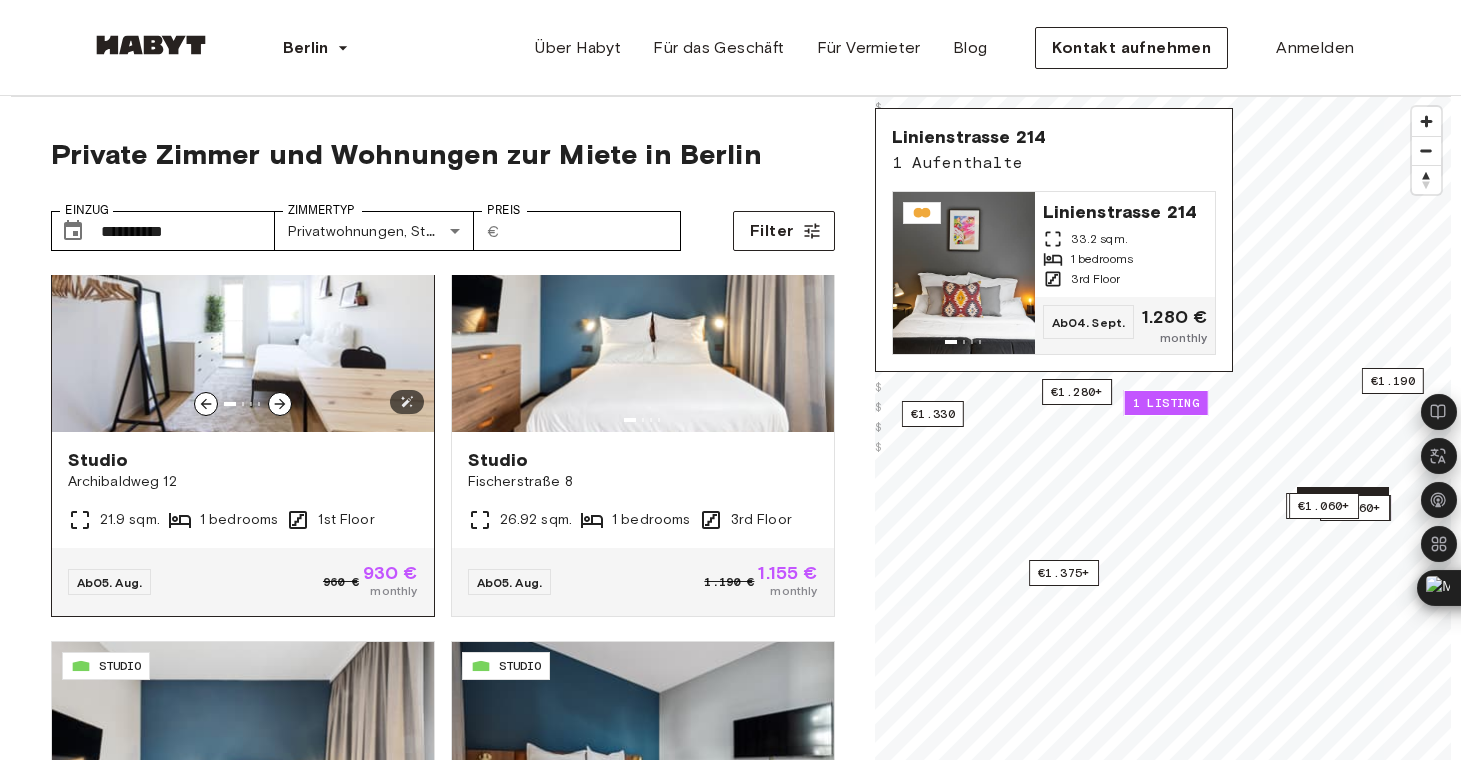scroll, scrollTop: 981, scrollLeft: 0, axis: vertical 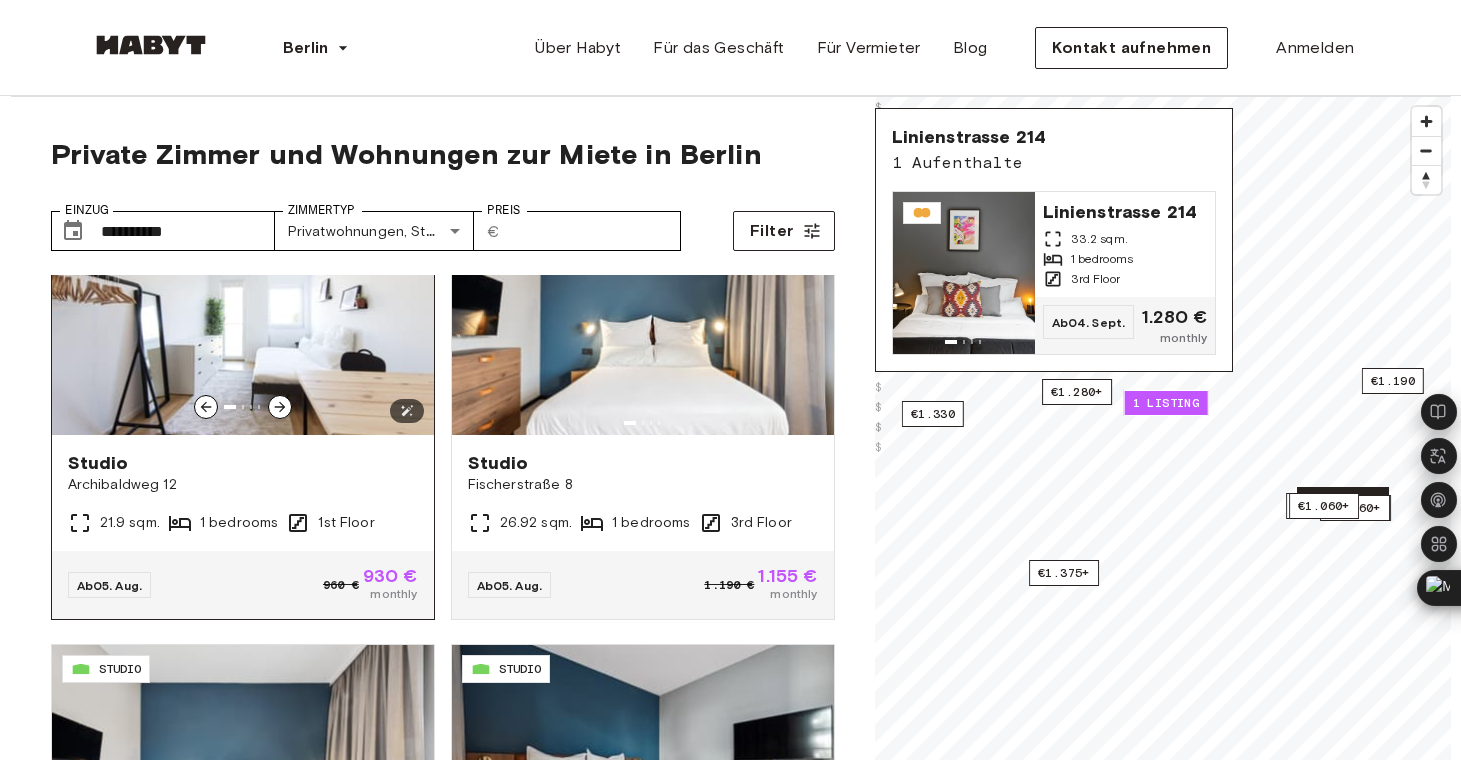 click at bounding box center [243, 315] 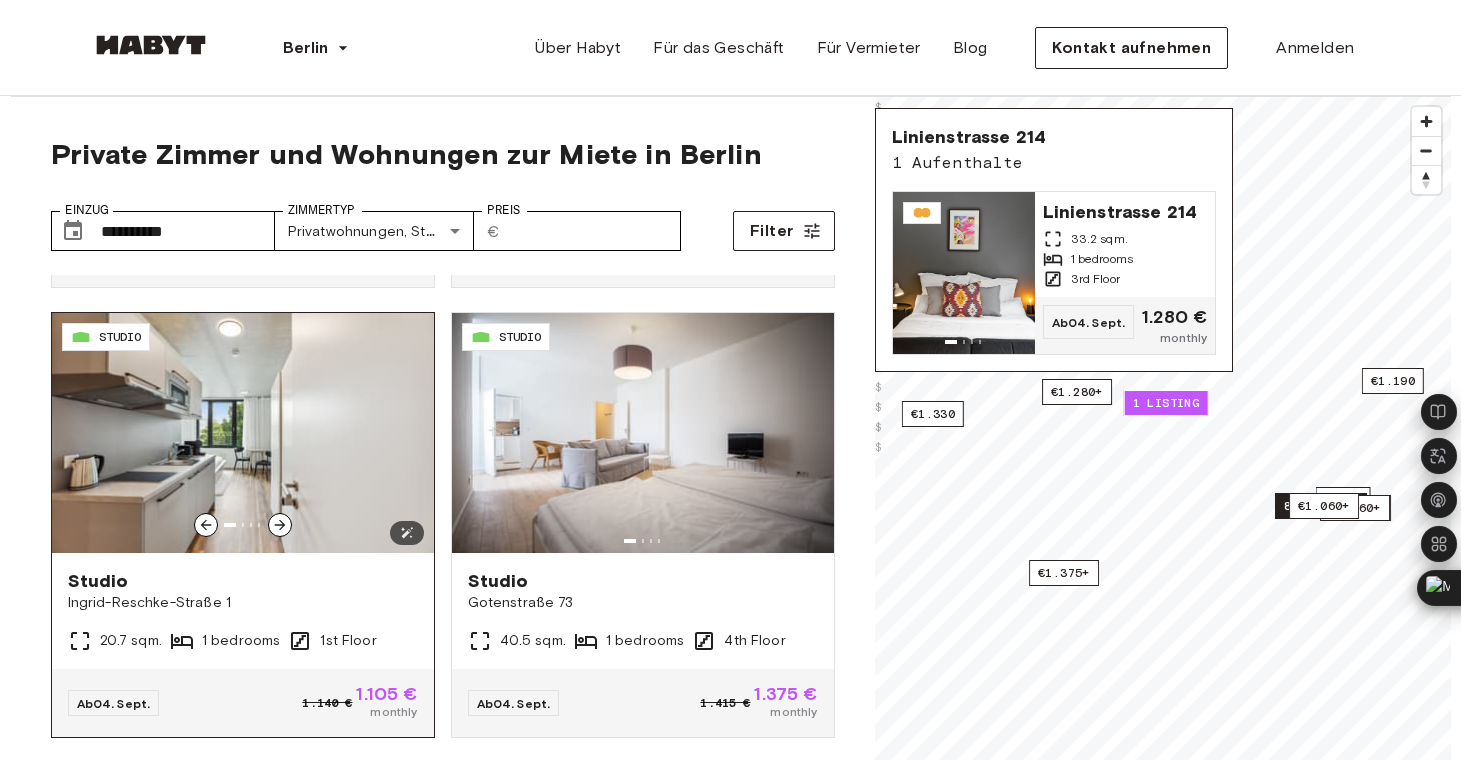 scroll, scrollTop: 3106, scrollLeft: 0, axis: vertical 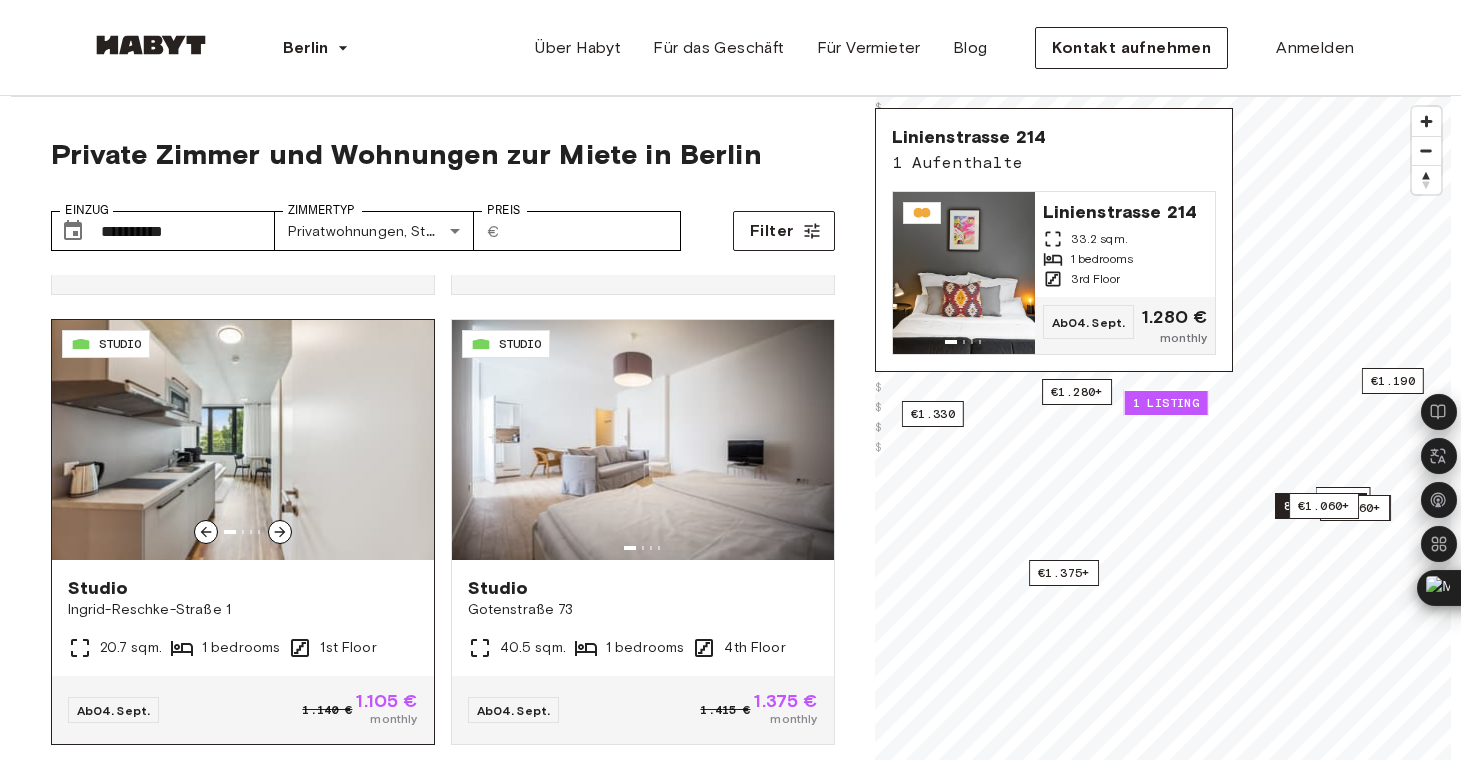 click 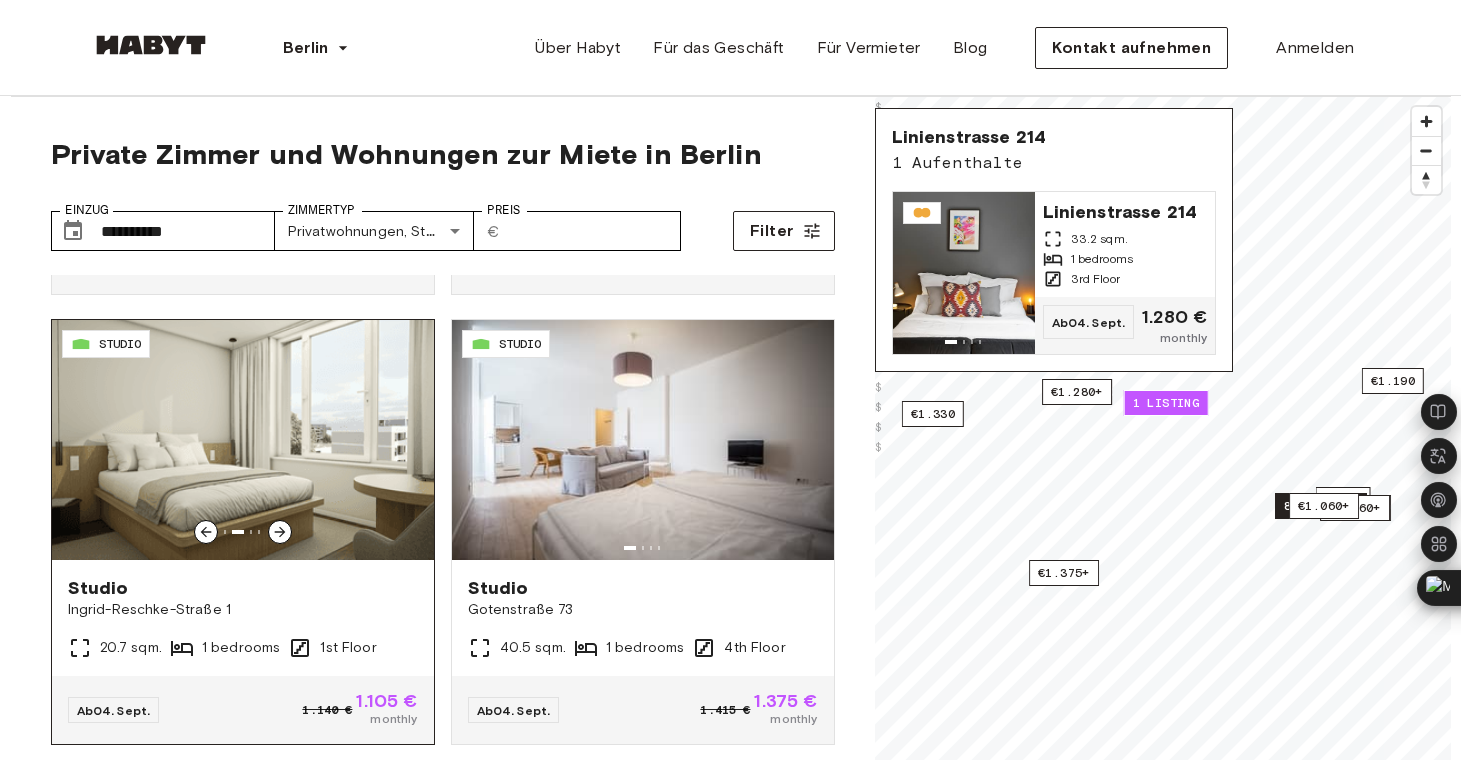 click 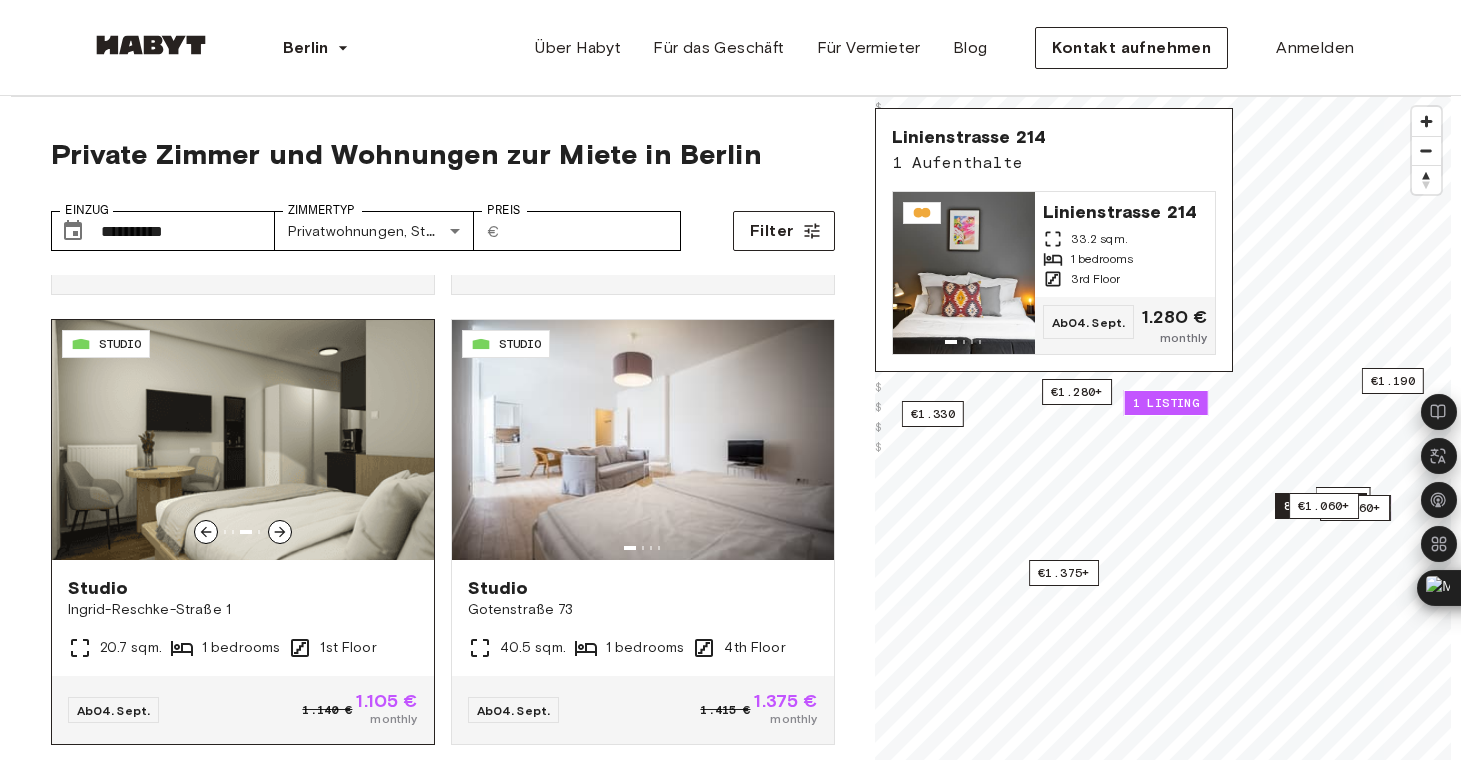 click 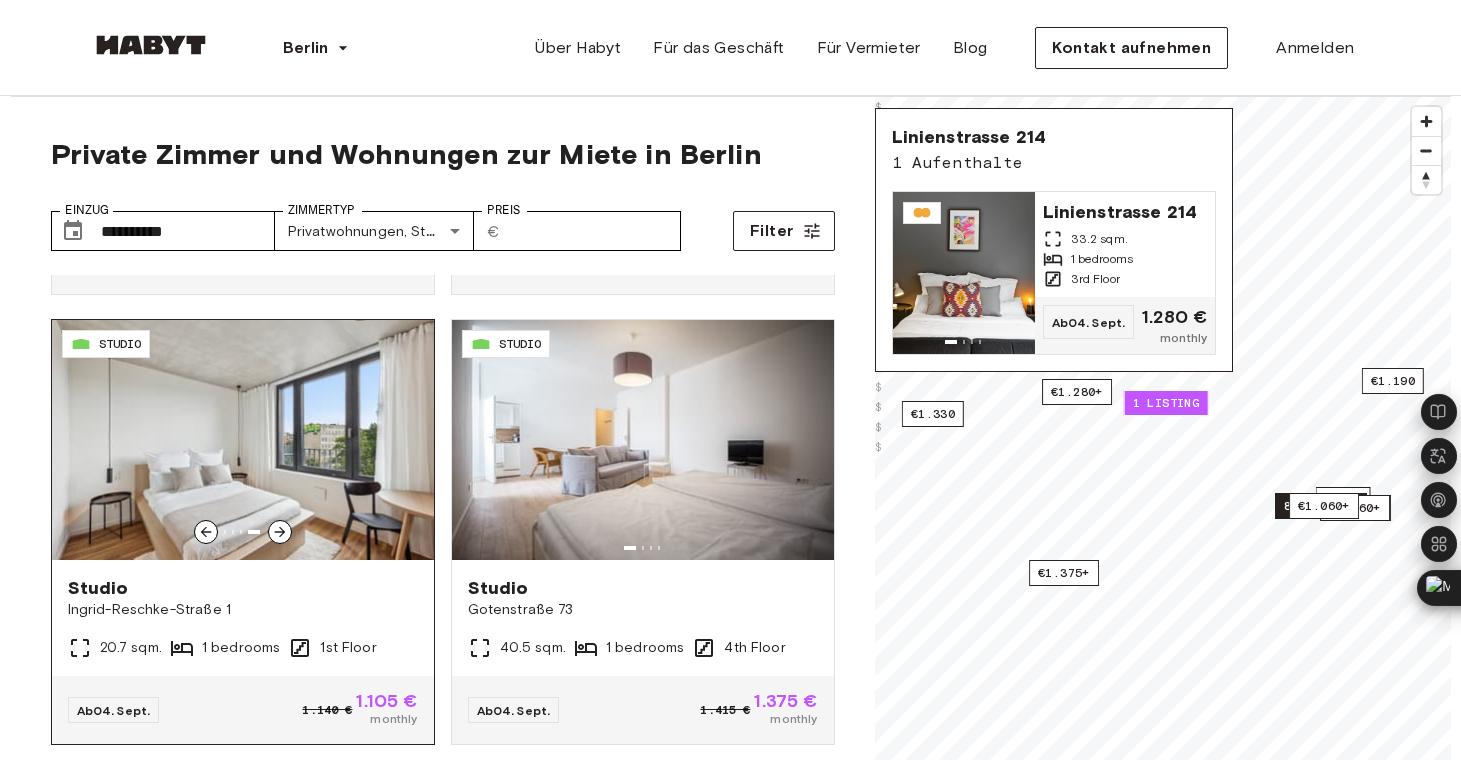 click 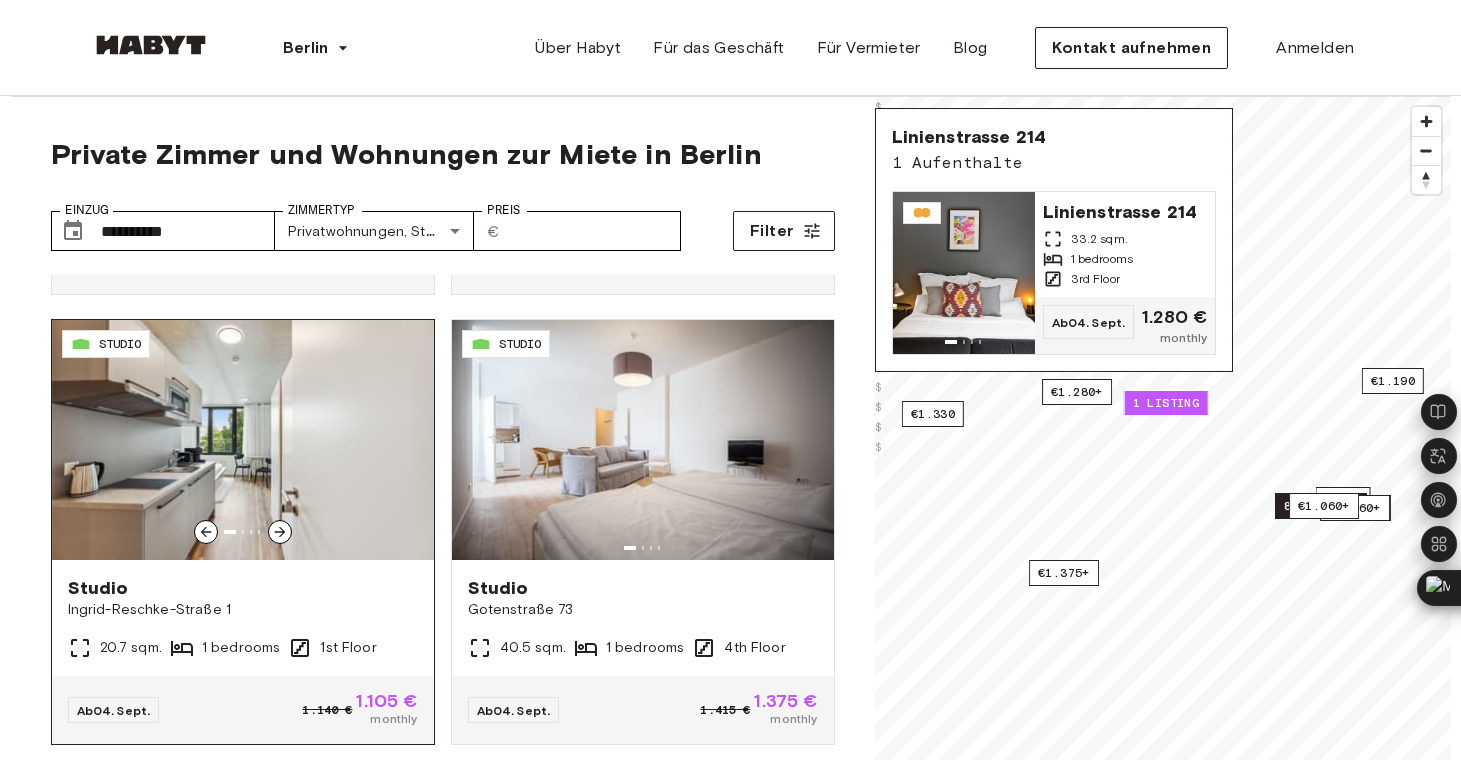 click 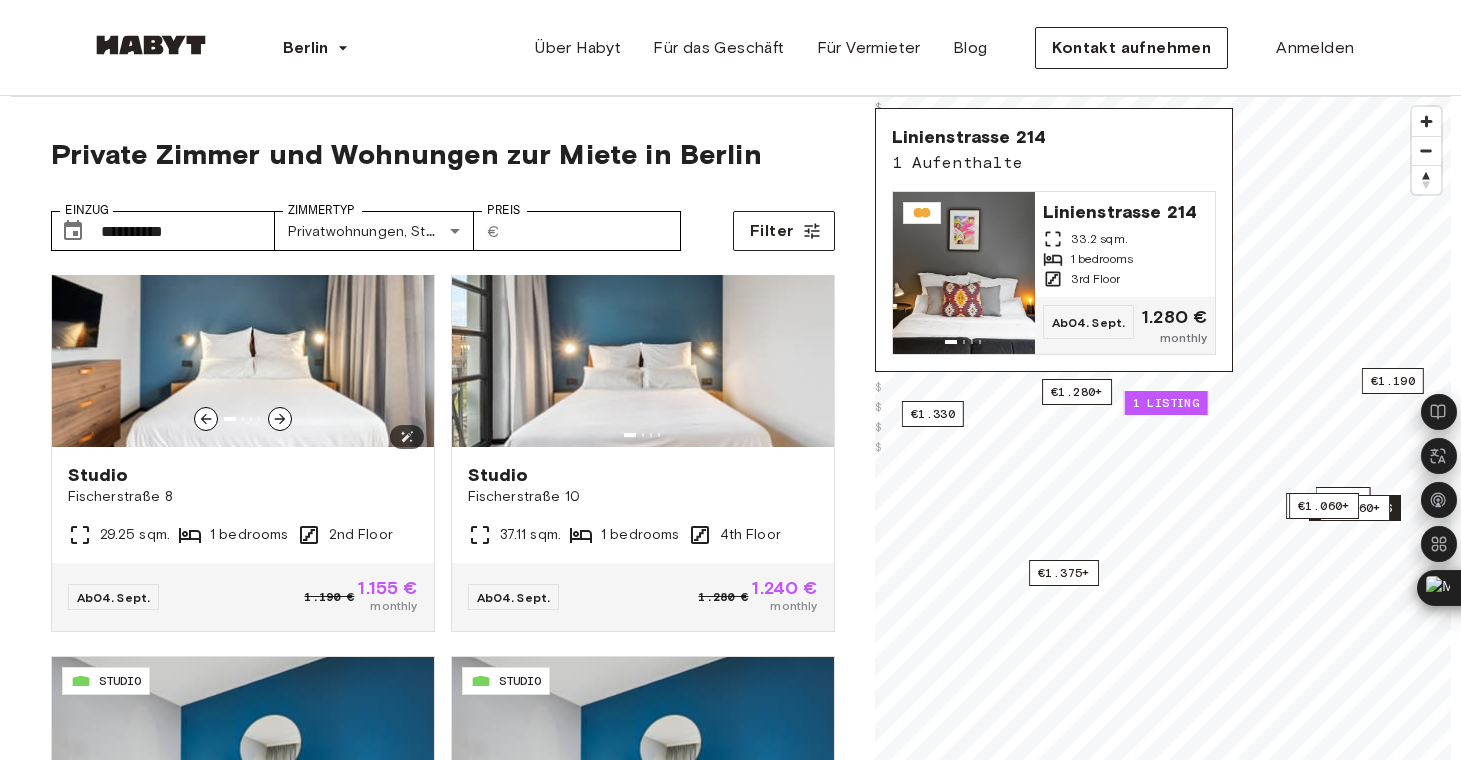 scroll, scrollTop: 3830, scrollLeft: 0, axis: vertical 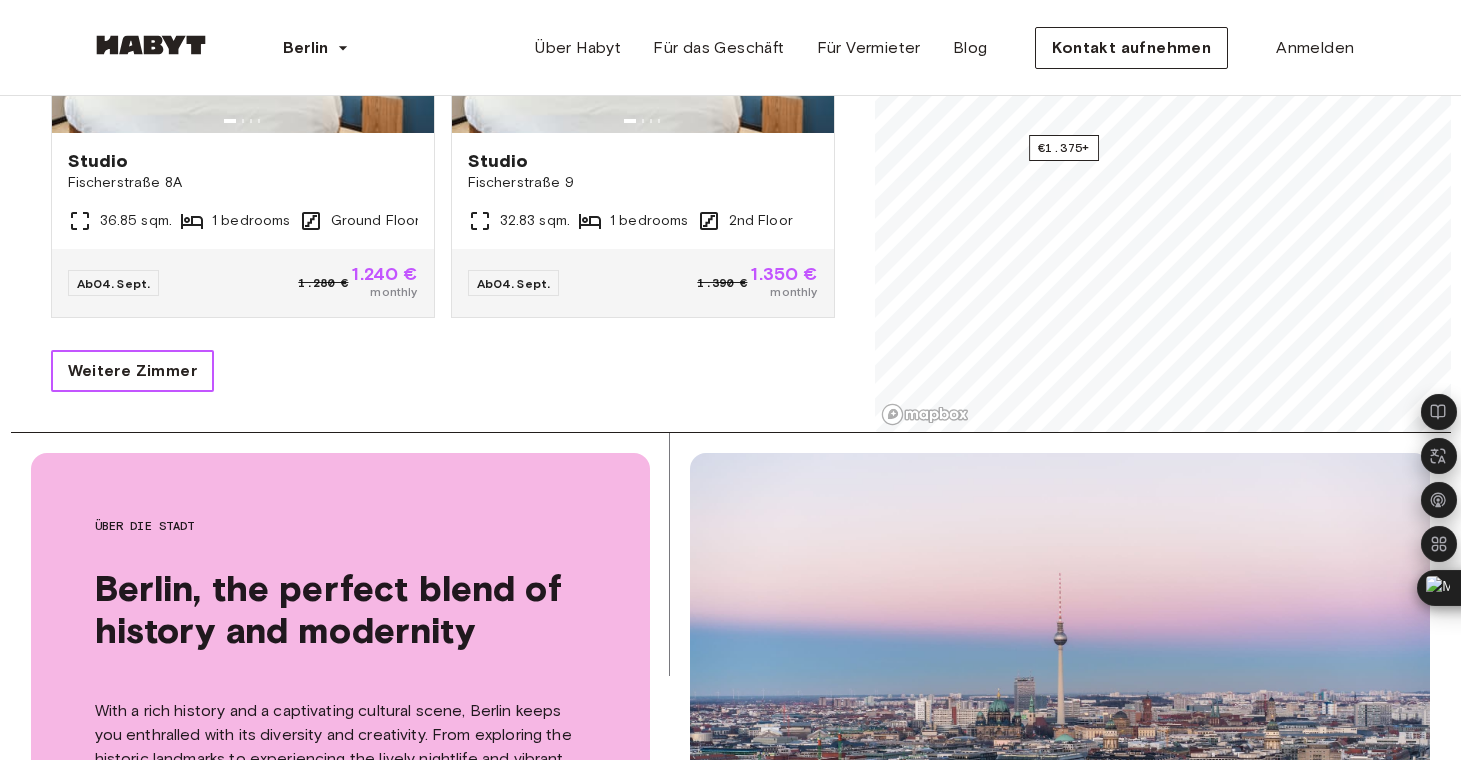 click on "Weitere Zimmer" at bounding box center [133, 371] 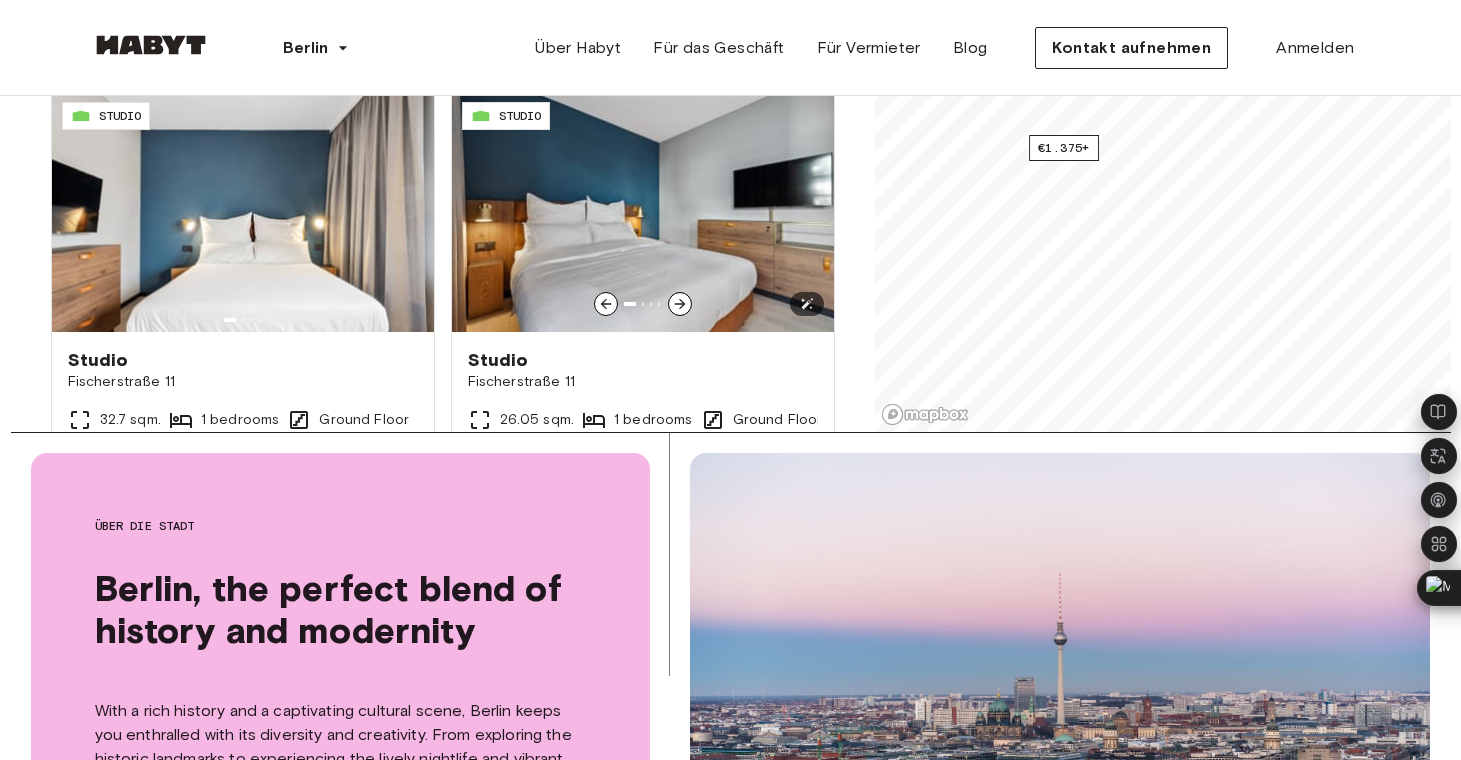 scroll, scrollTop: 5893, scrollLeft: 0, axis: vertical 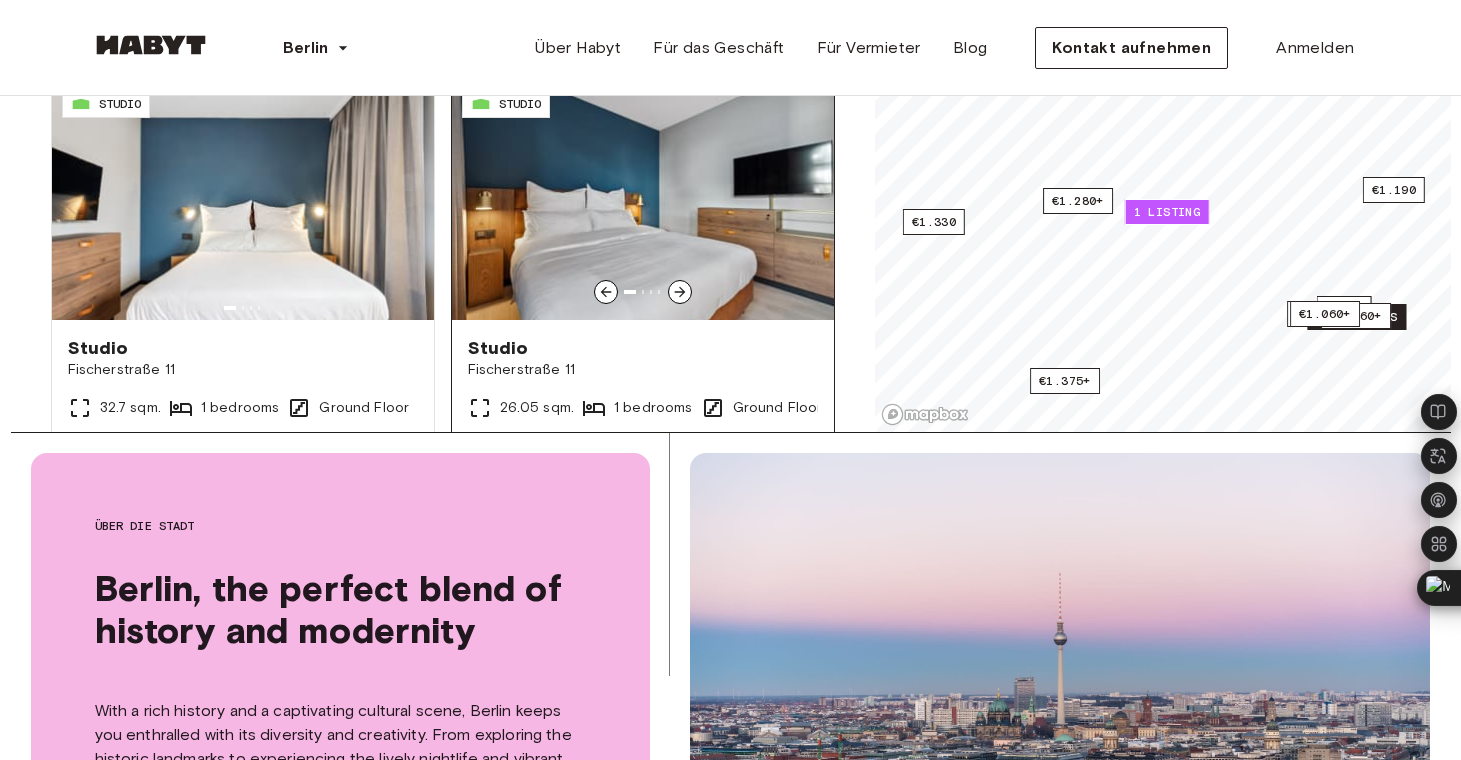 click 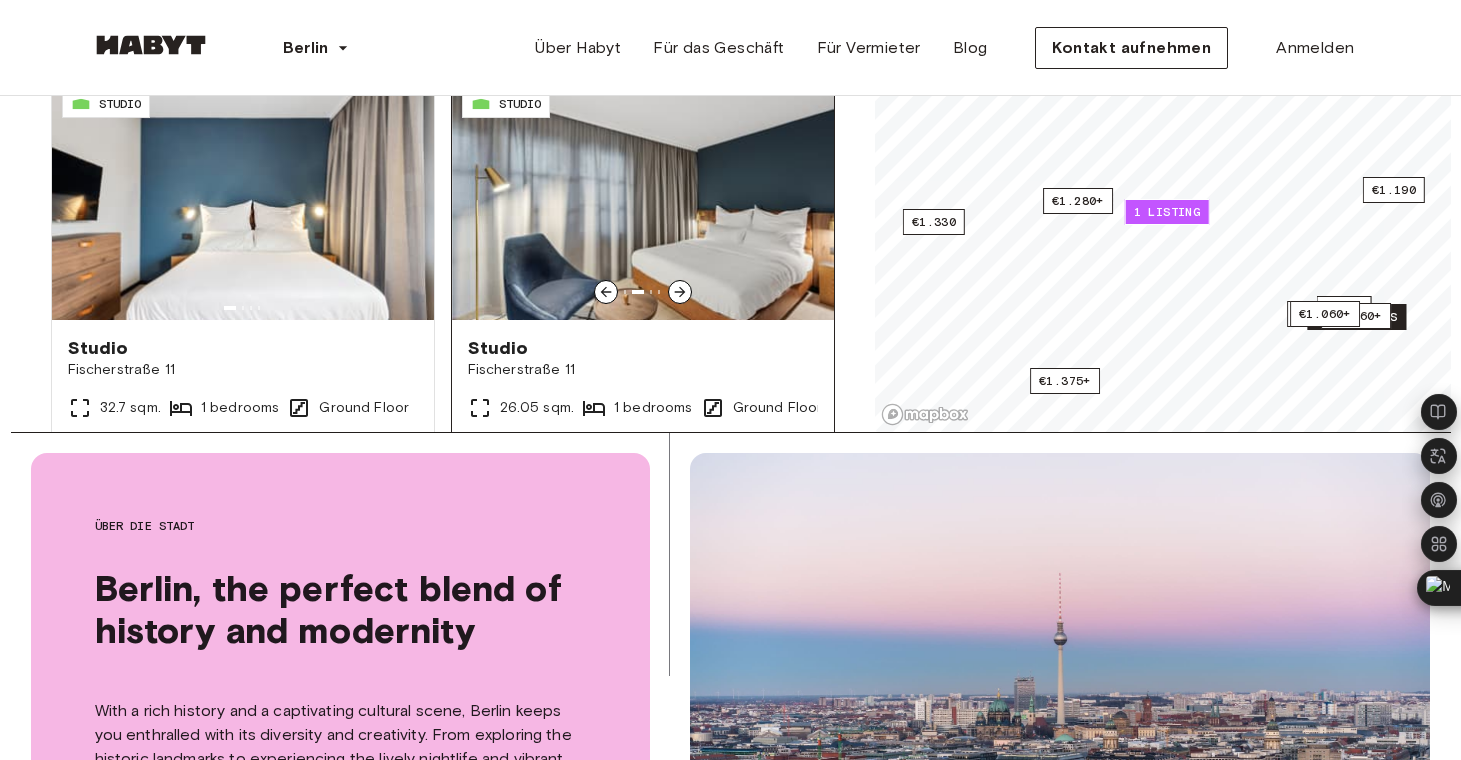 click 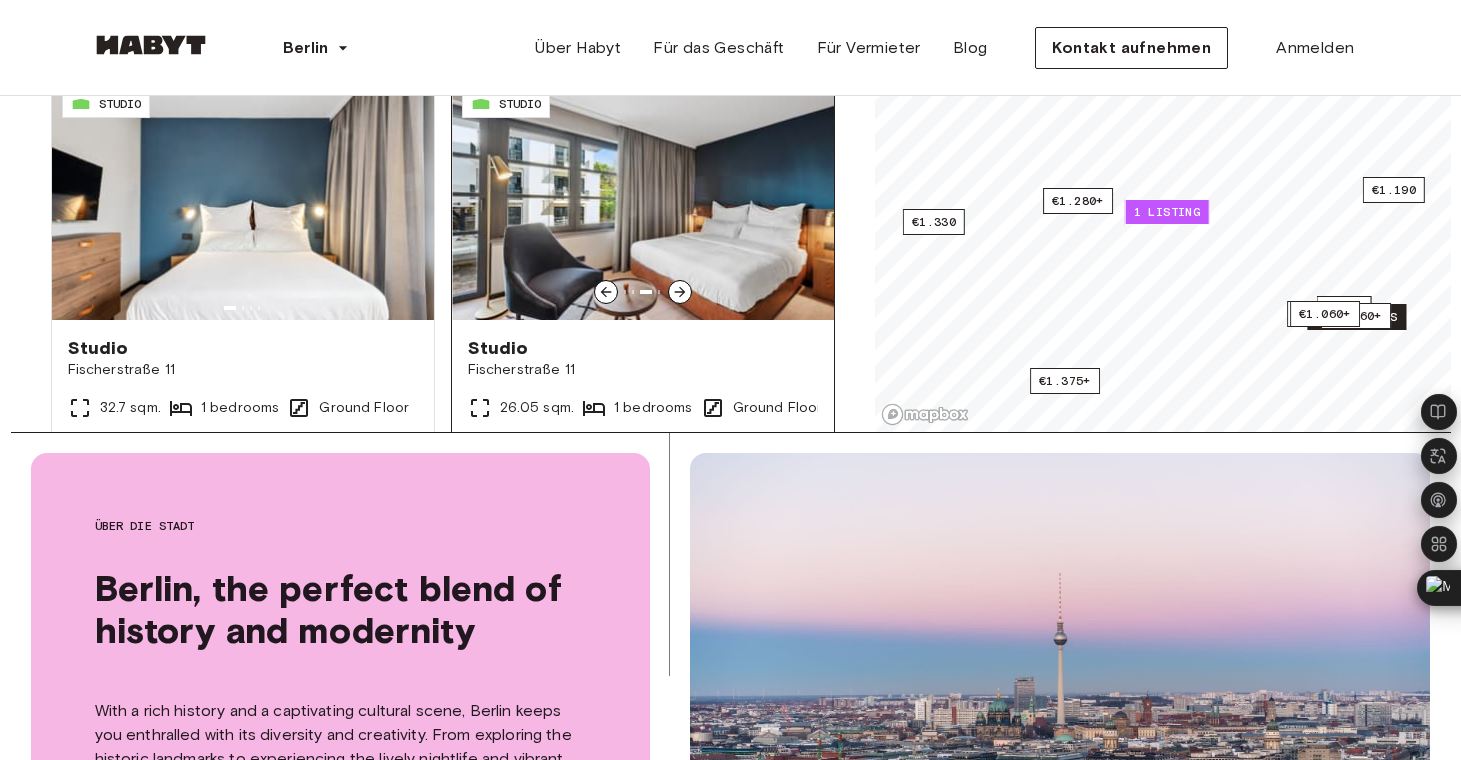 click 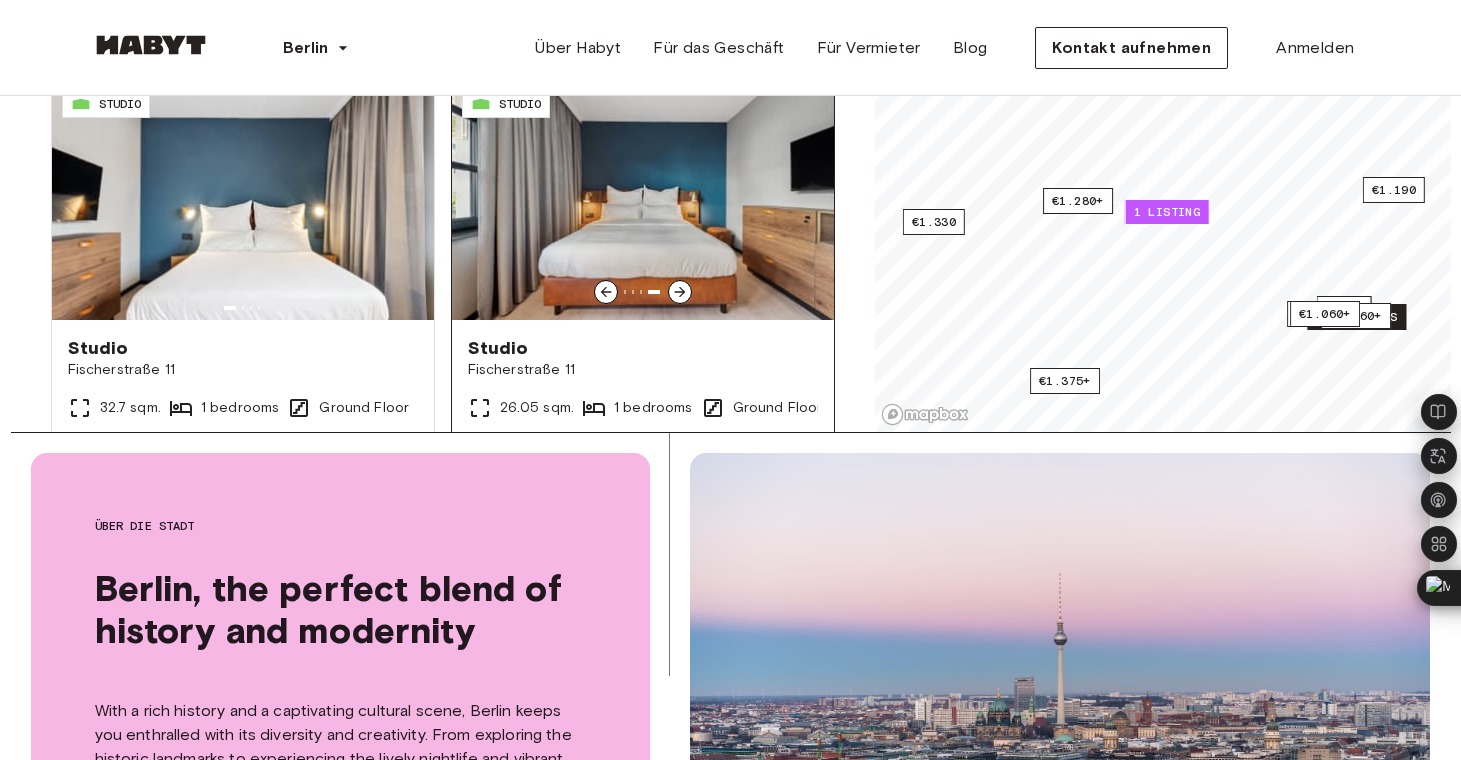 click 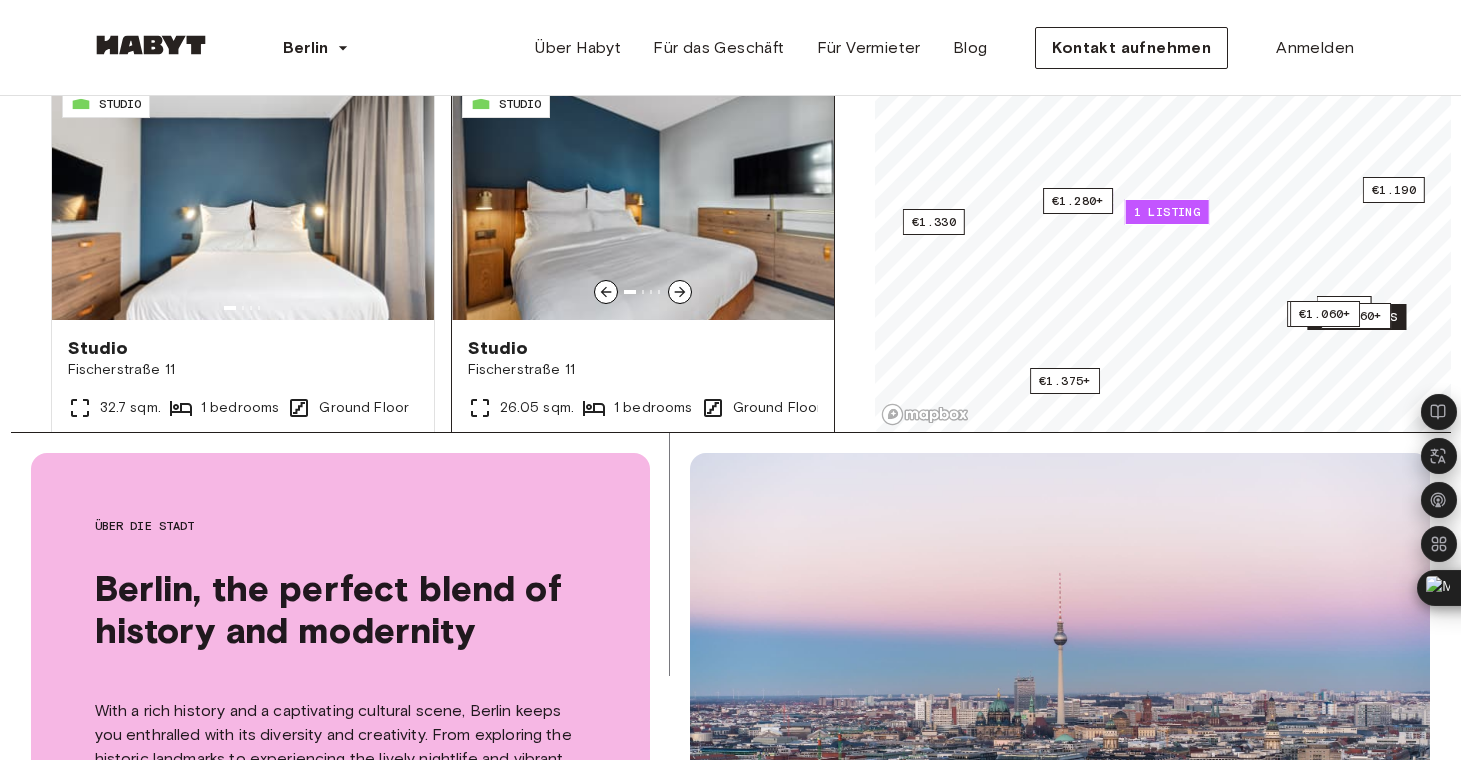 click 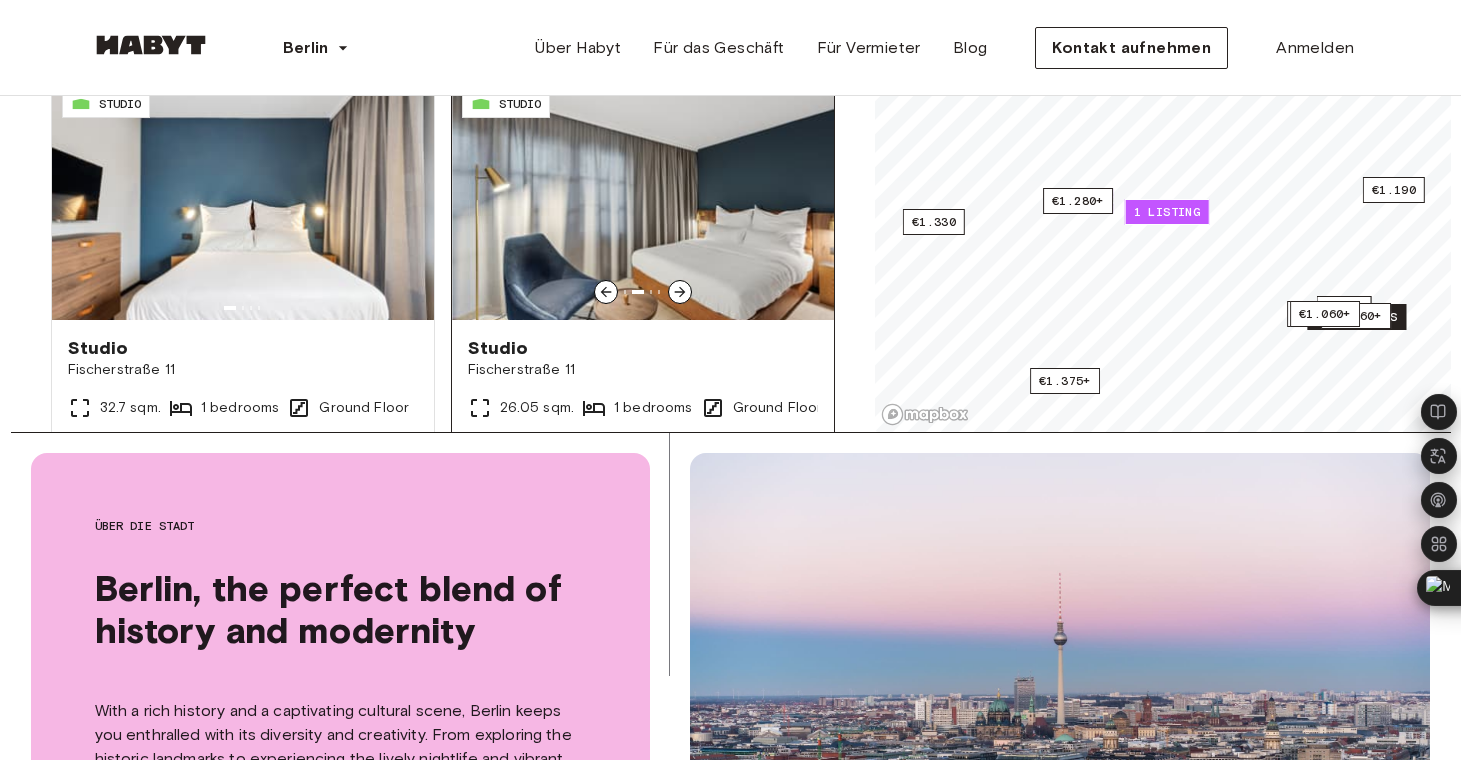 click 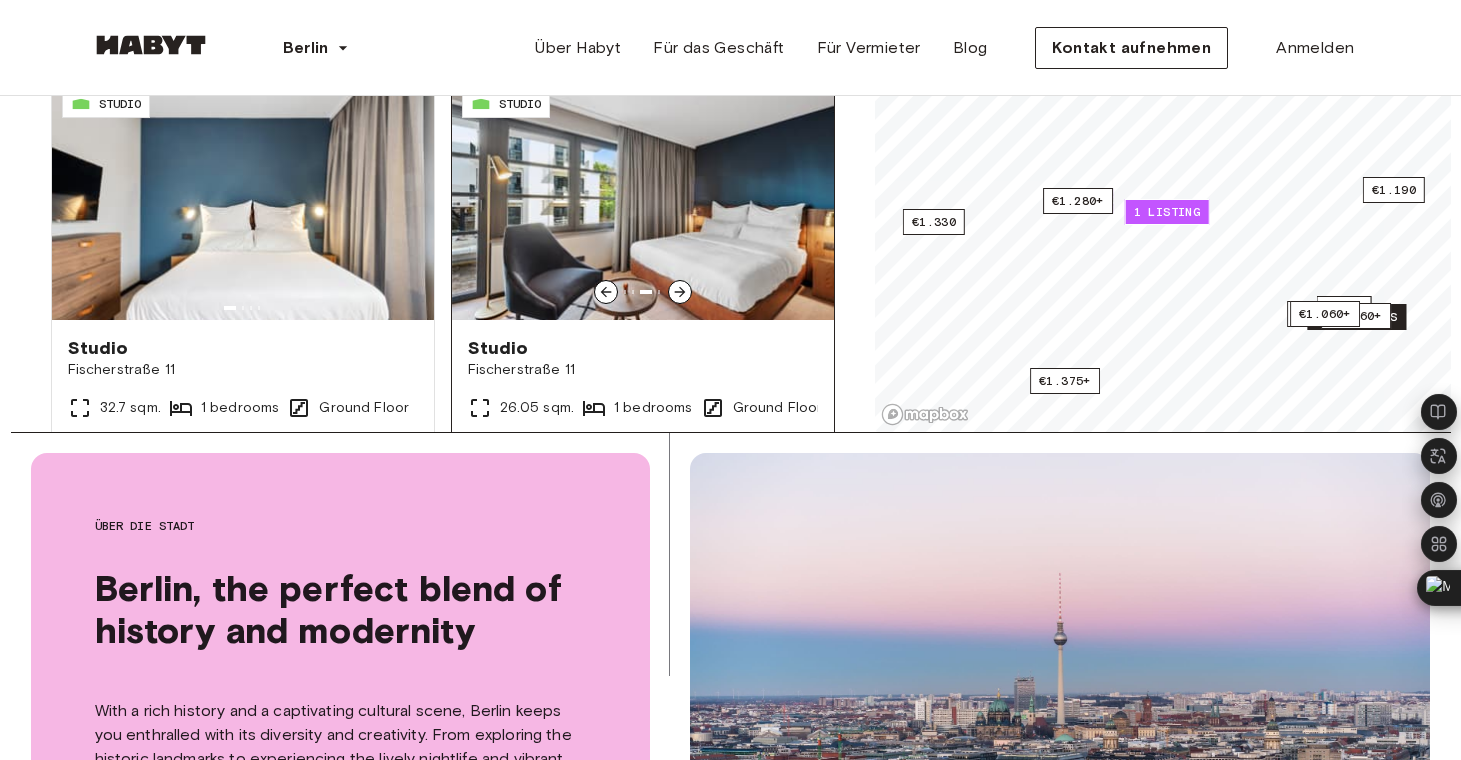 click 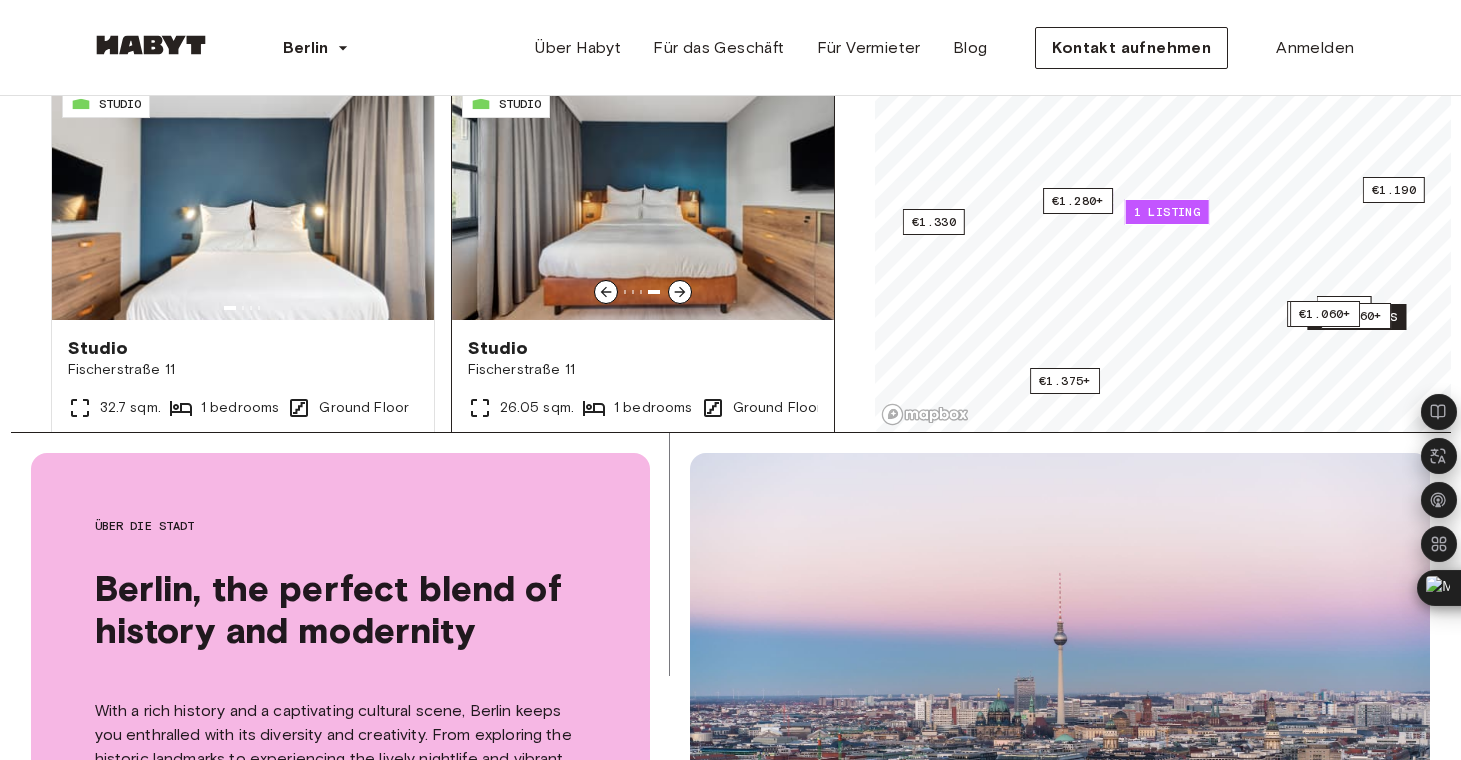 click 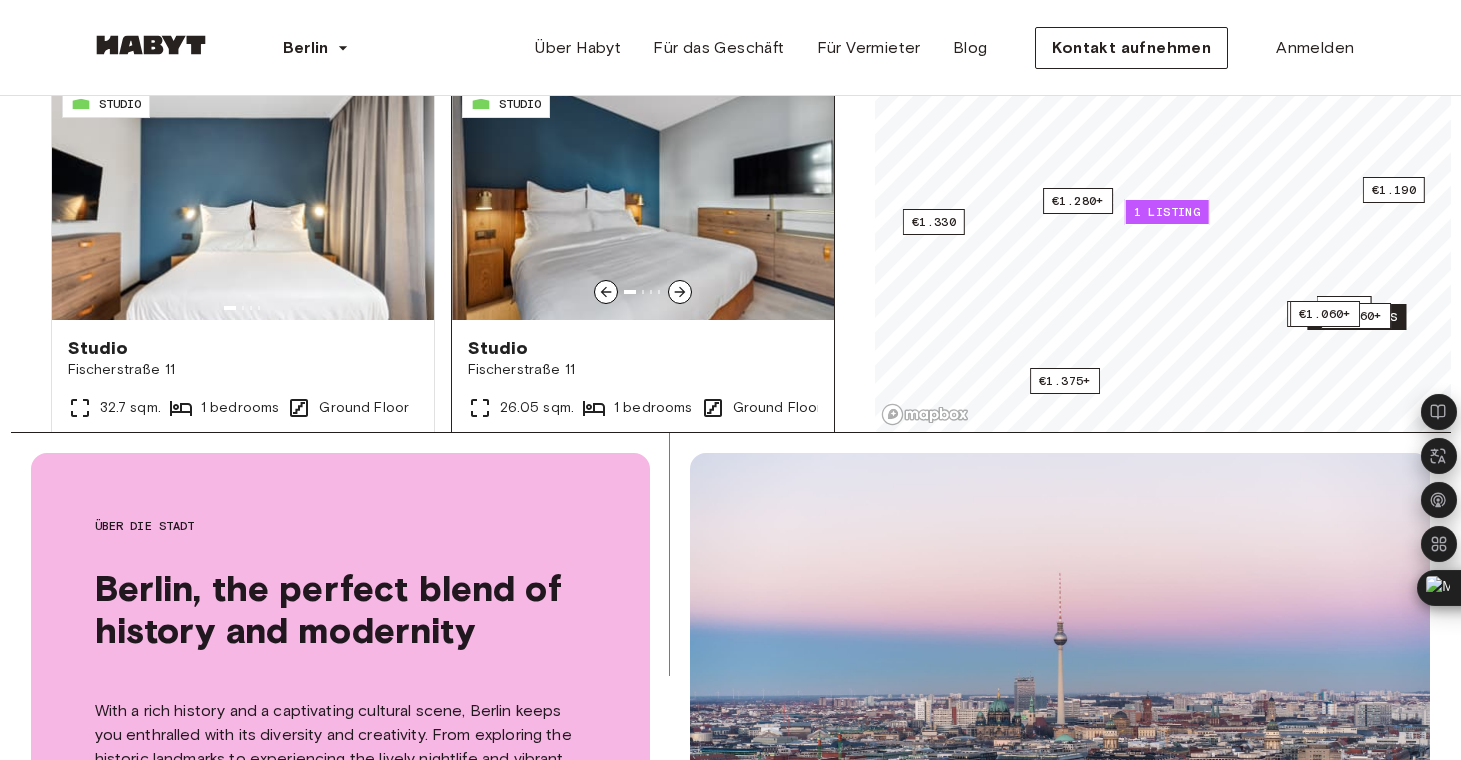 click 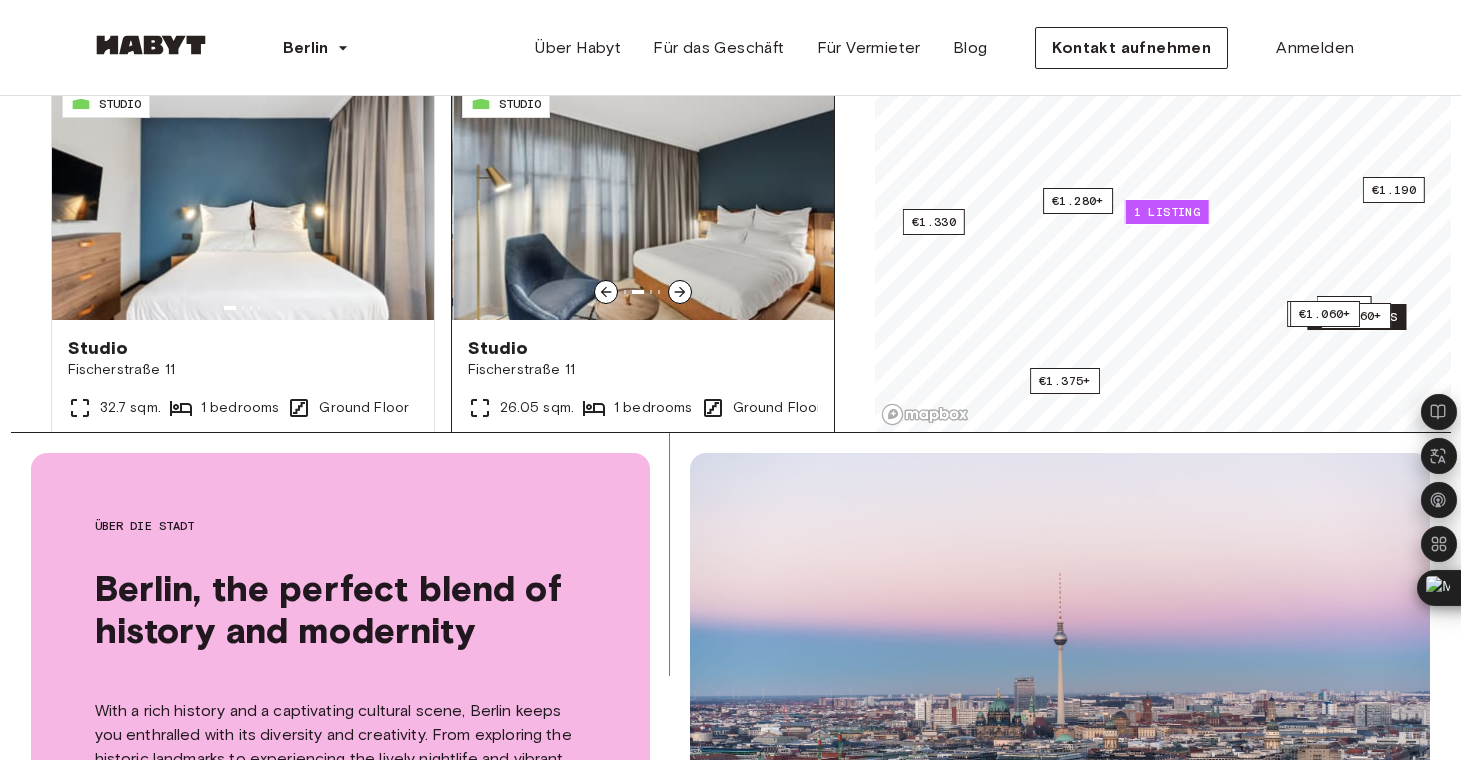 click 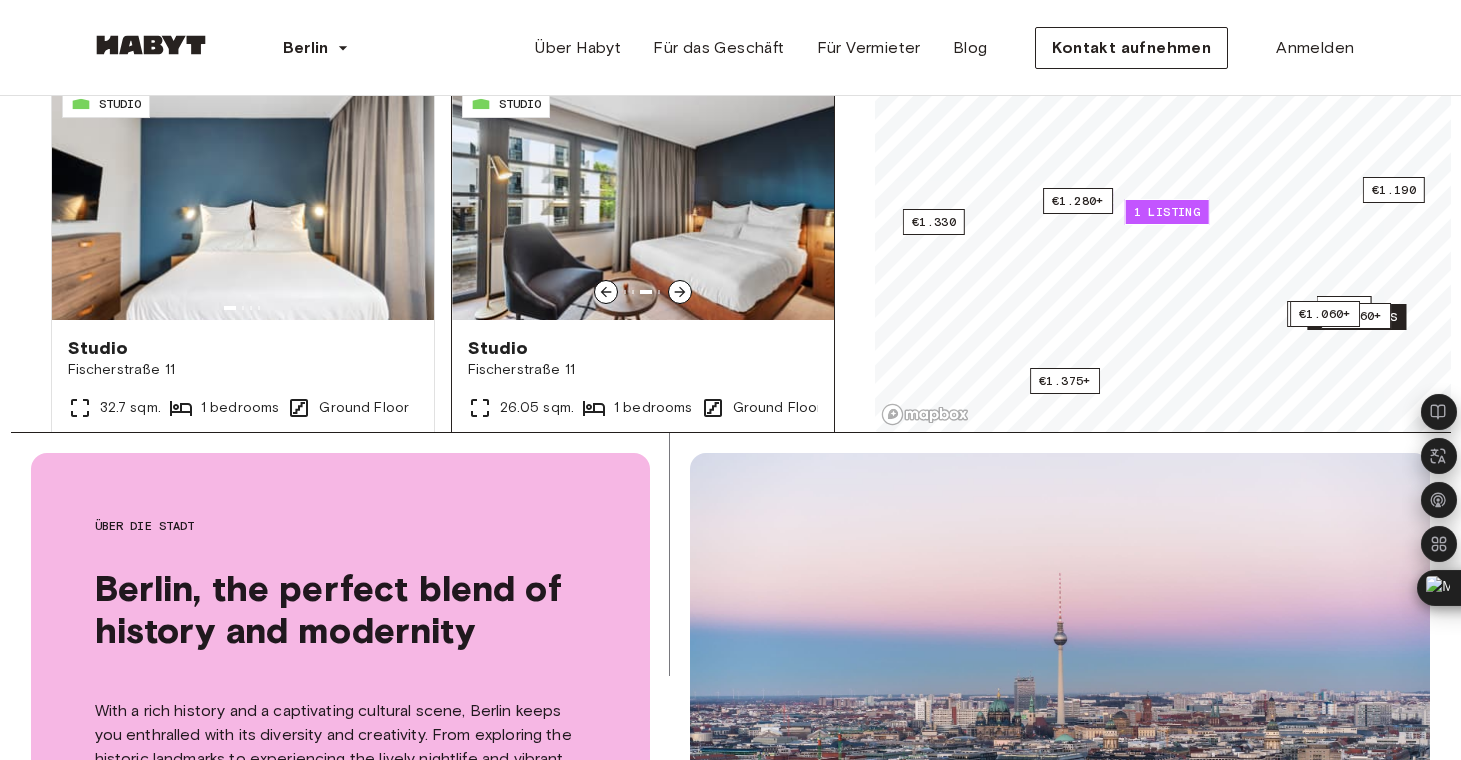 click 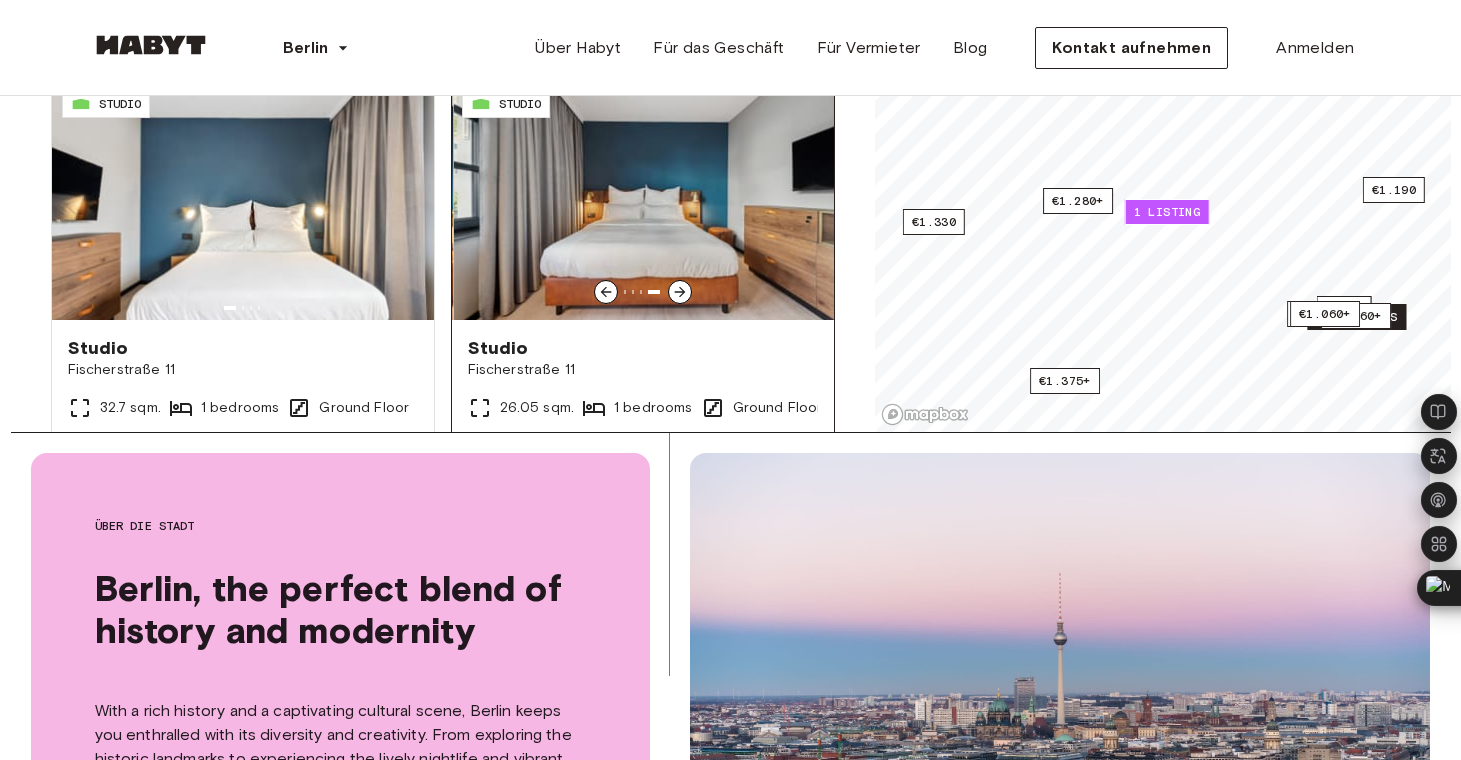 click 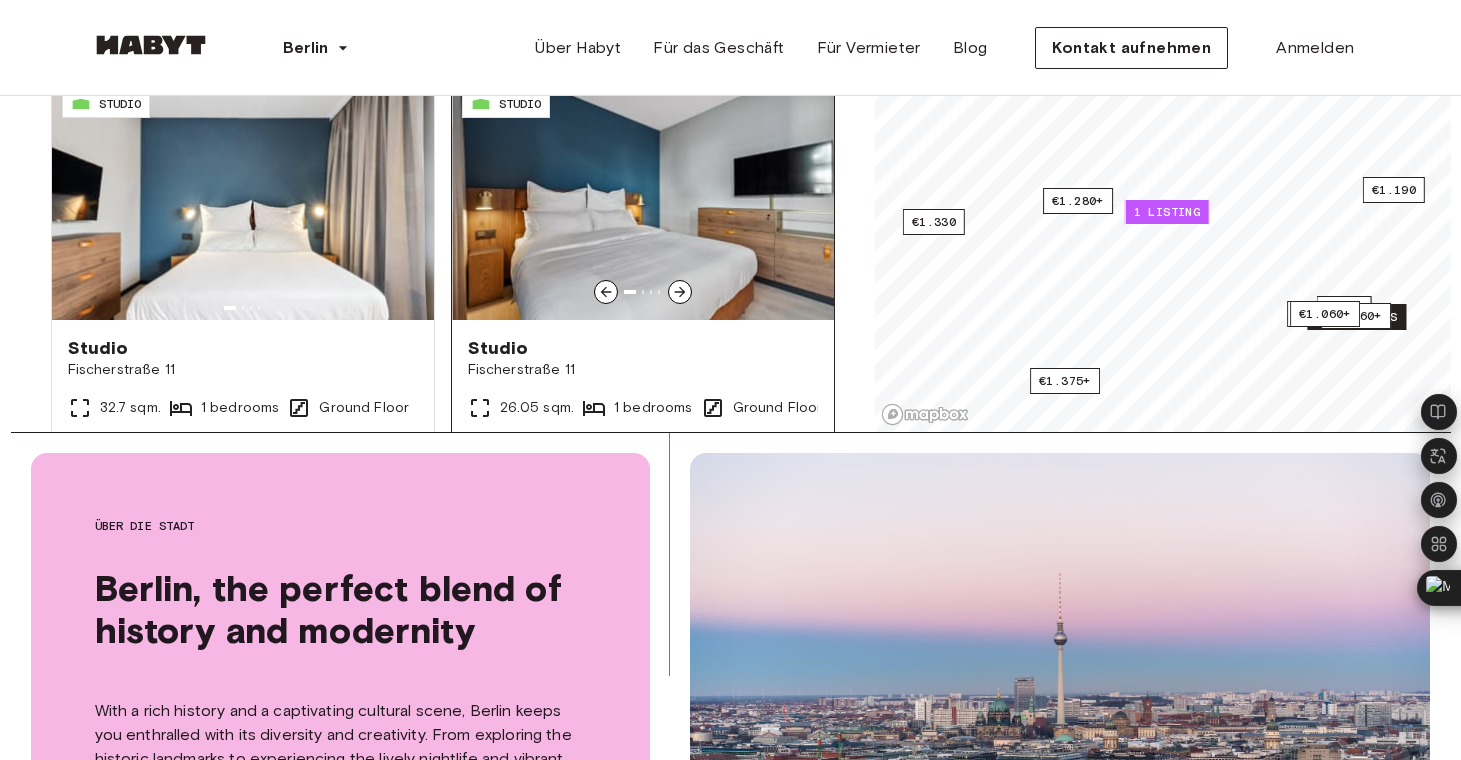 click 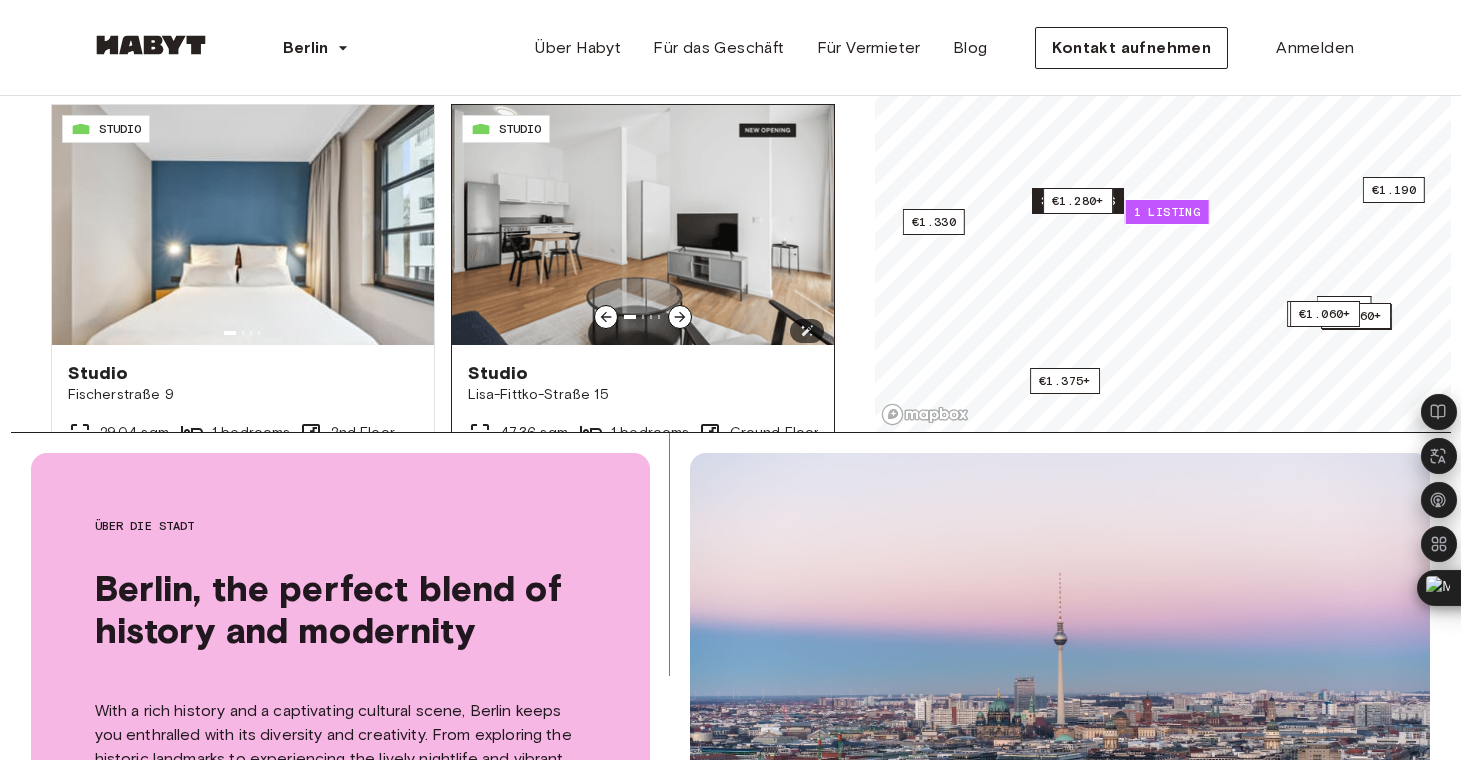 scroll, scrollTop: 6748, scrollLeft: 0, axis: vertical 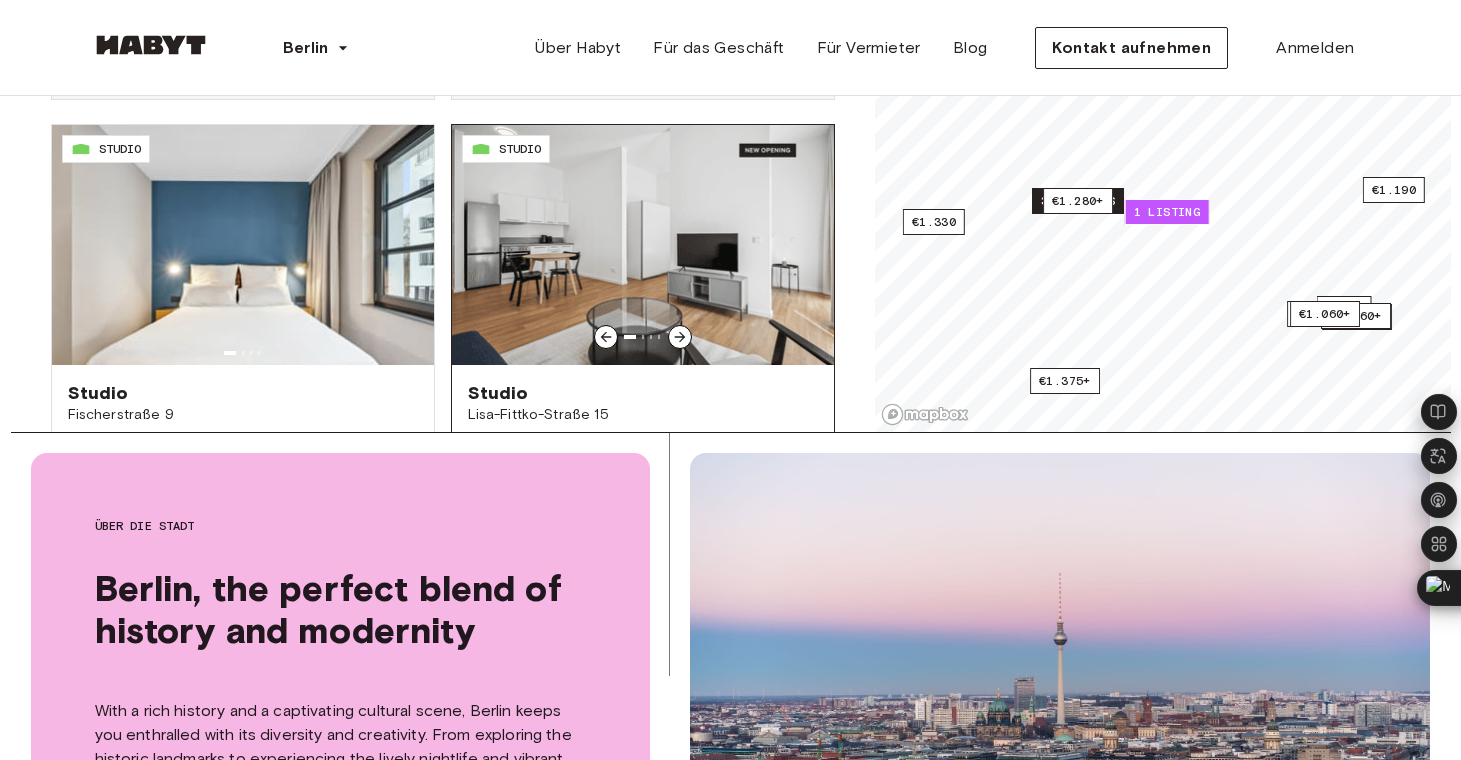 click 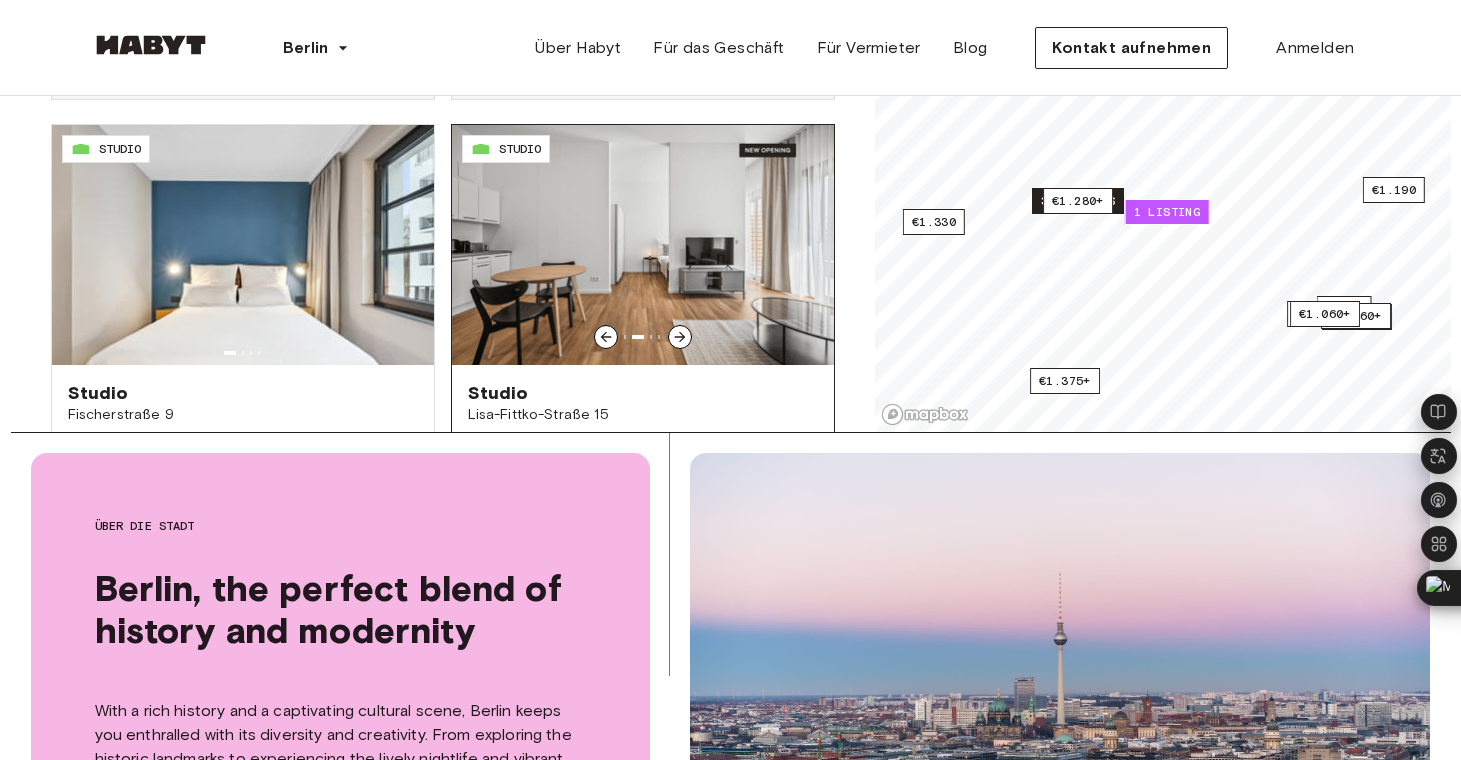 click 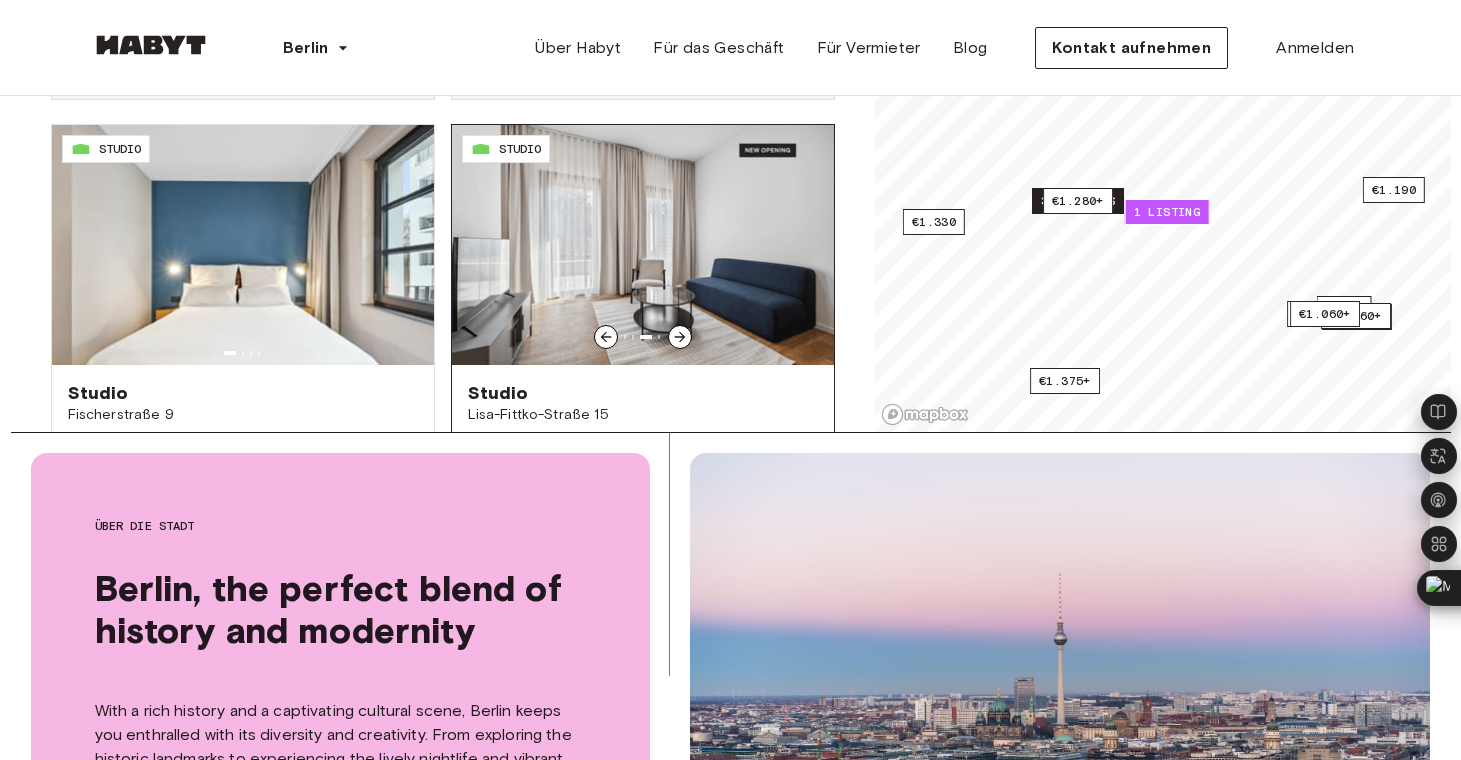 click 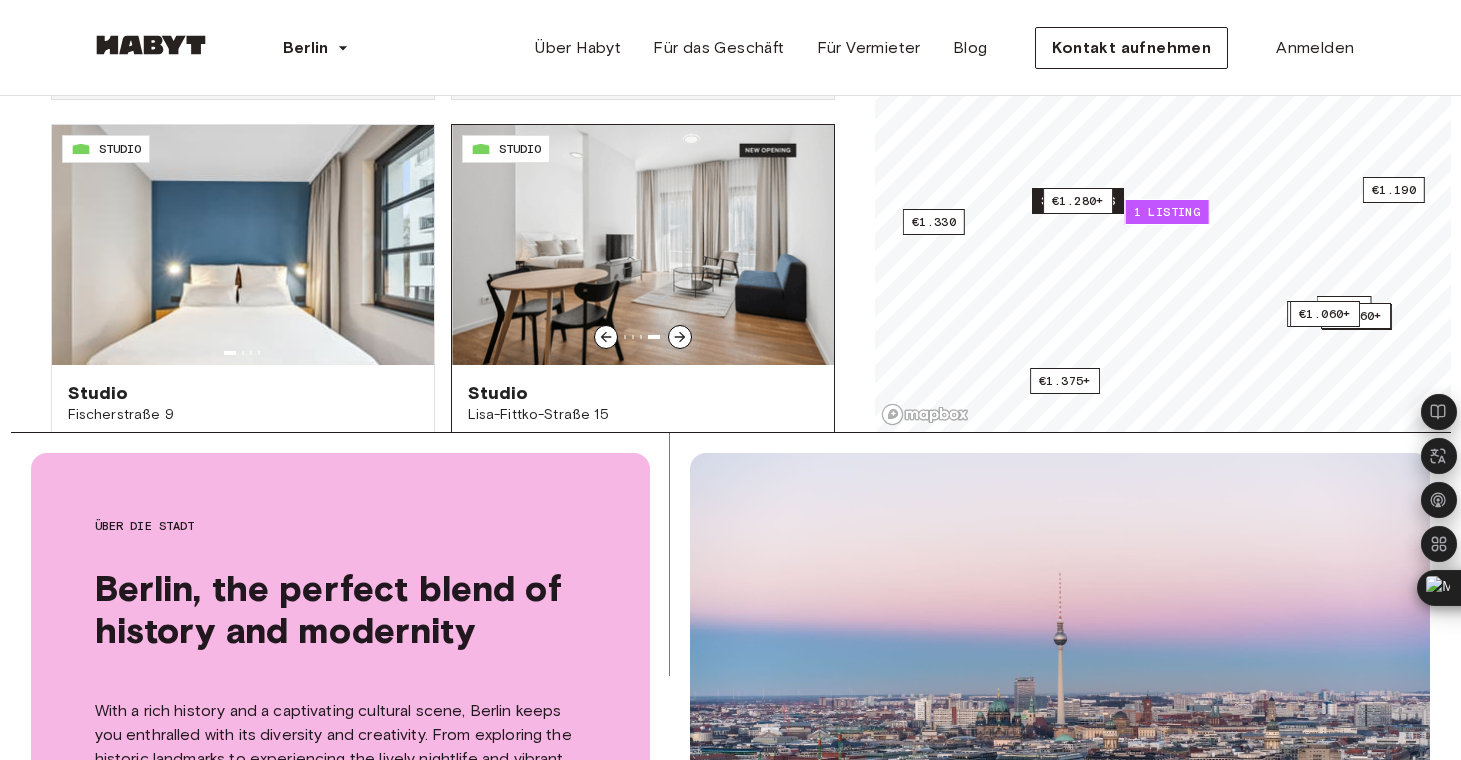 click 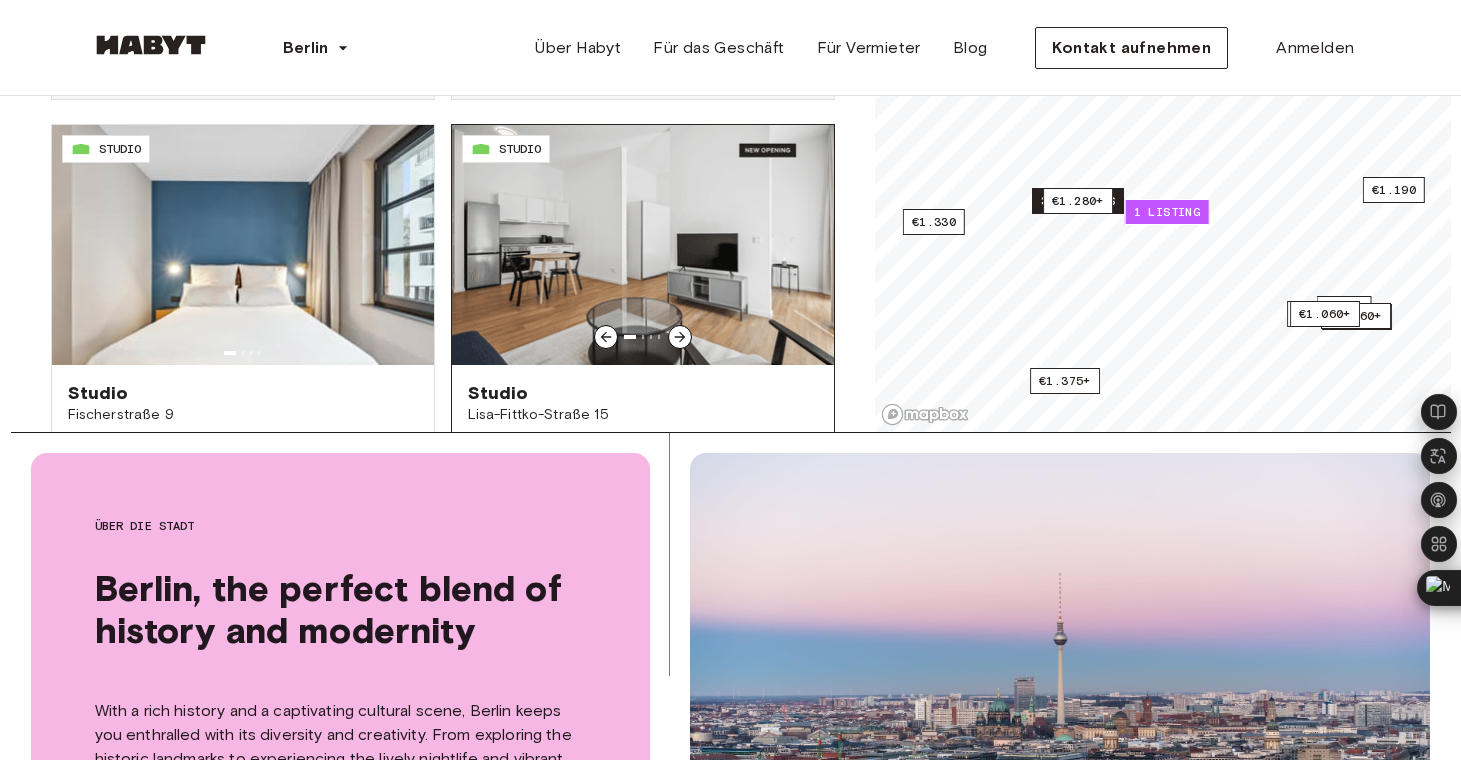 click 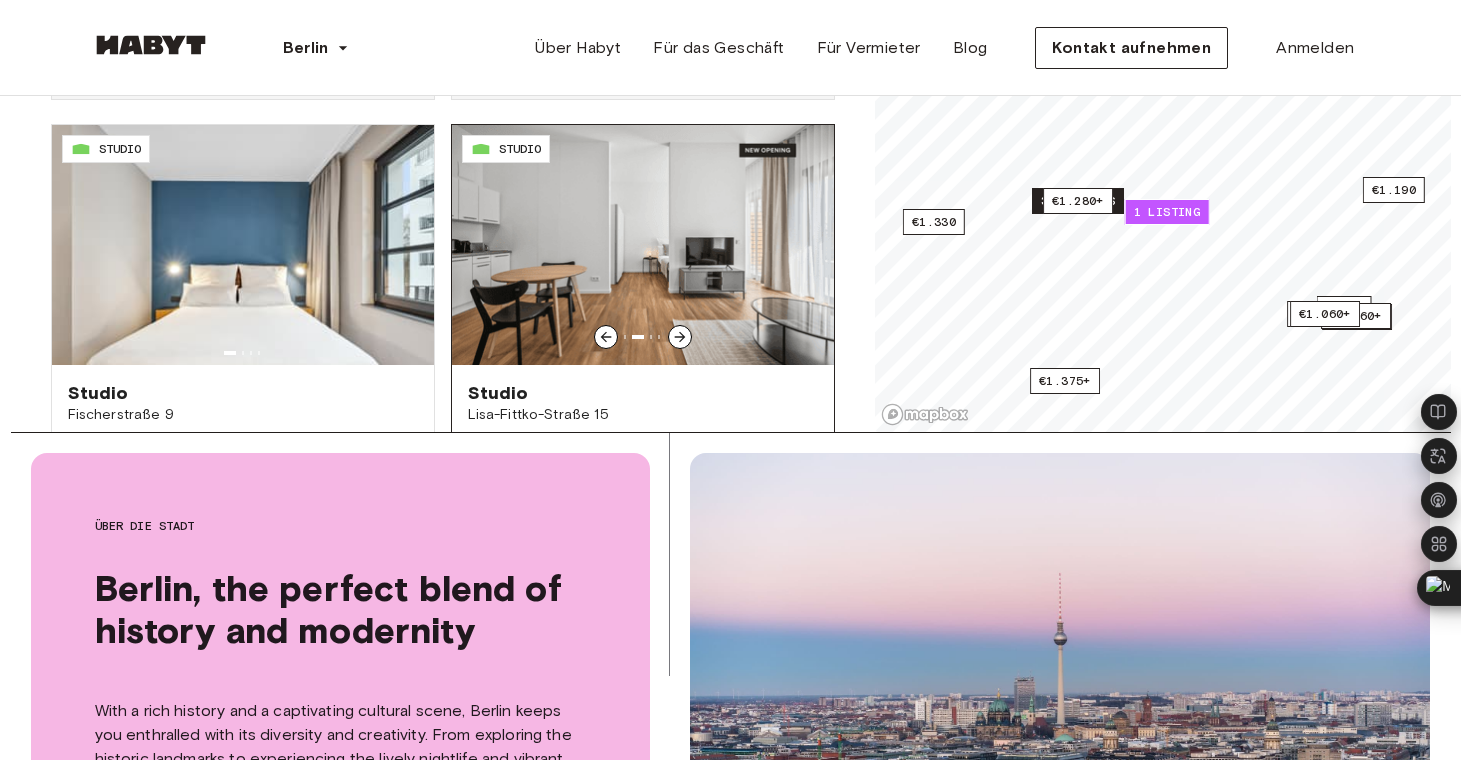 click 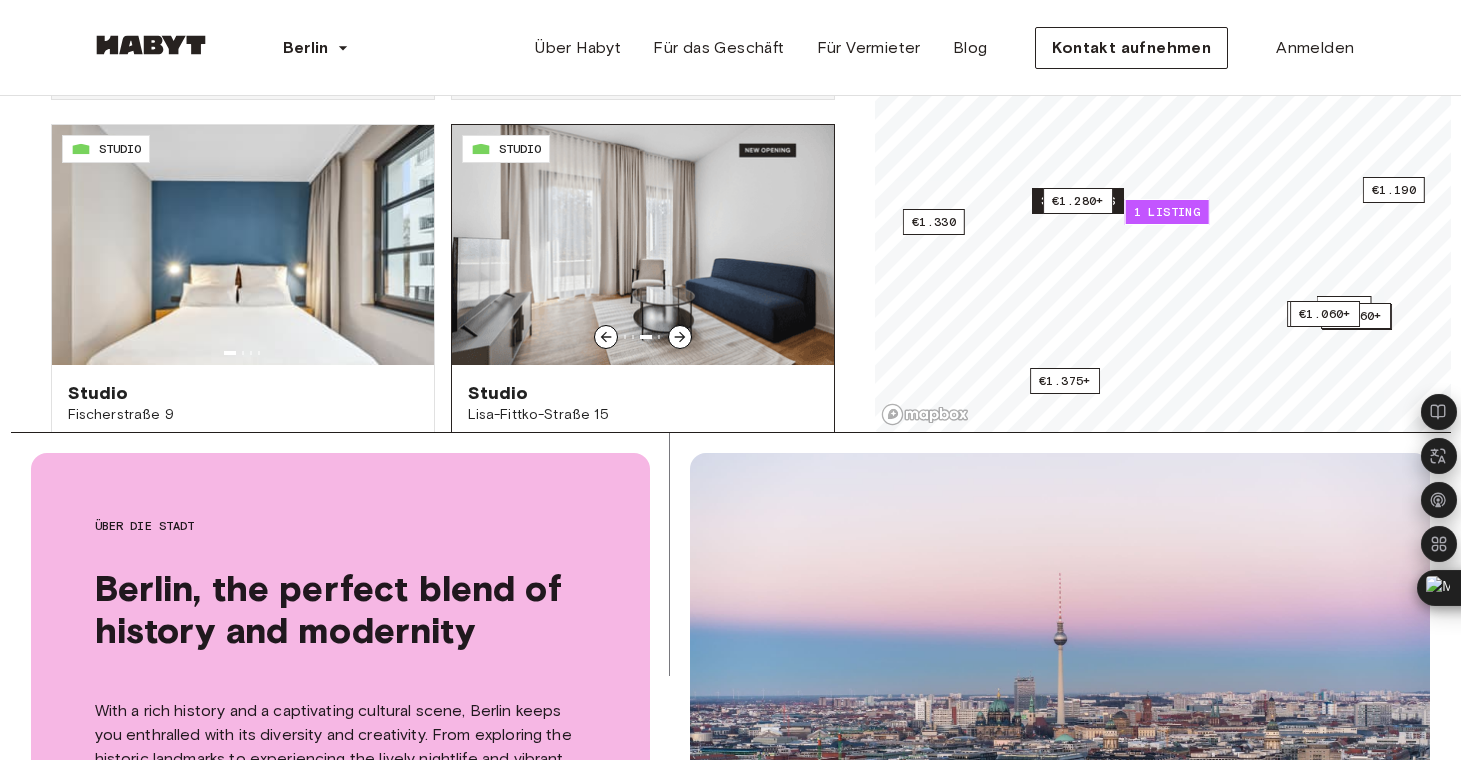click 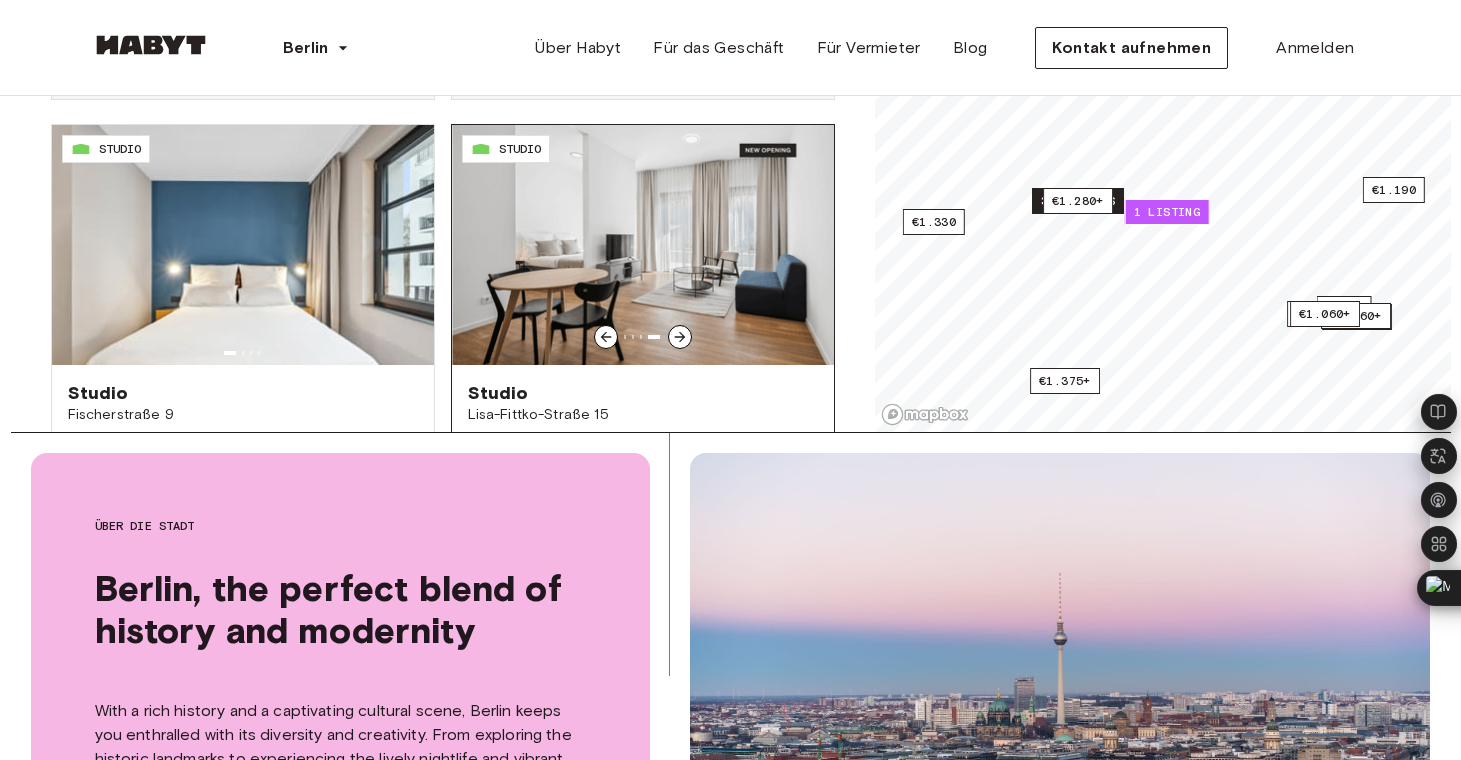 click 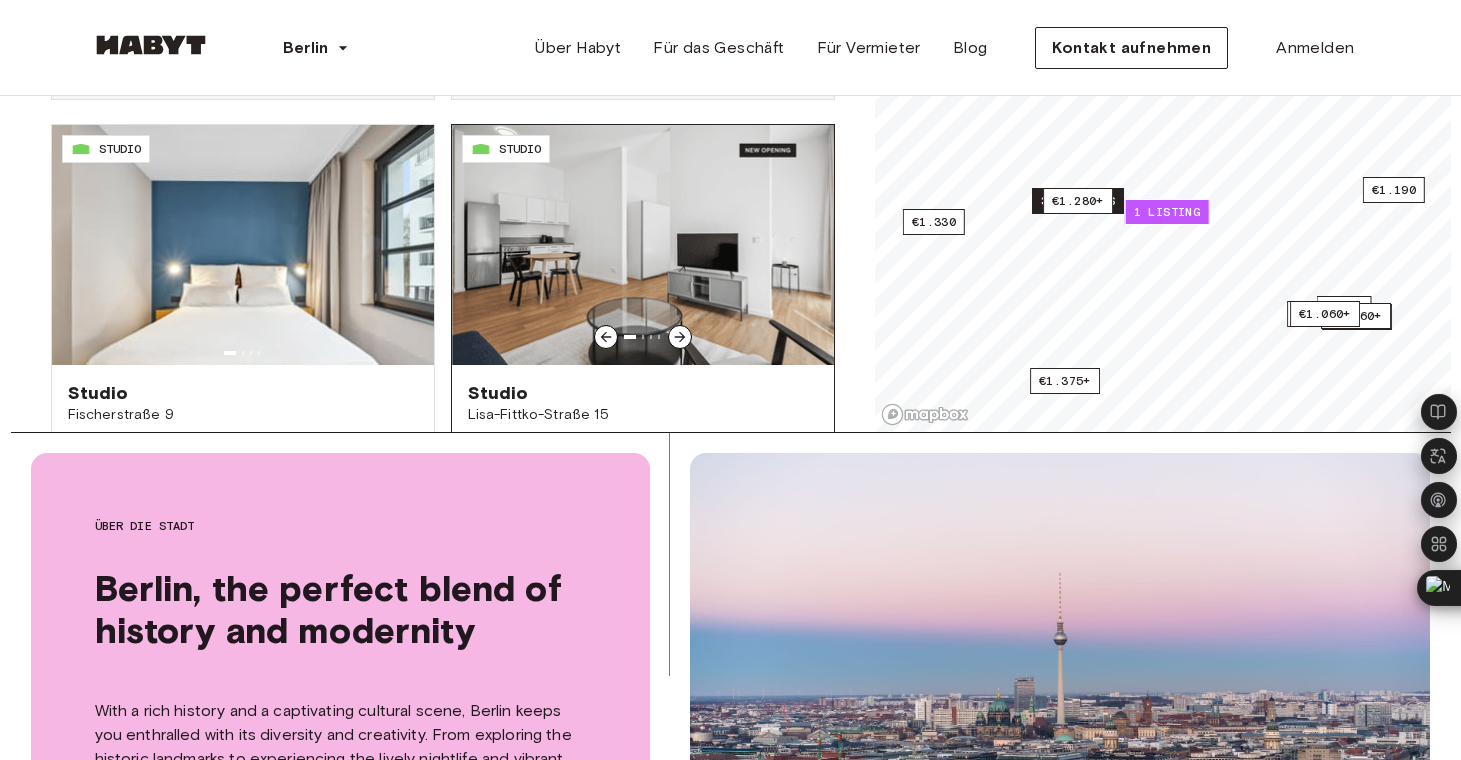 click 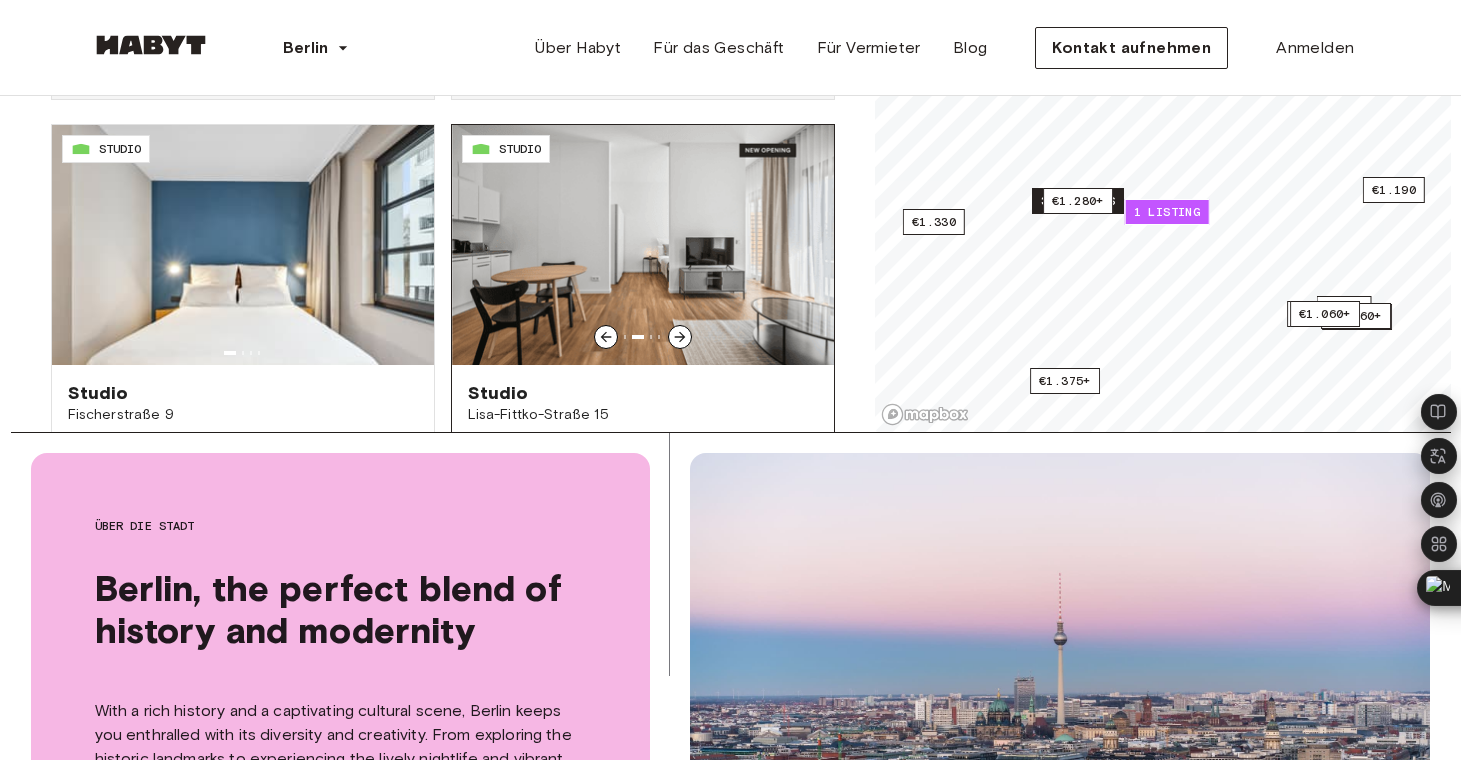 click 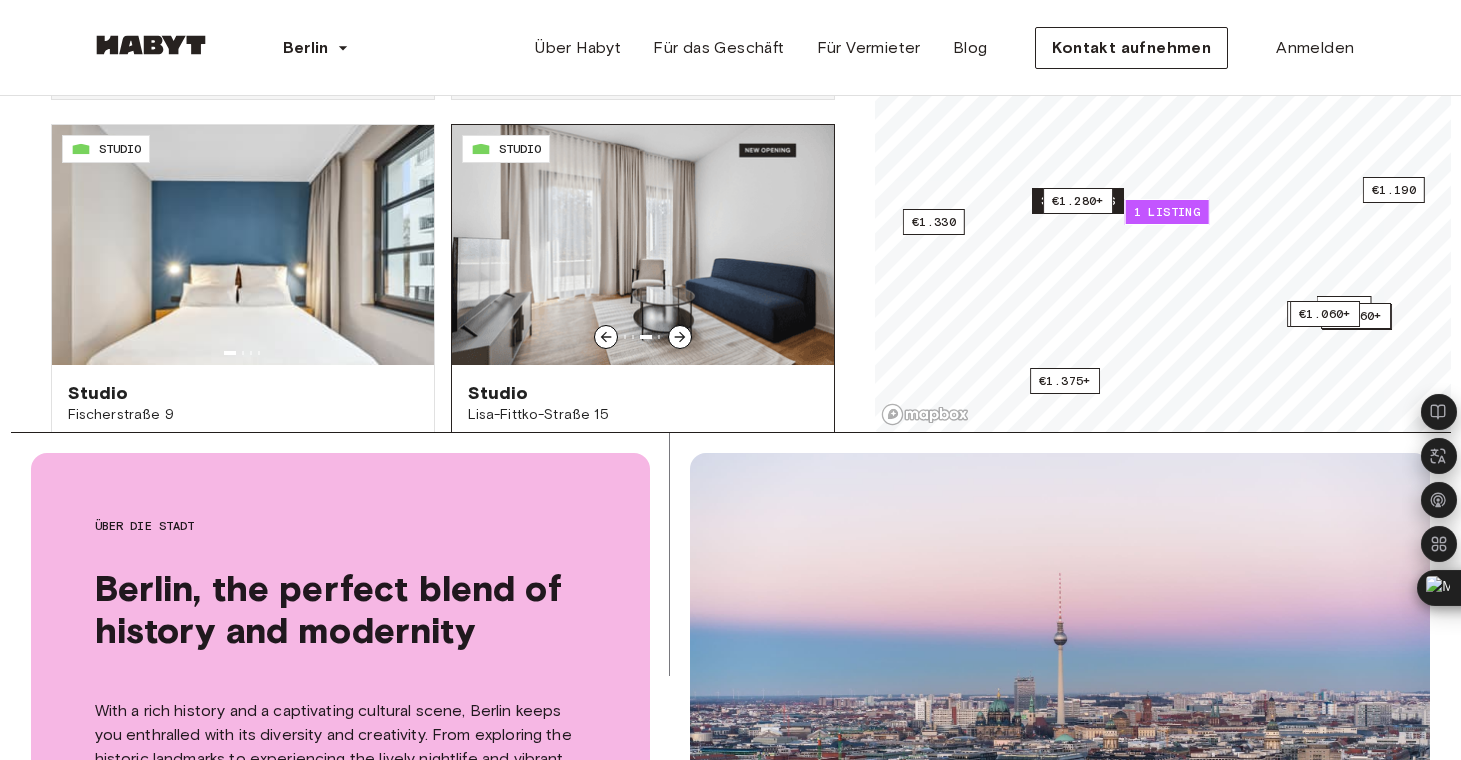 click 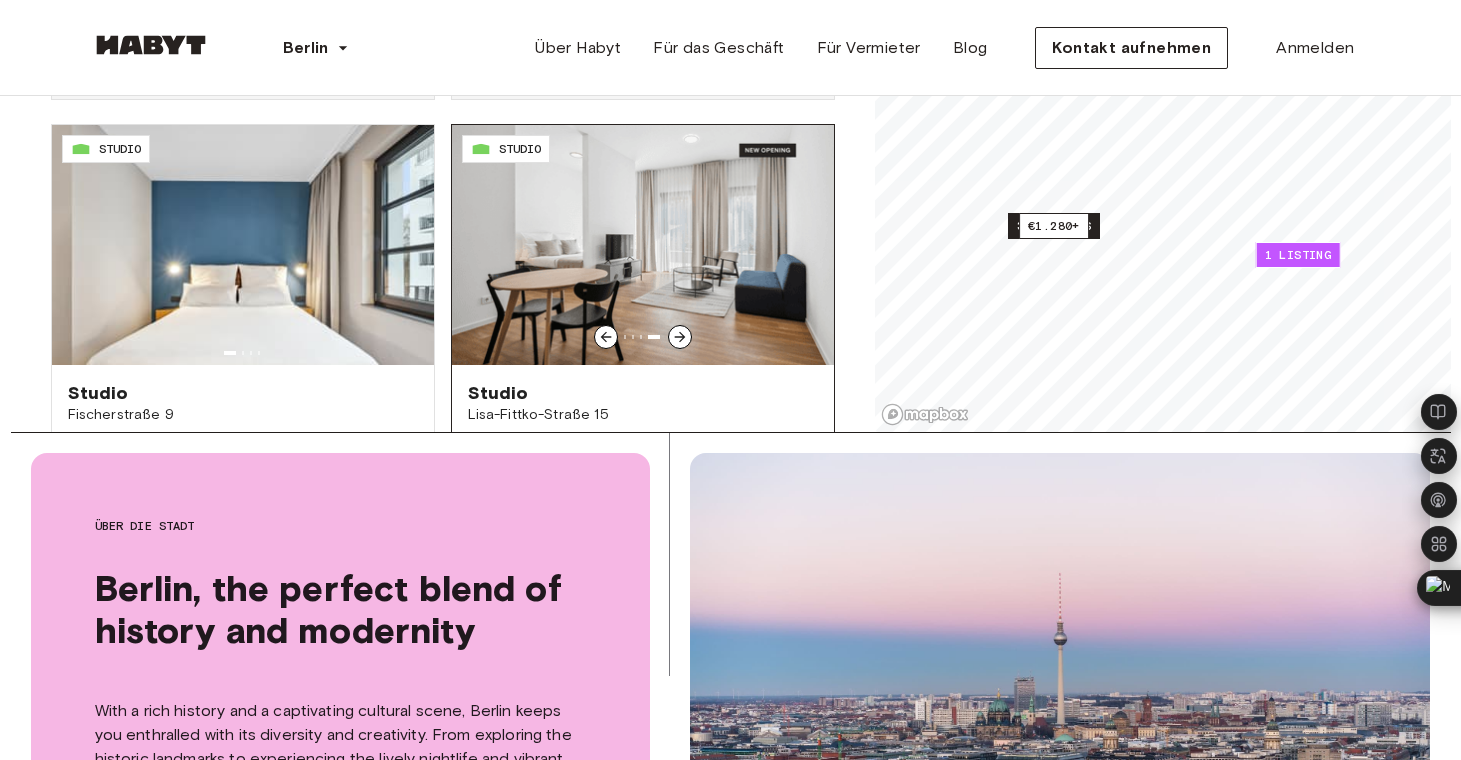 click 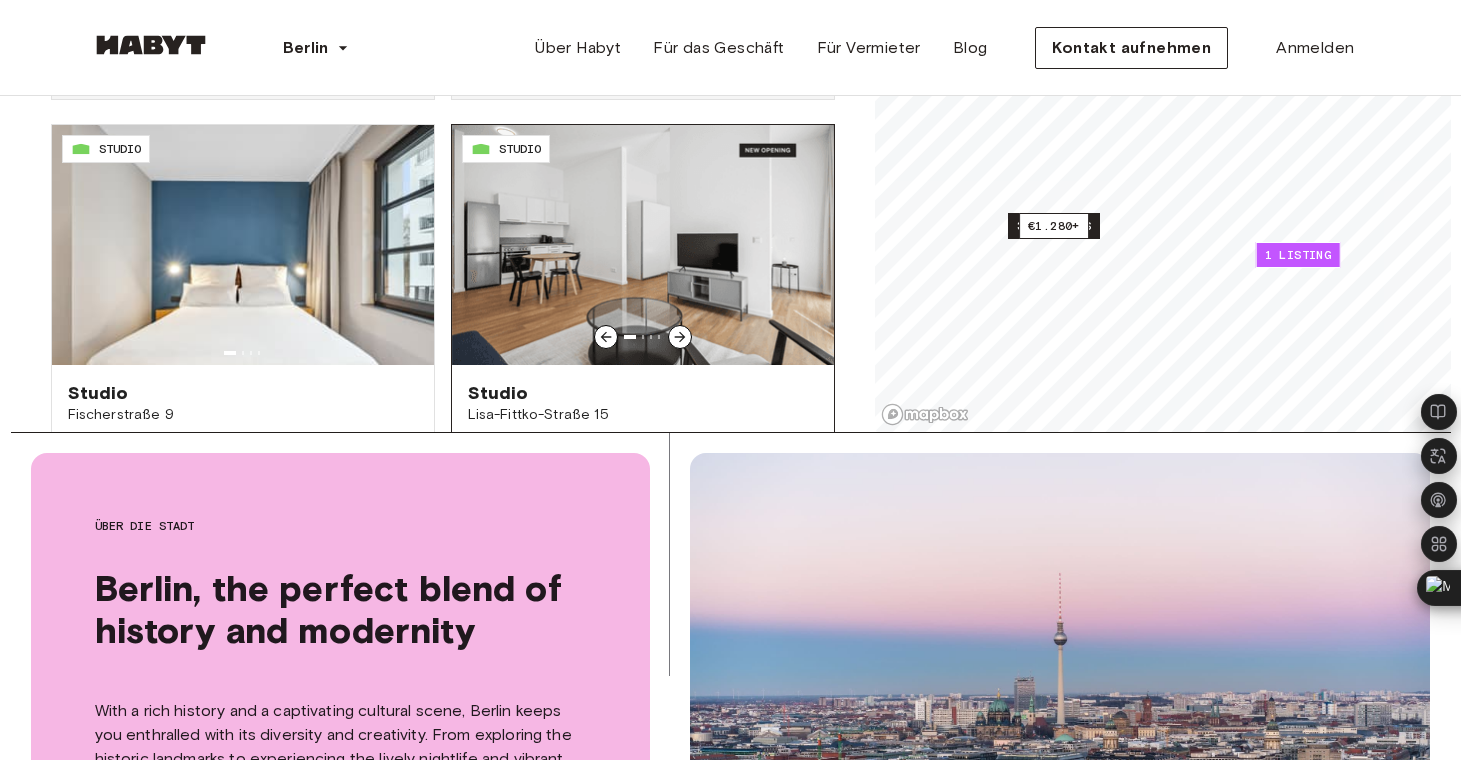 click 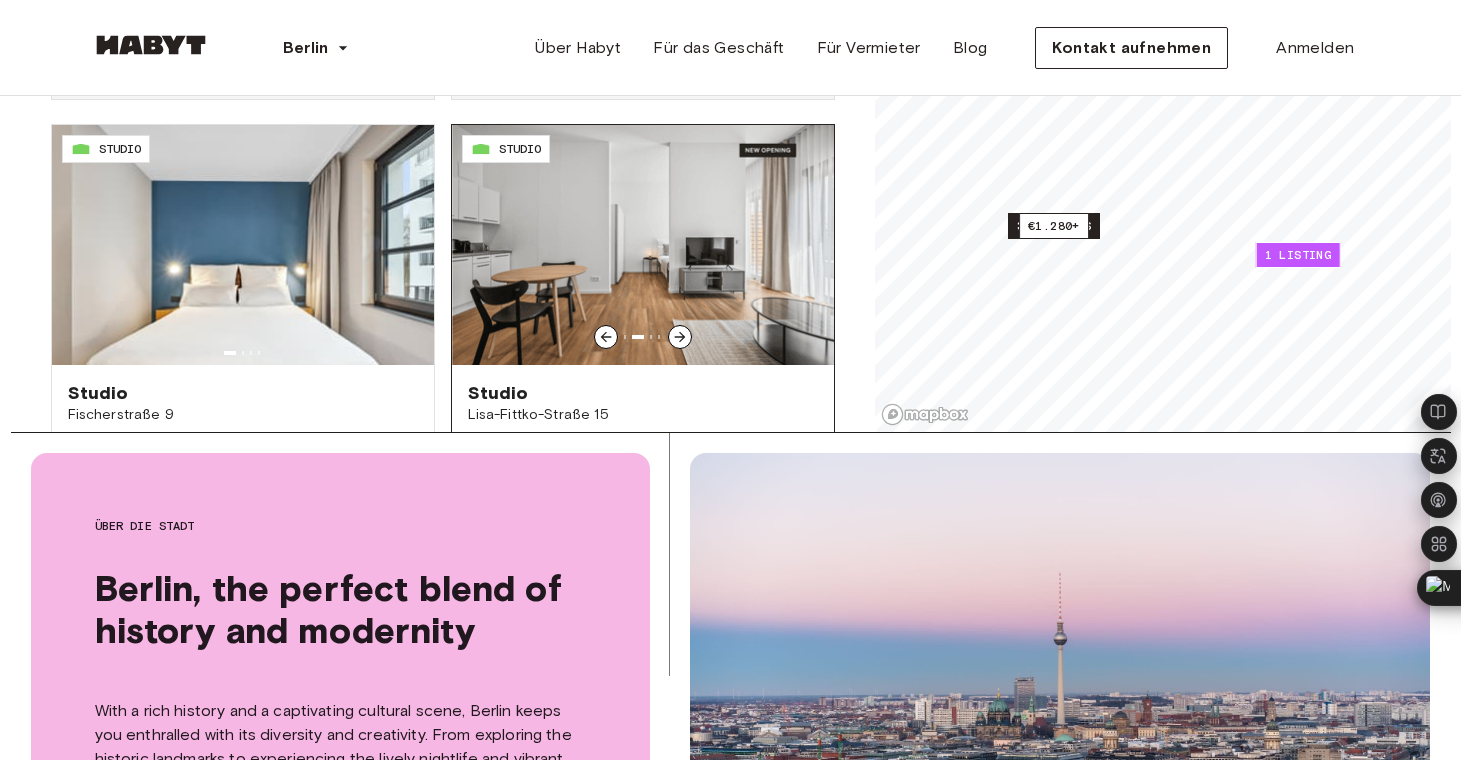 click 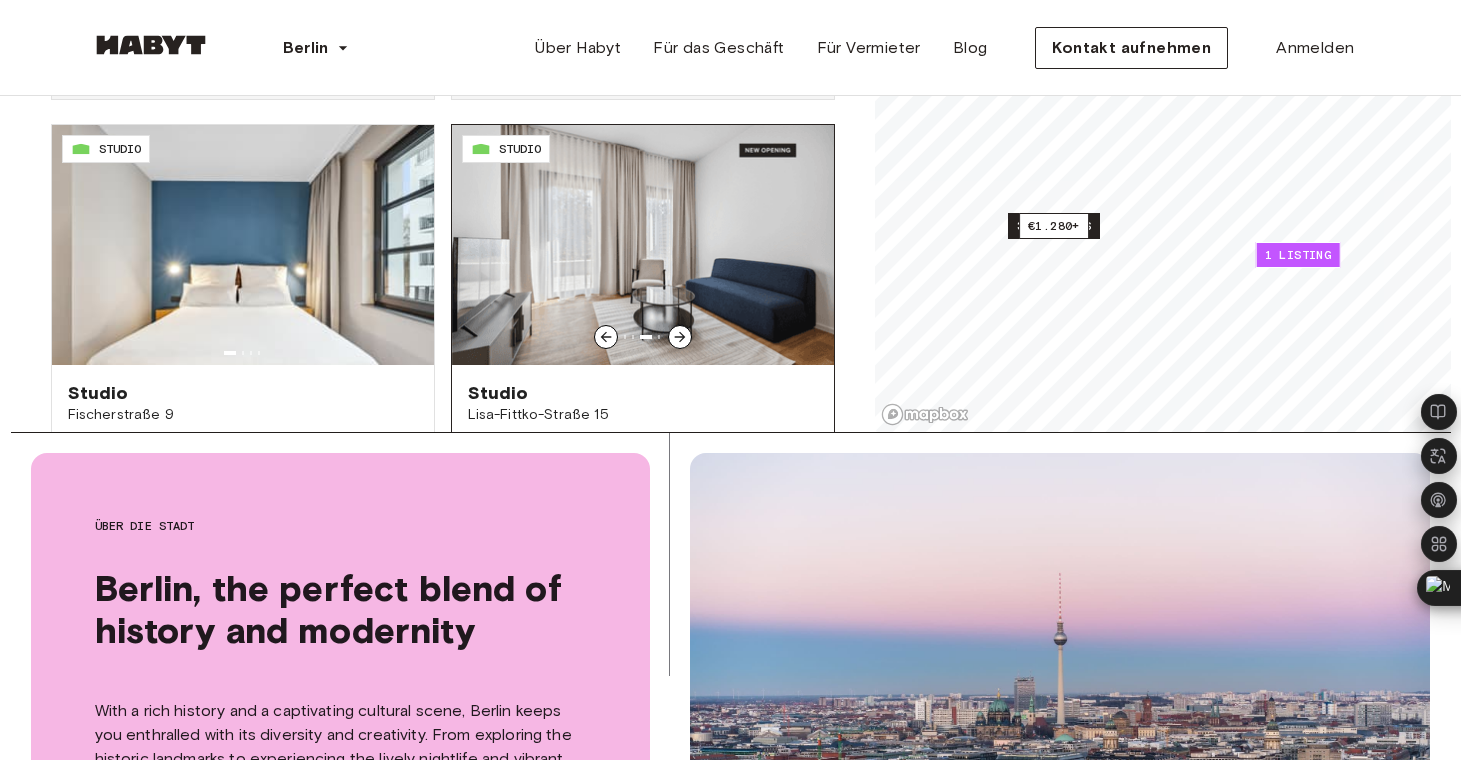 click 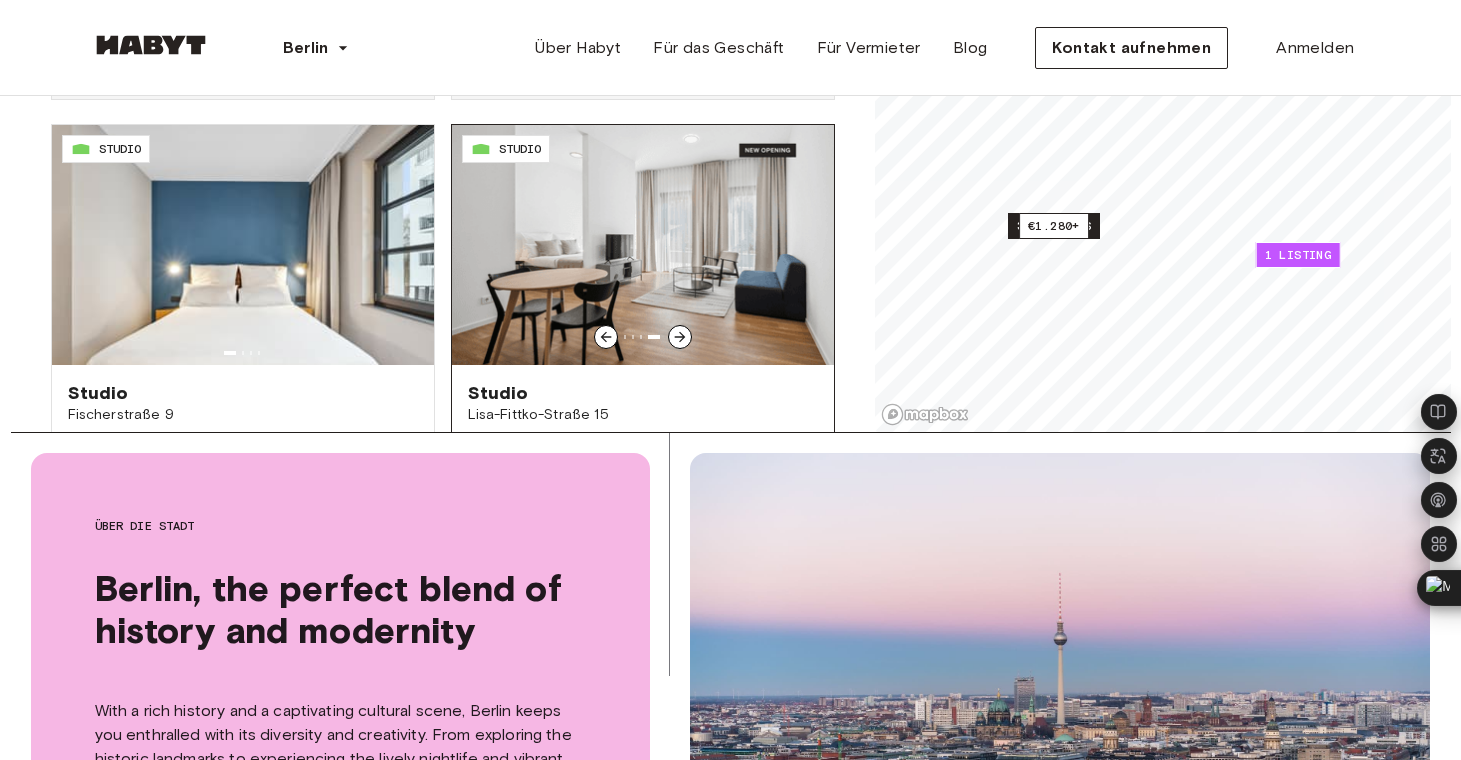 click 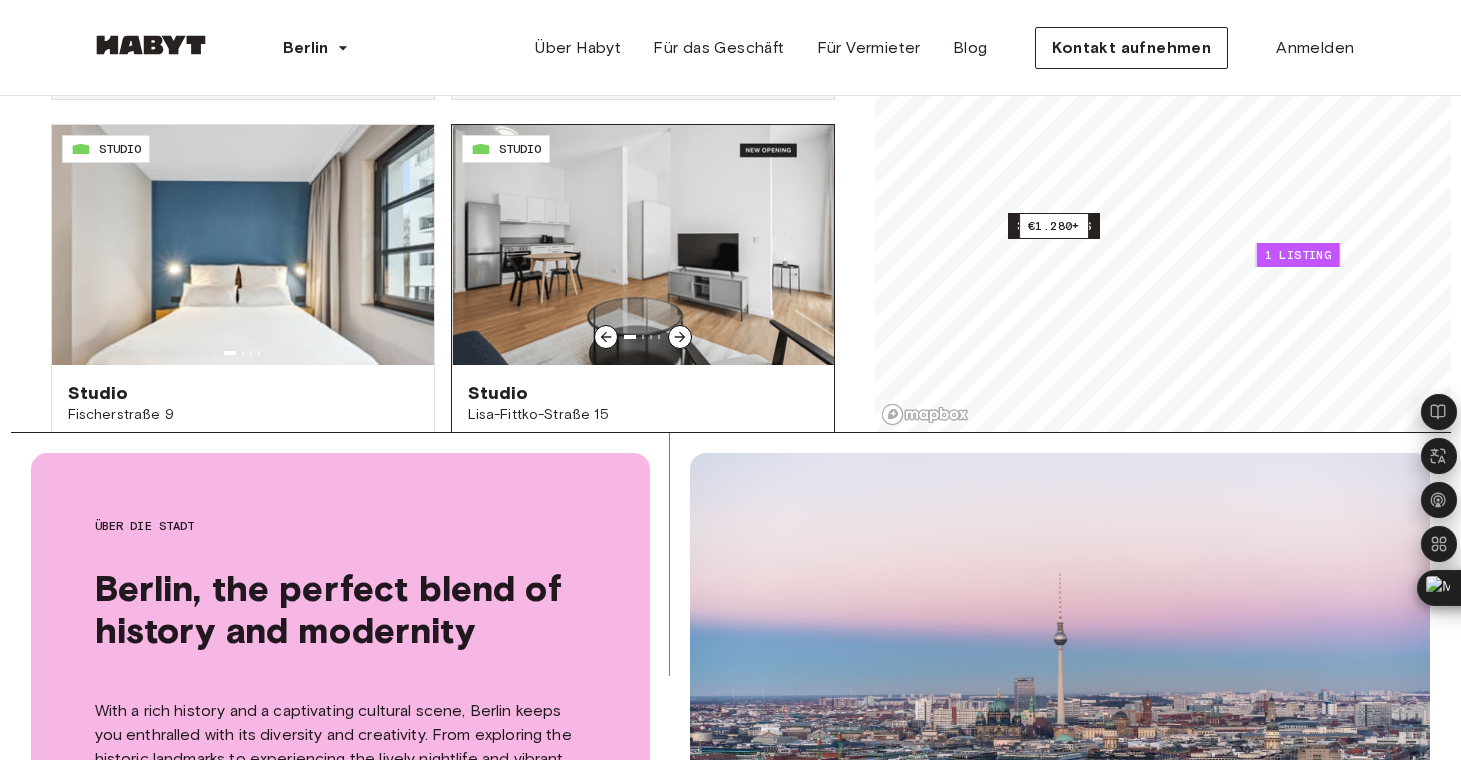 click 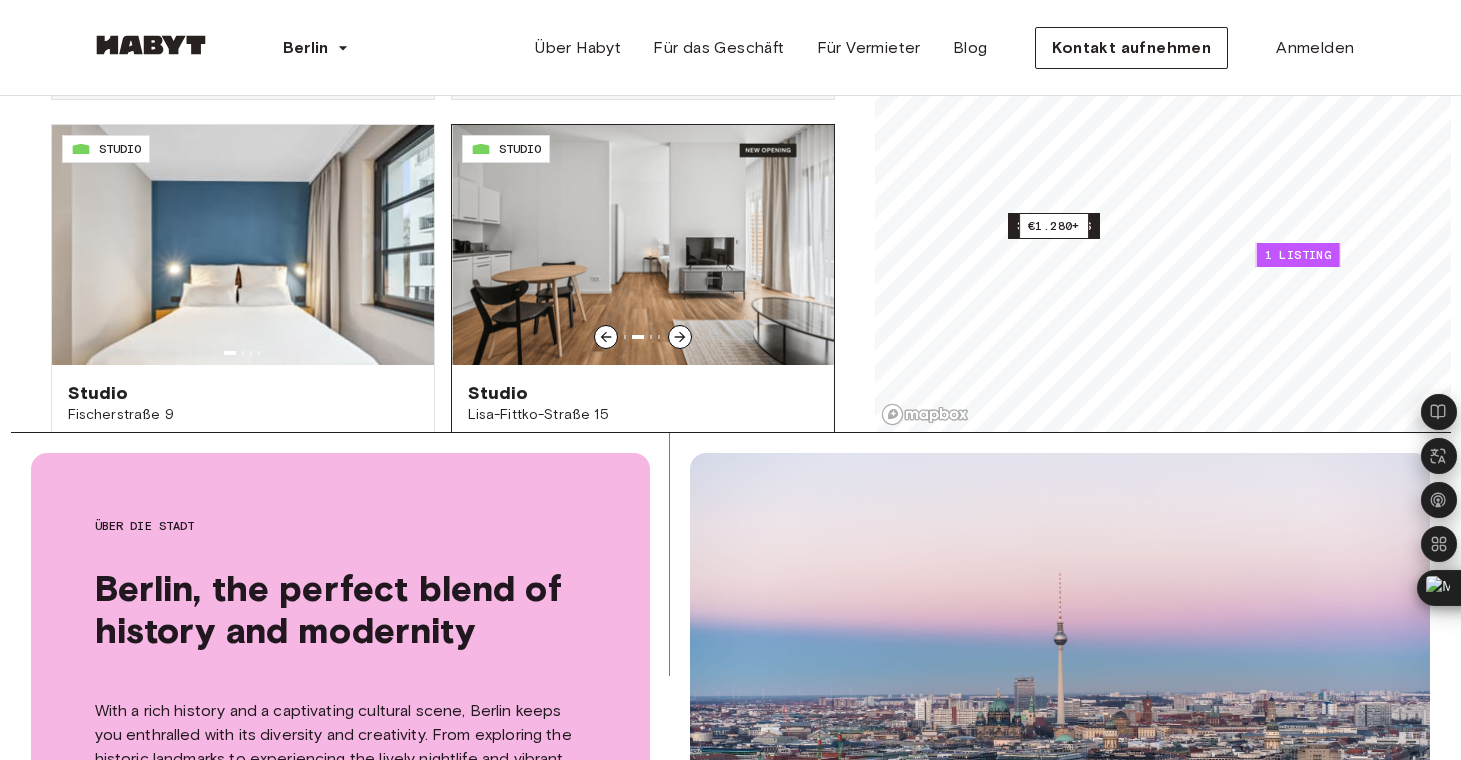 click 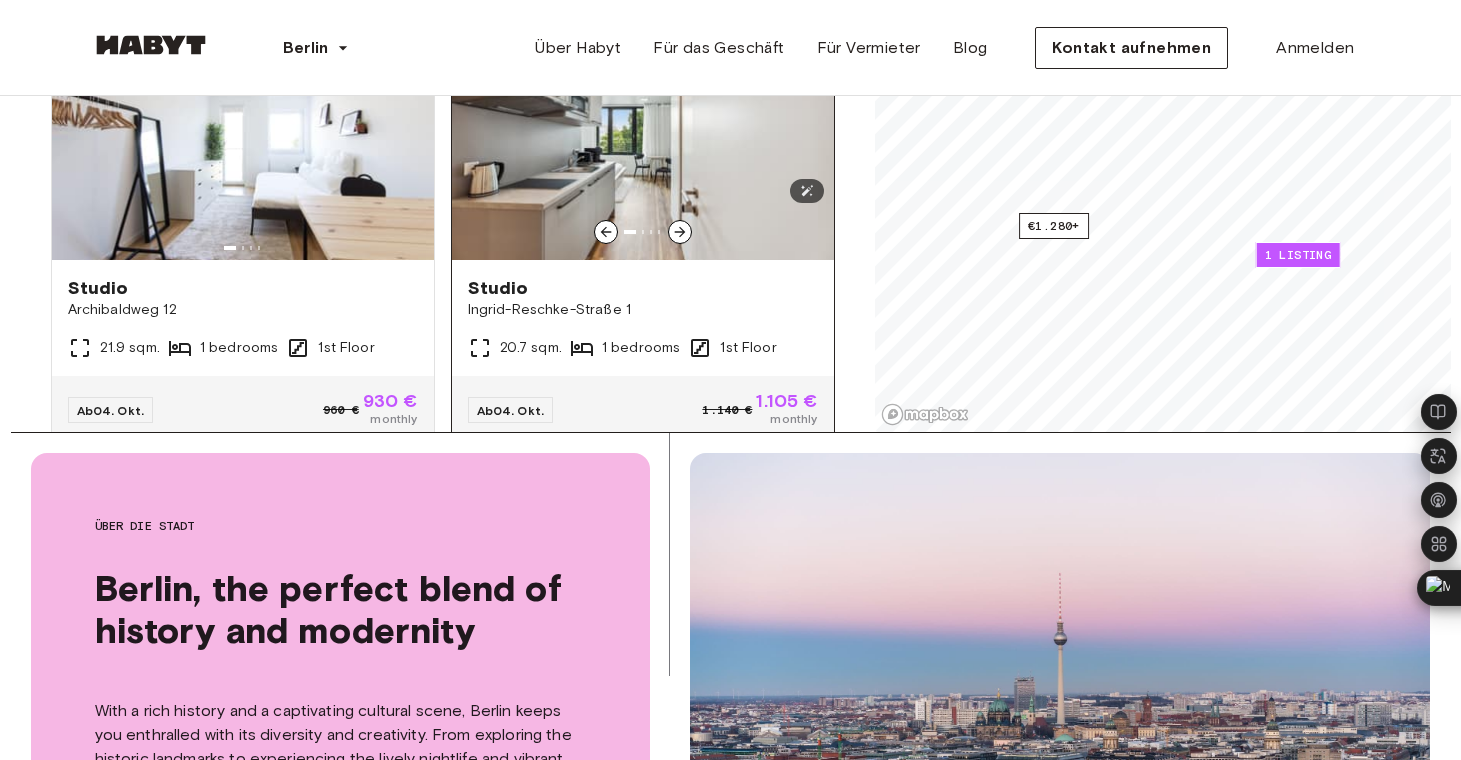 scroll, scrollTop: 7253, scrollLeft: 0, axis: vertical 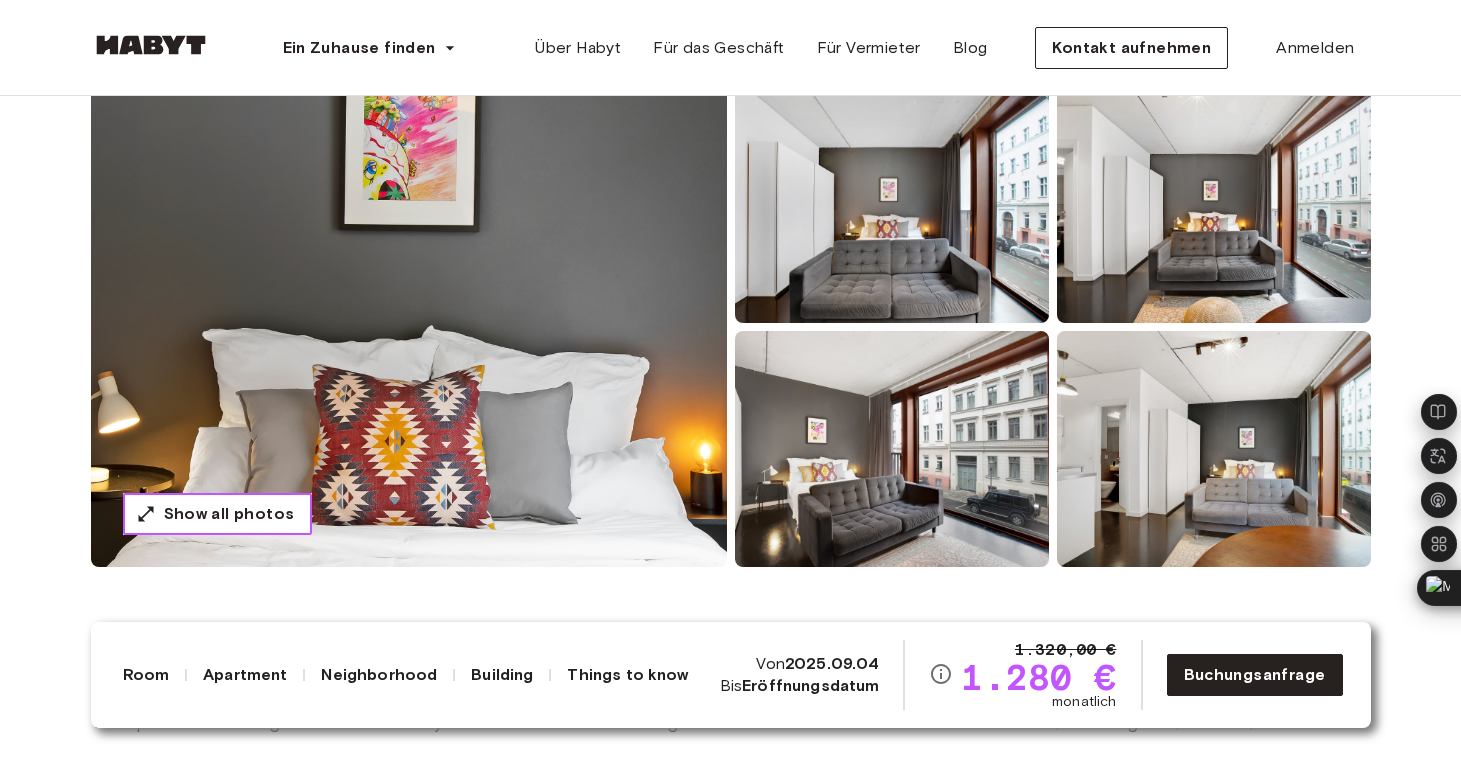 click on "Show all photos" at bounding box center (229, 514) 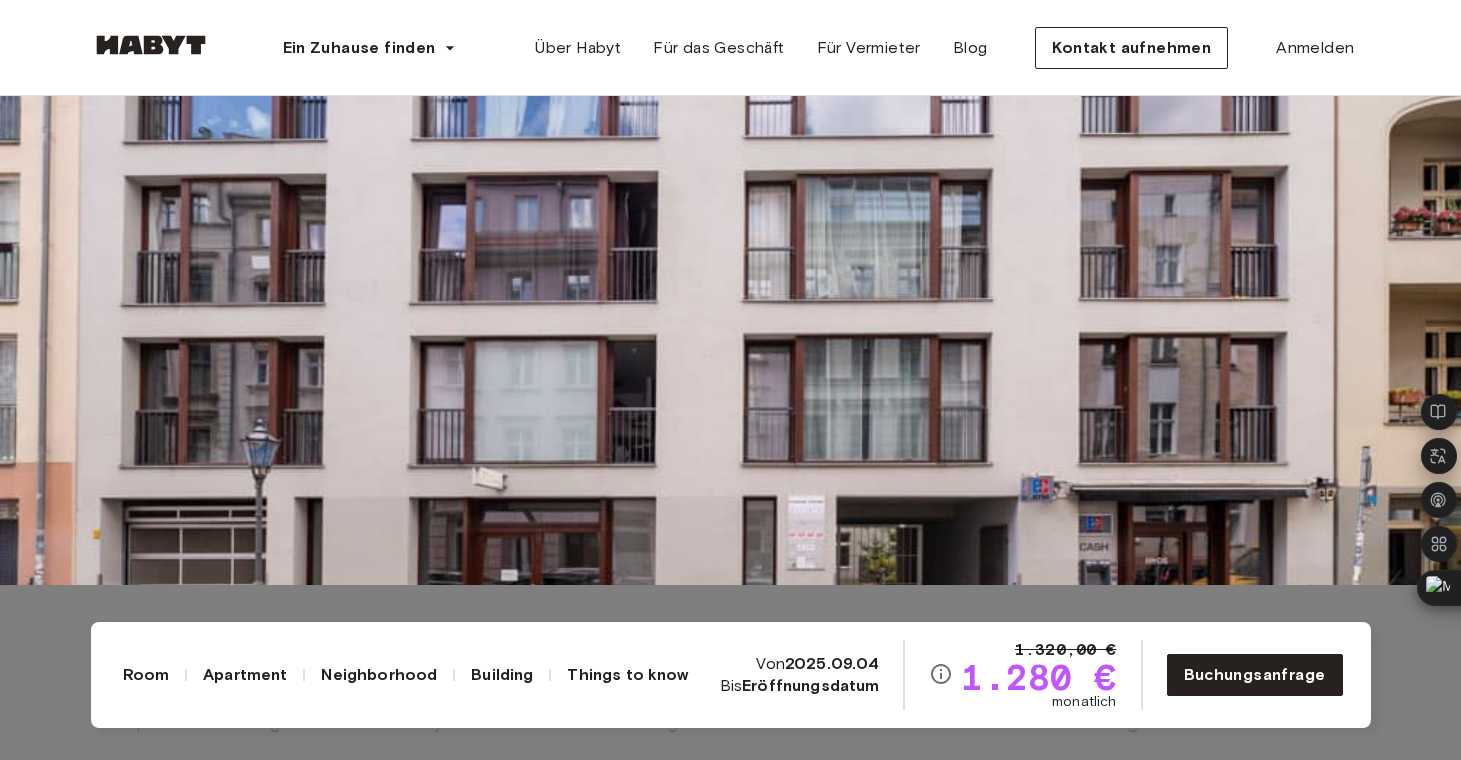click at bounding box center (730, 205) 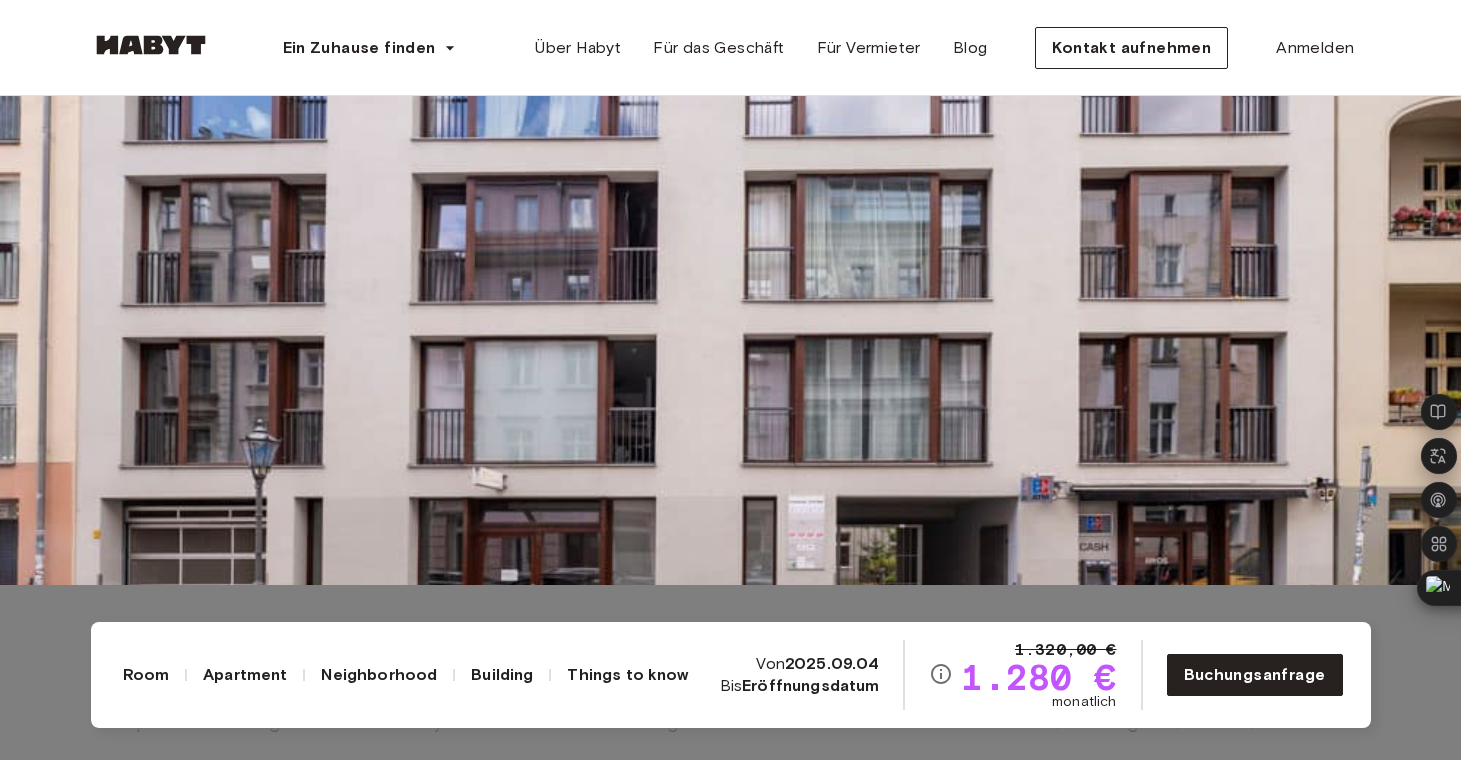 click at bounding box center [730, 205] 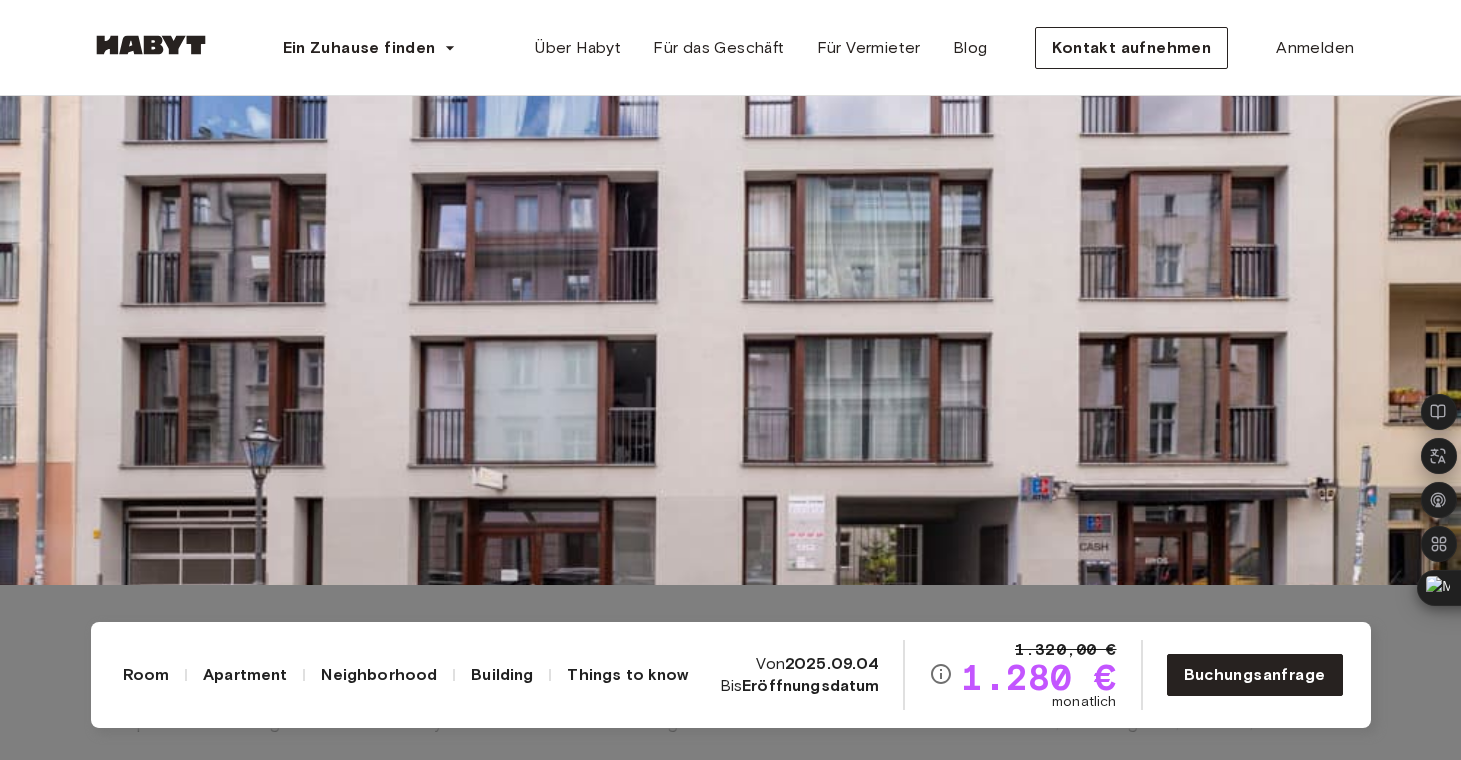 click at bounding box center [730, 205] 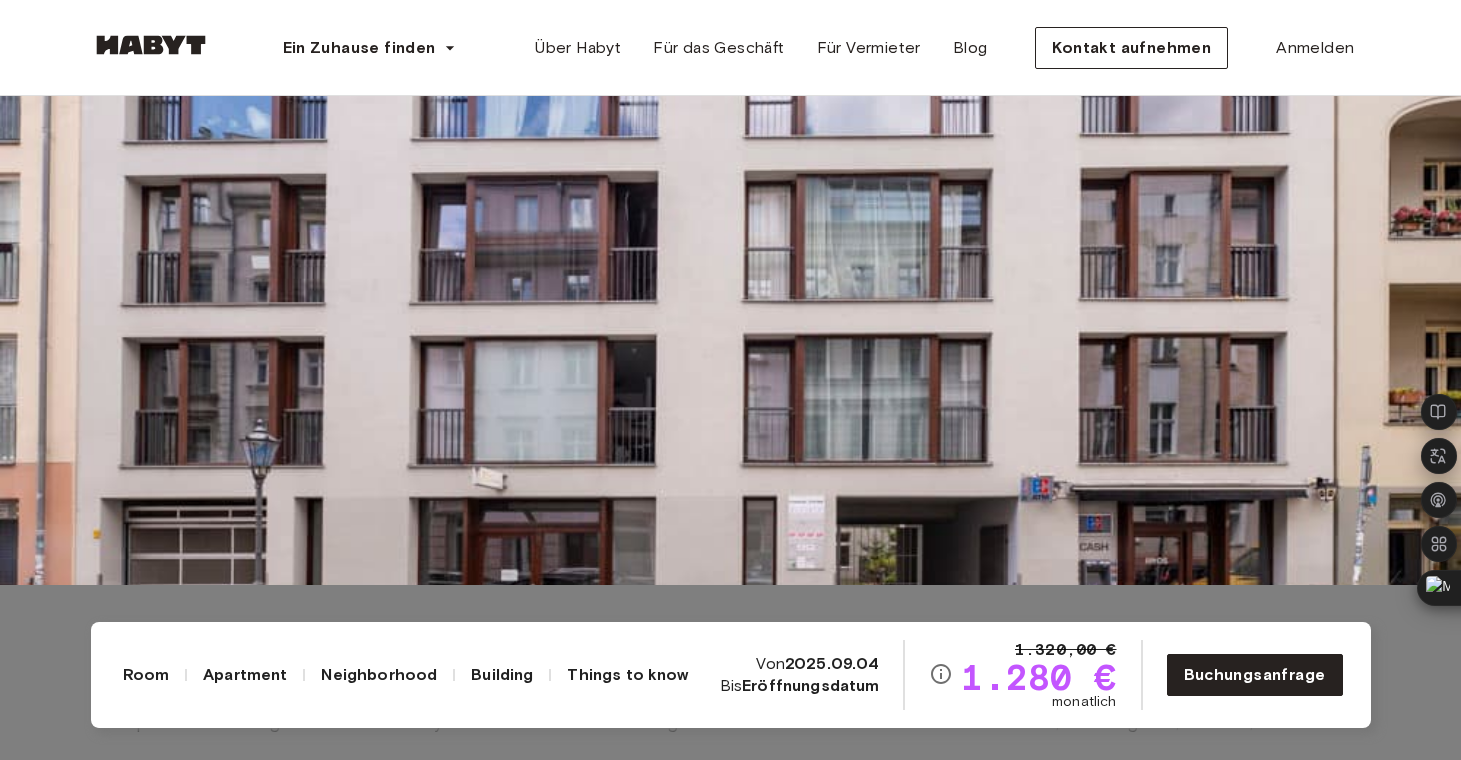 click at bounding box center [730, 205] 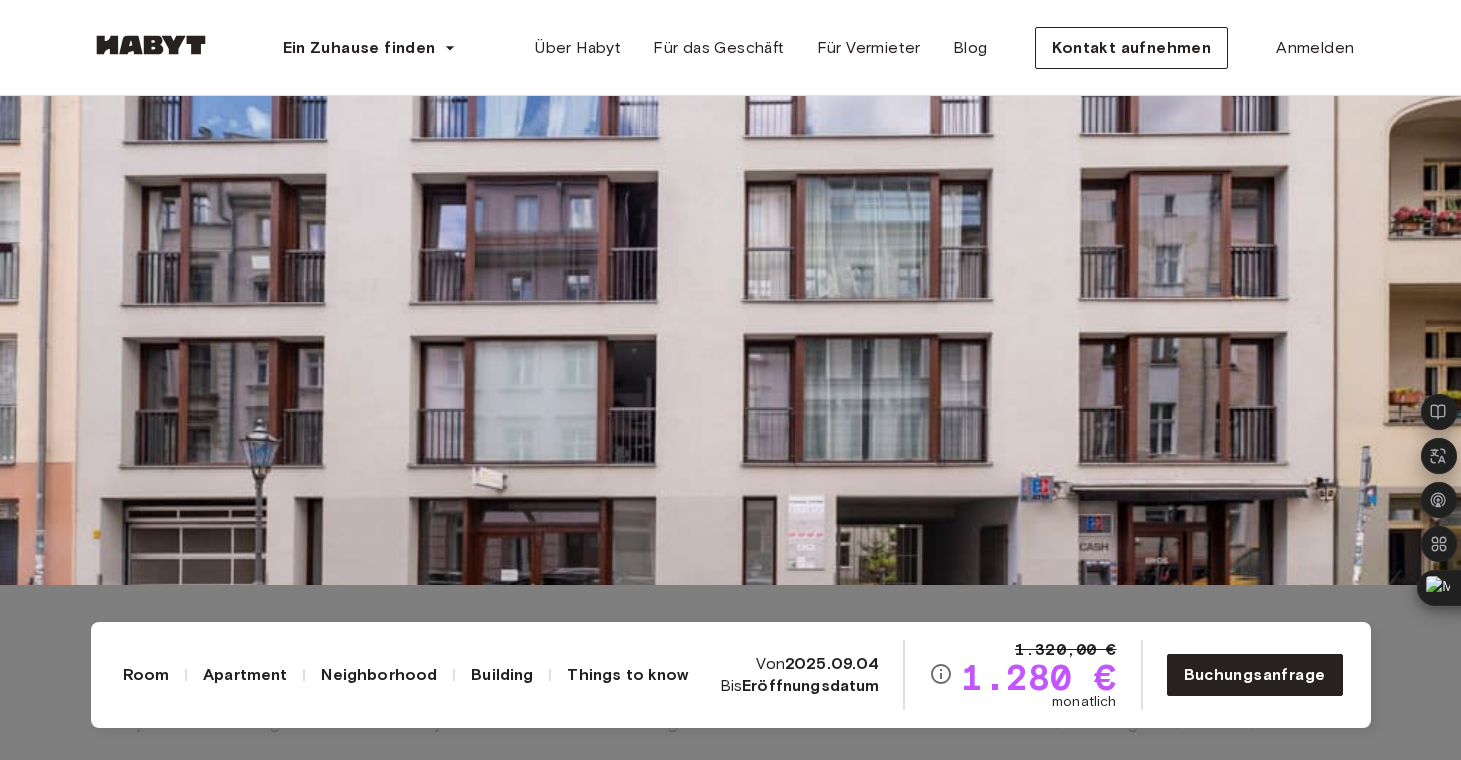 click 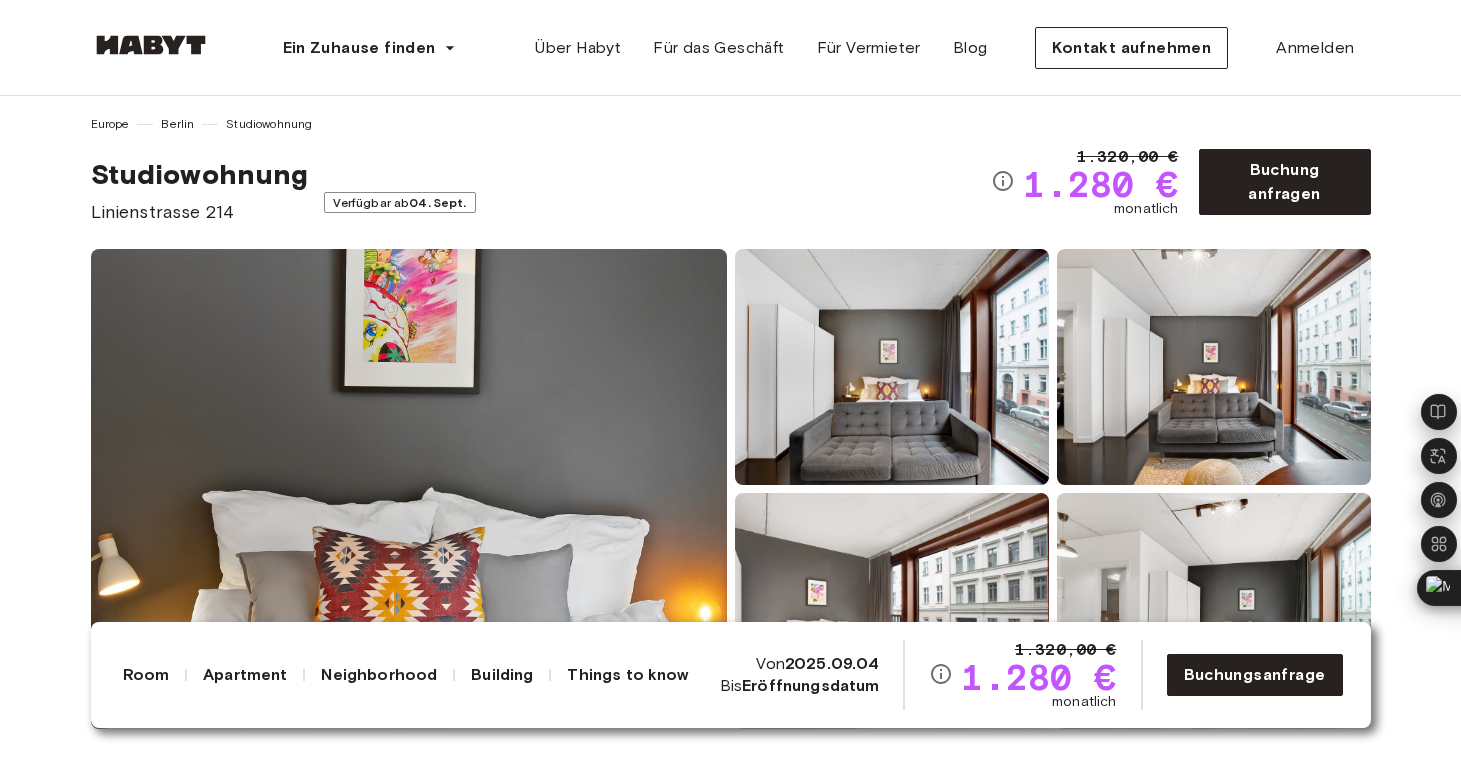 scroll, scrollTop: 0, scrollLeft: 0, axis: both 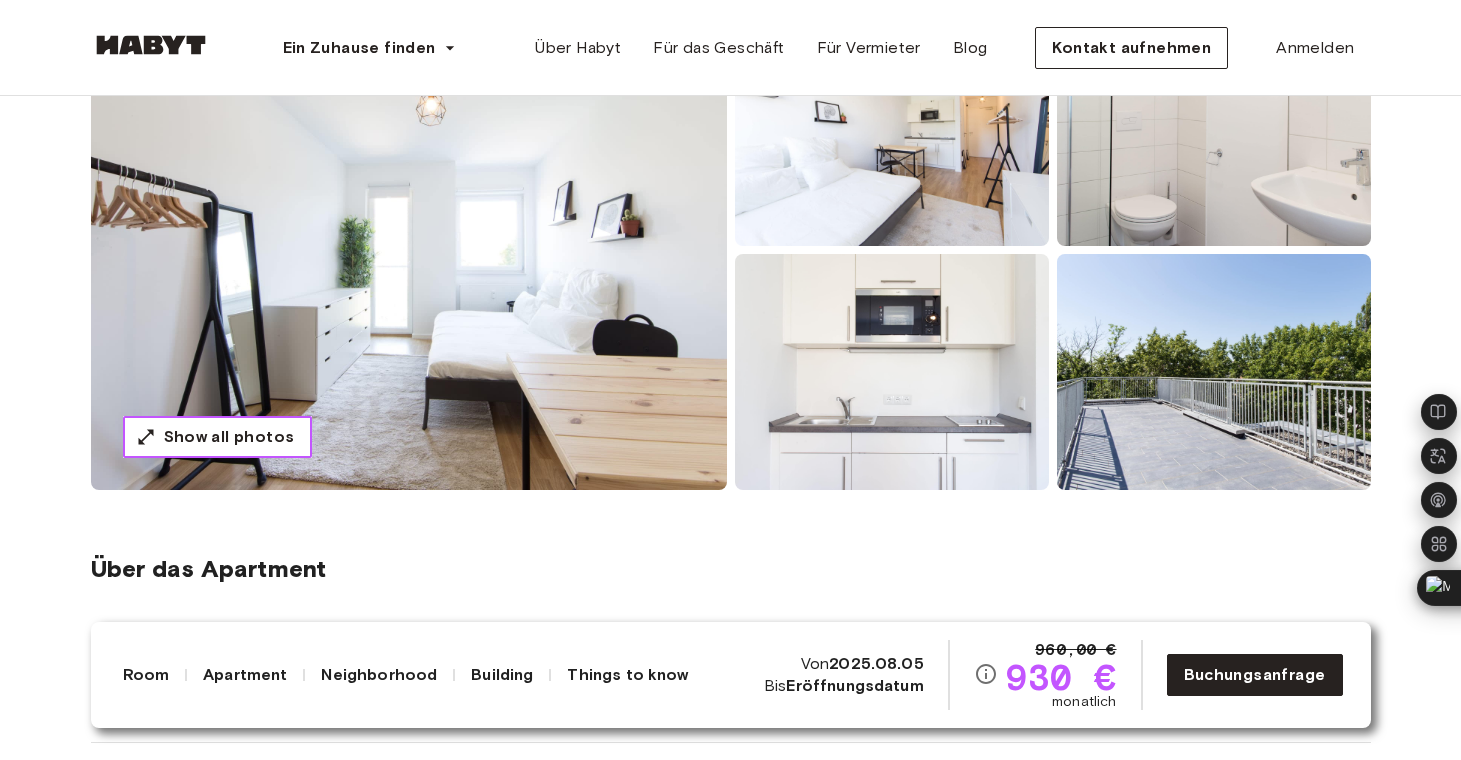 click on "Show all photos" at bounding box center (229, 437) 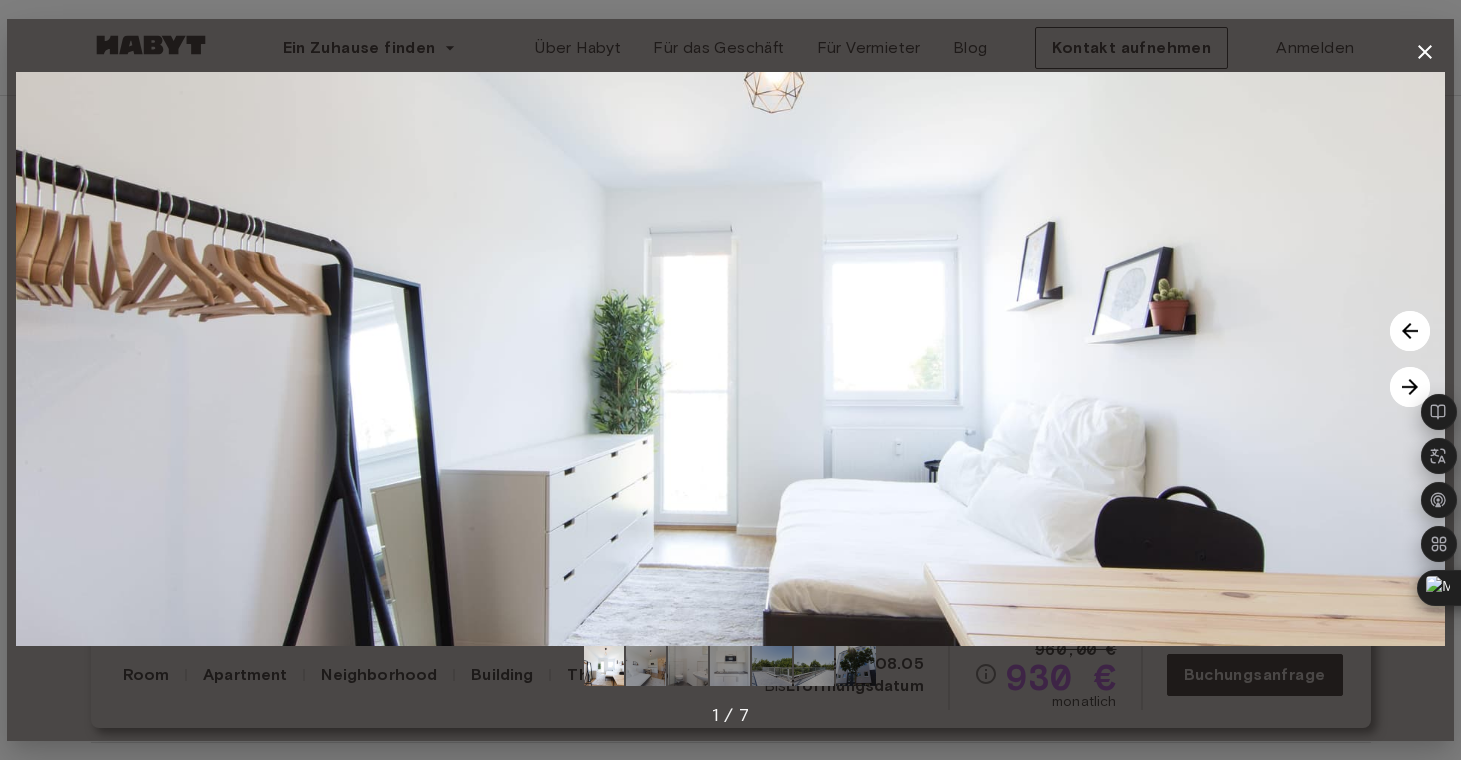click at bounding box center (1410, 387) 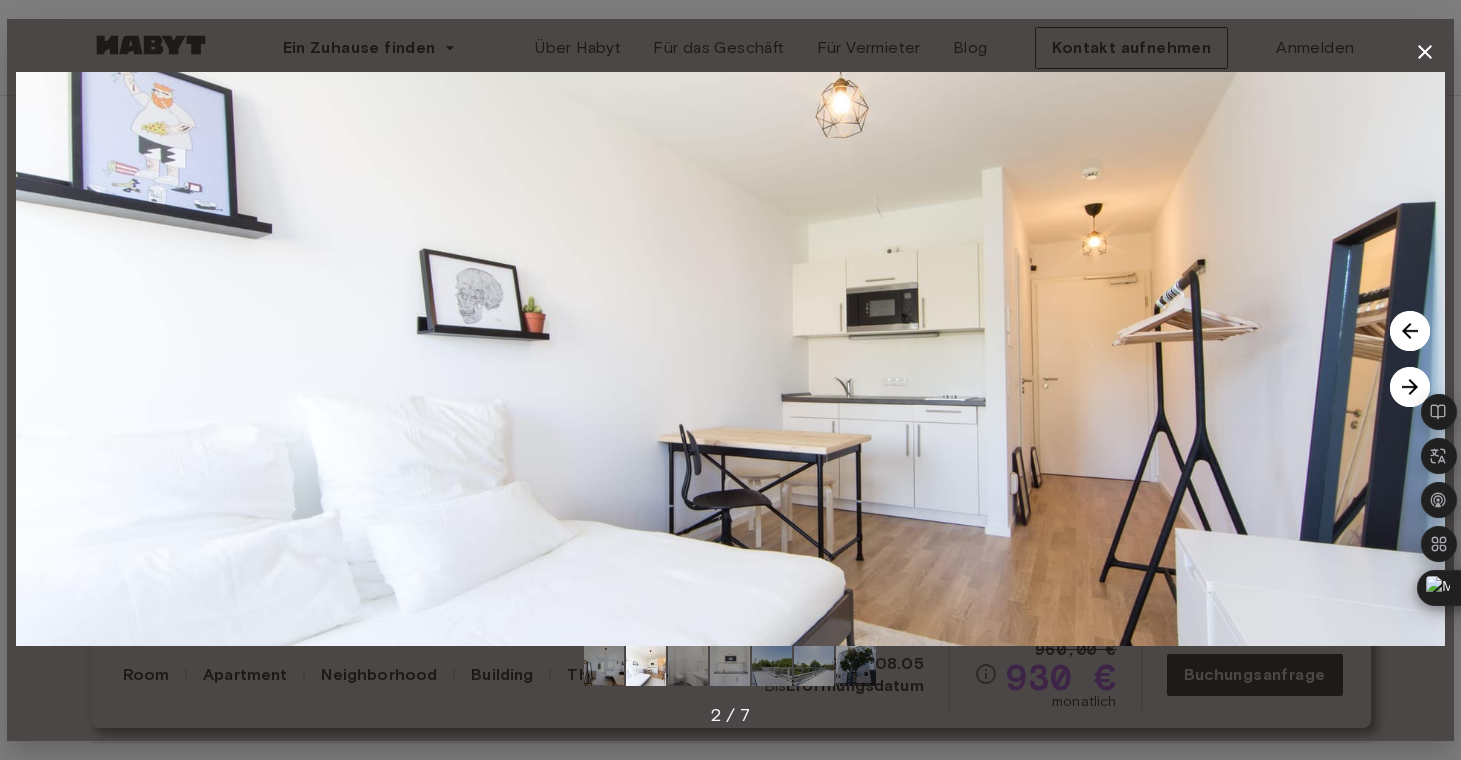 click at bounding box center [1410, 387] 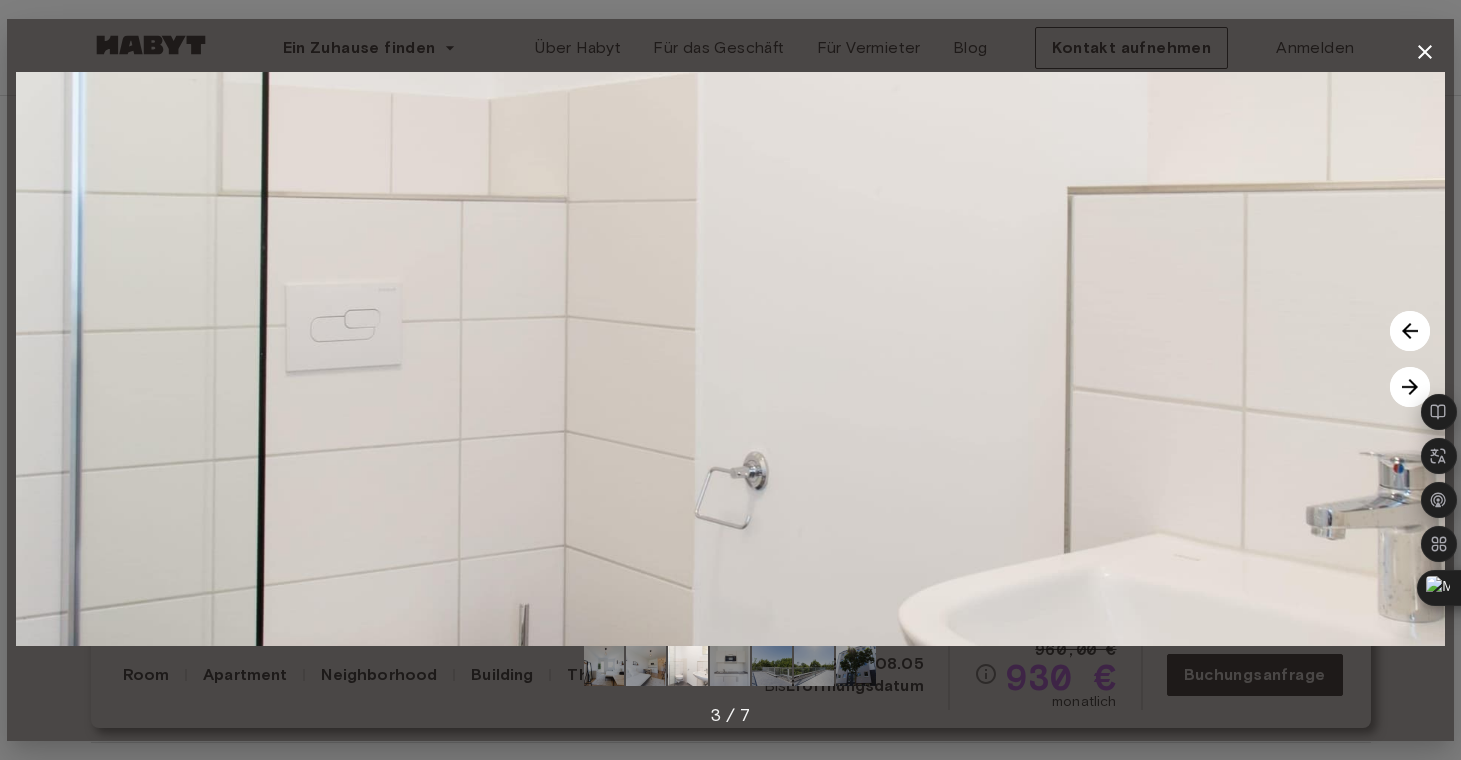 click at bounding box center [1410, 387] 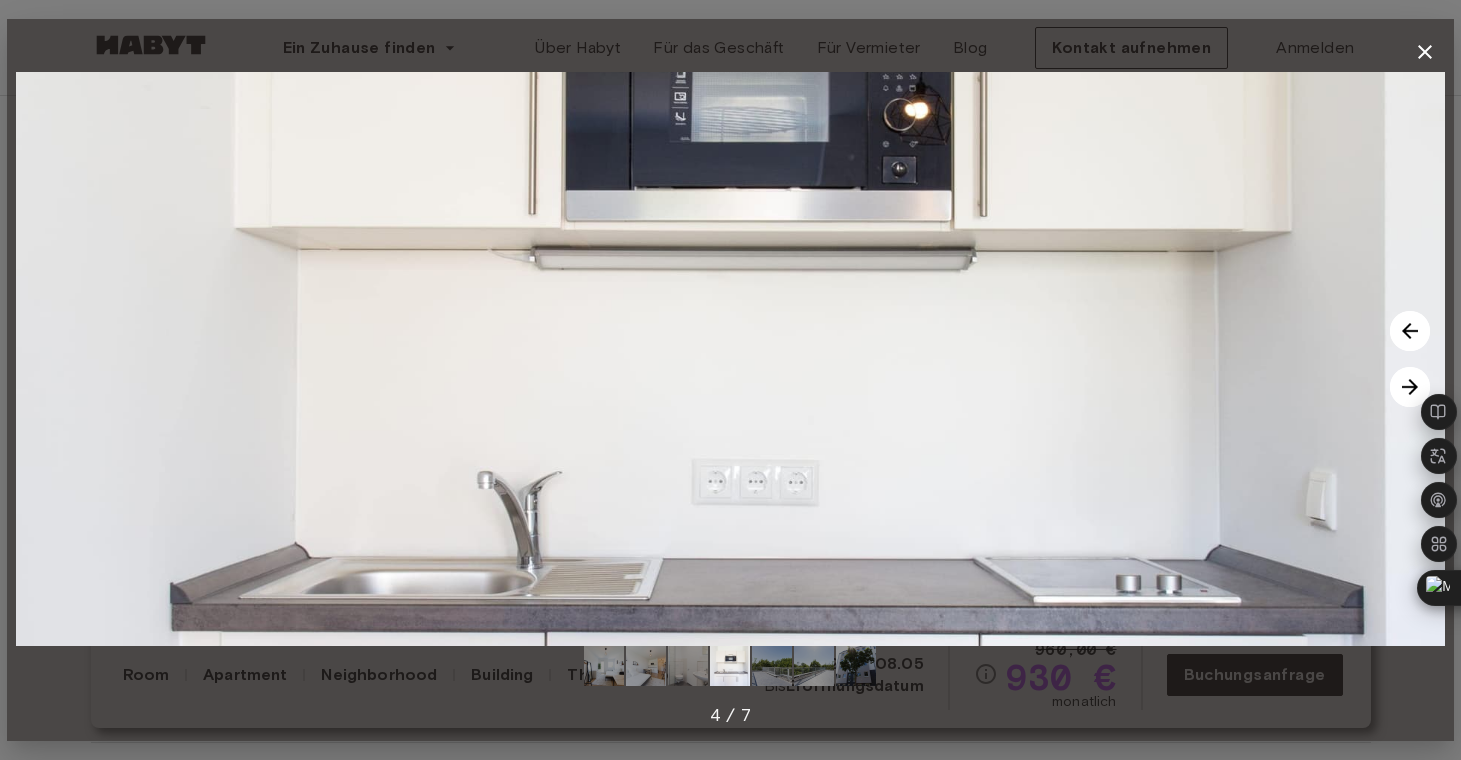 click at bounding box center (1410, 387) 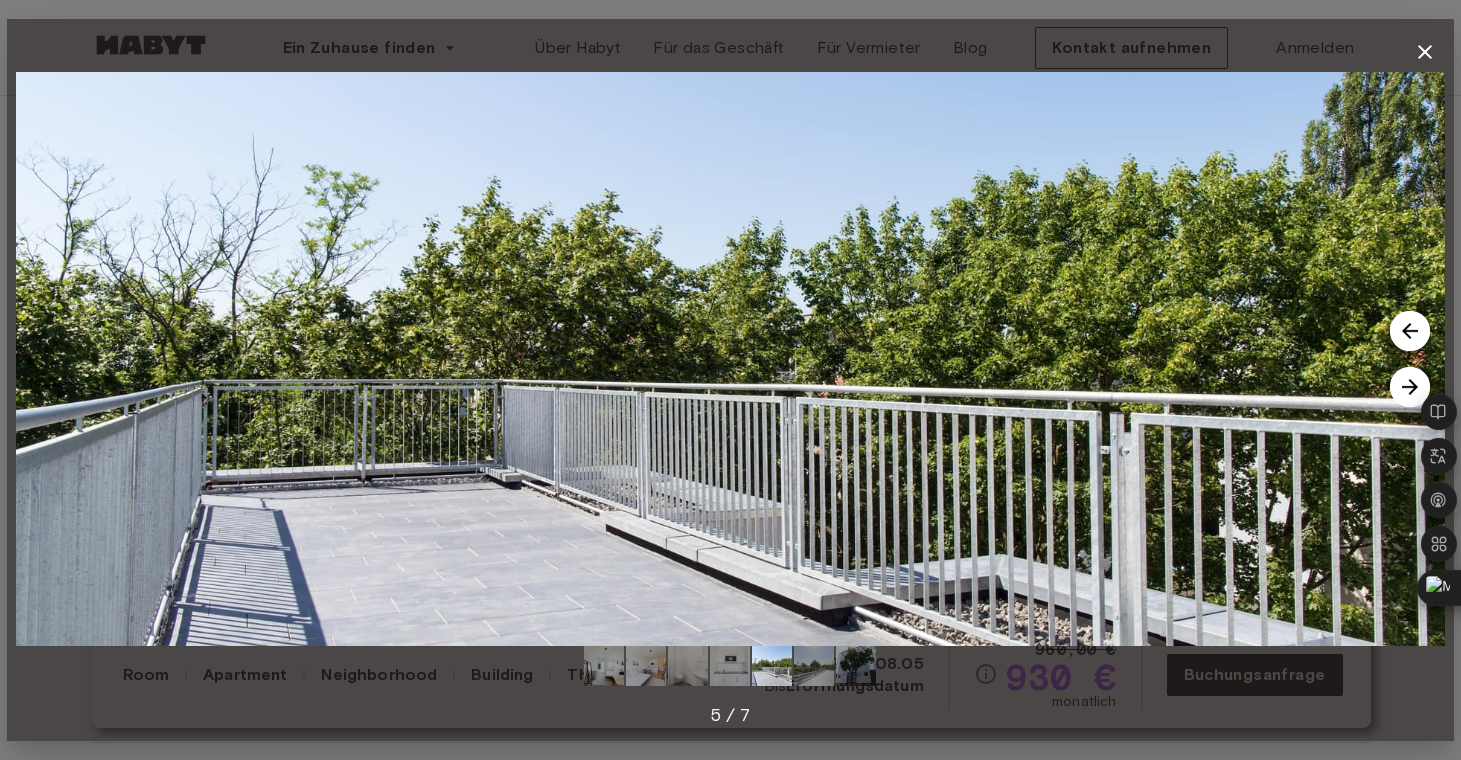 click at bounding box center [1410, 387] 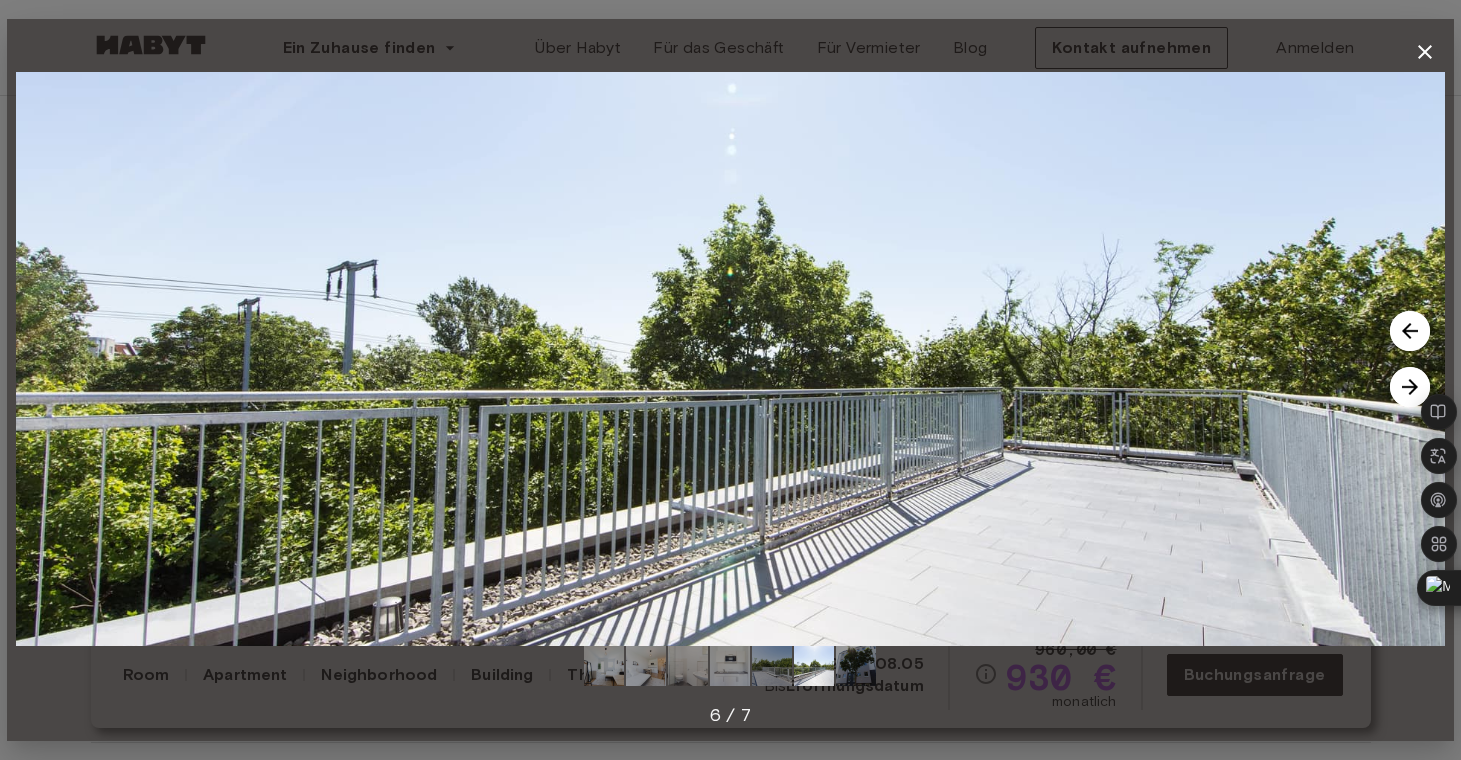 click at bounding box center [1410, 387] 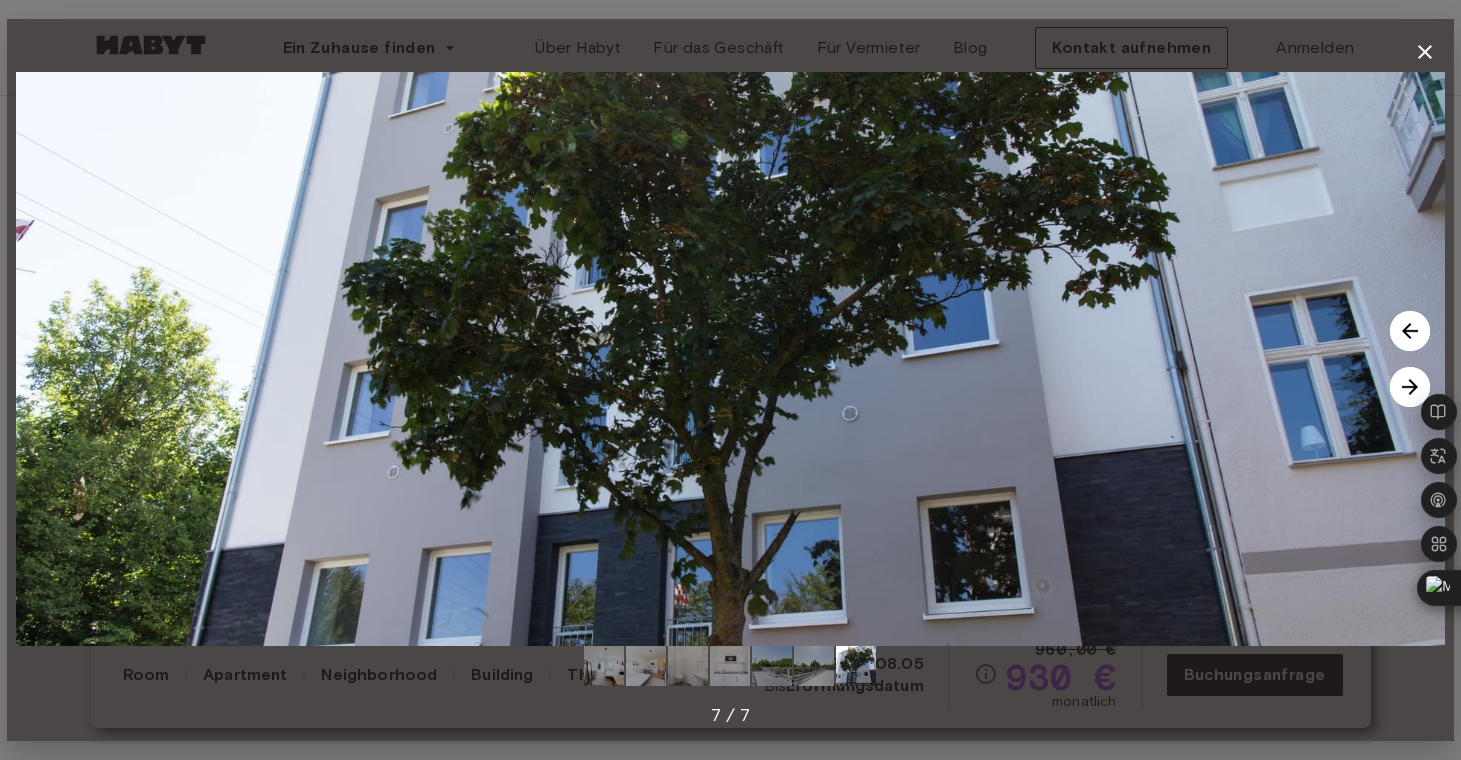 click at bounding box center [1410, 387] 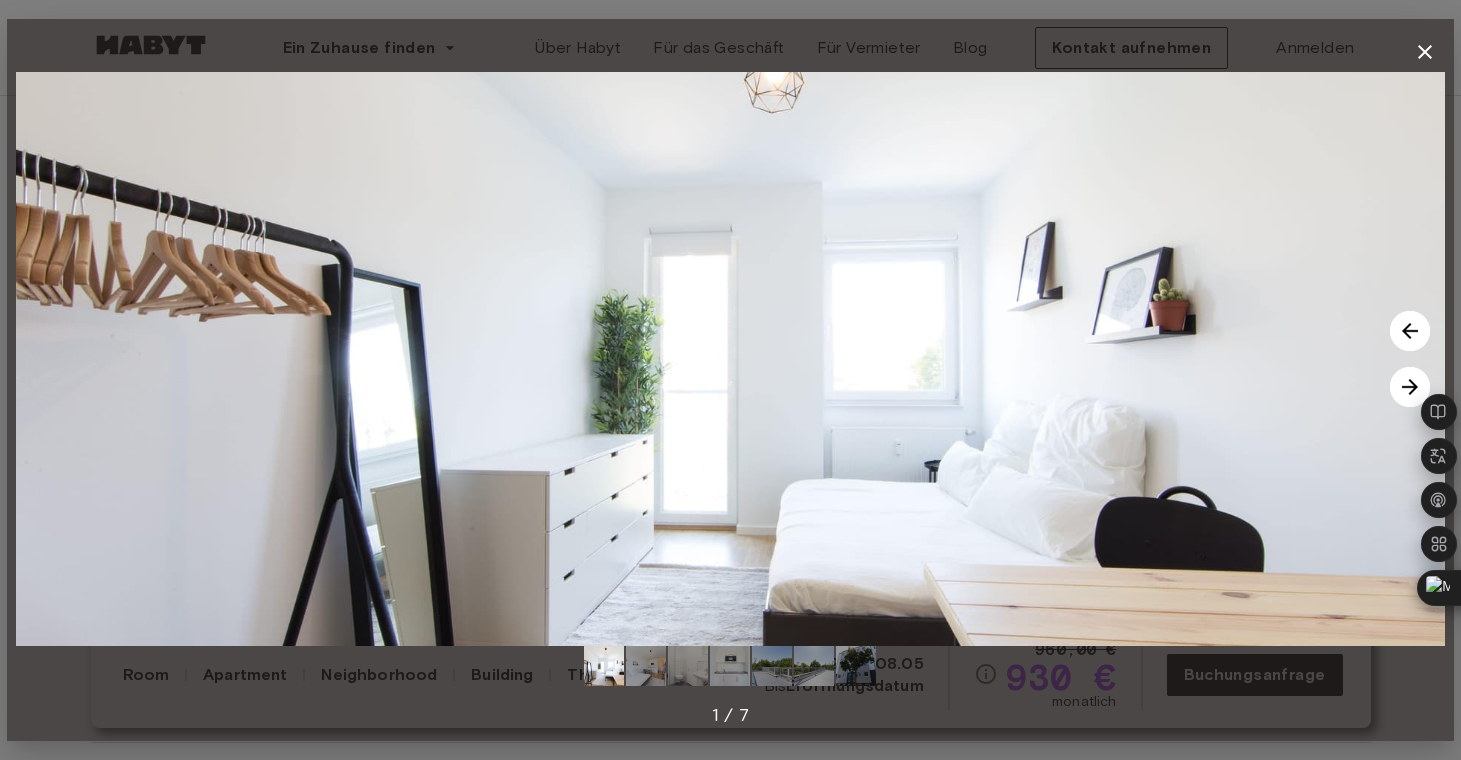 click at bounding box center (1410, 387) 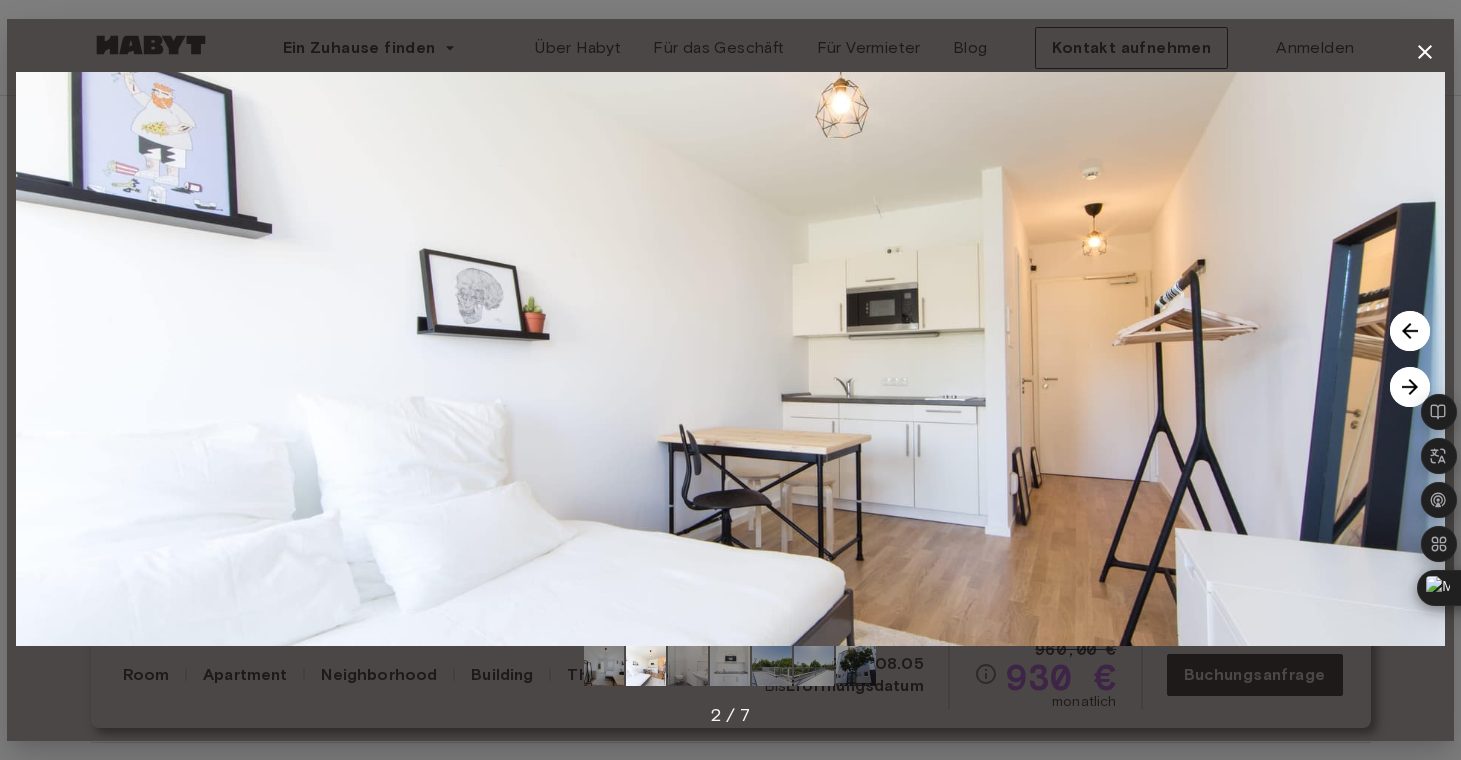 click at bounding box center [1410, 387] 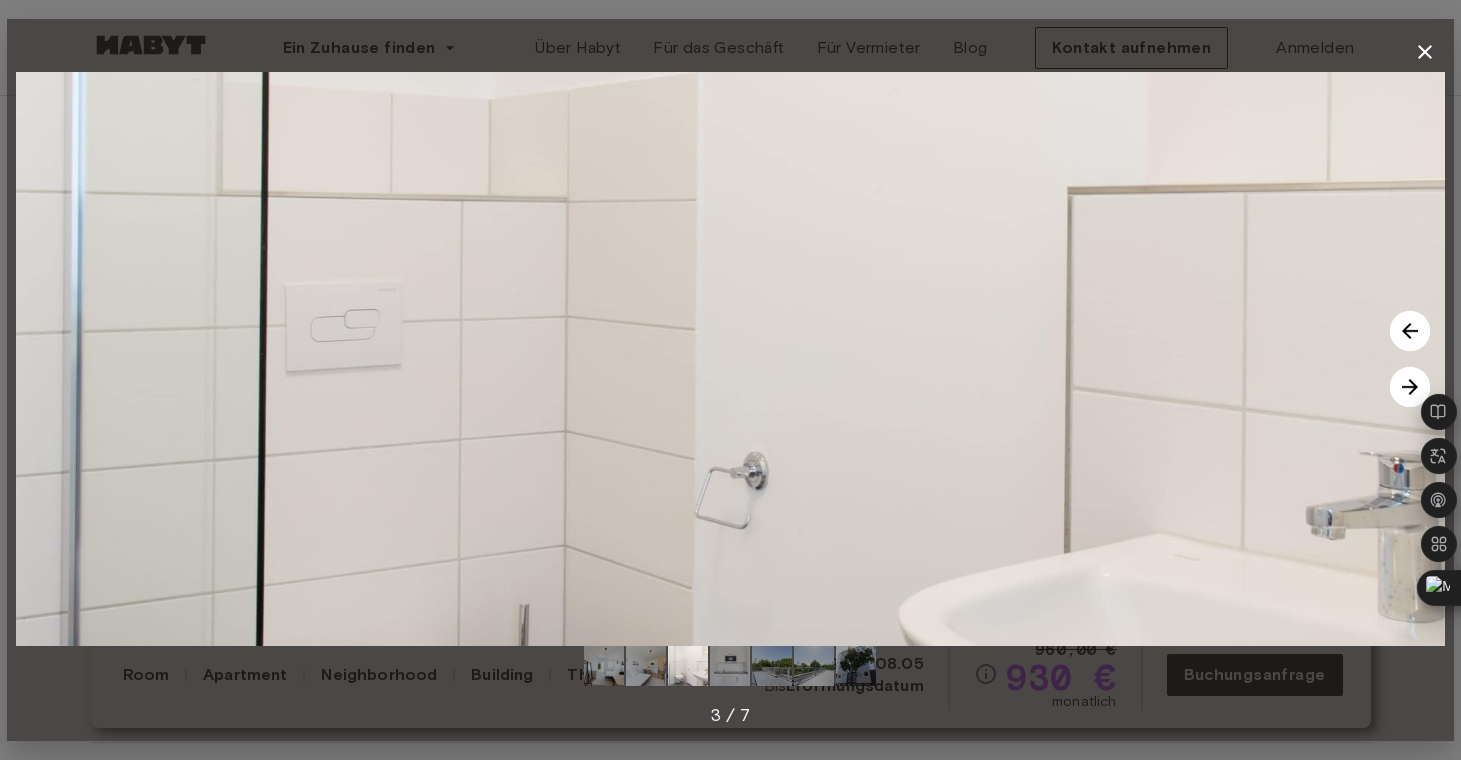 click at bounding box center [1410, 387] 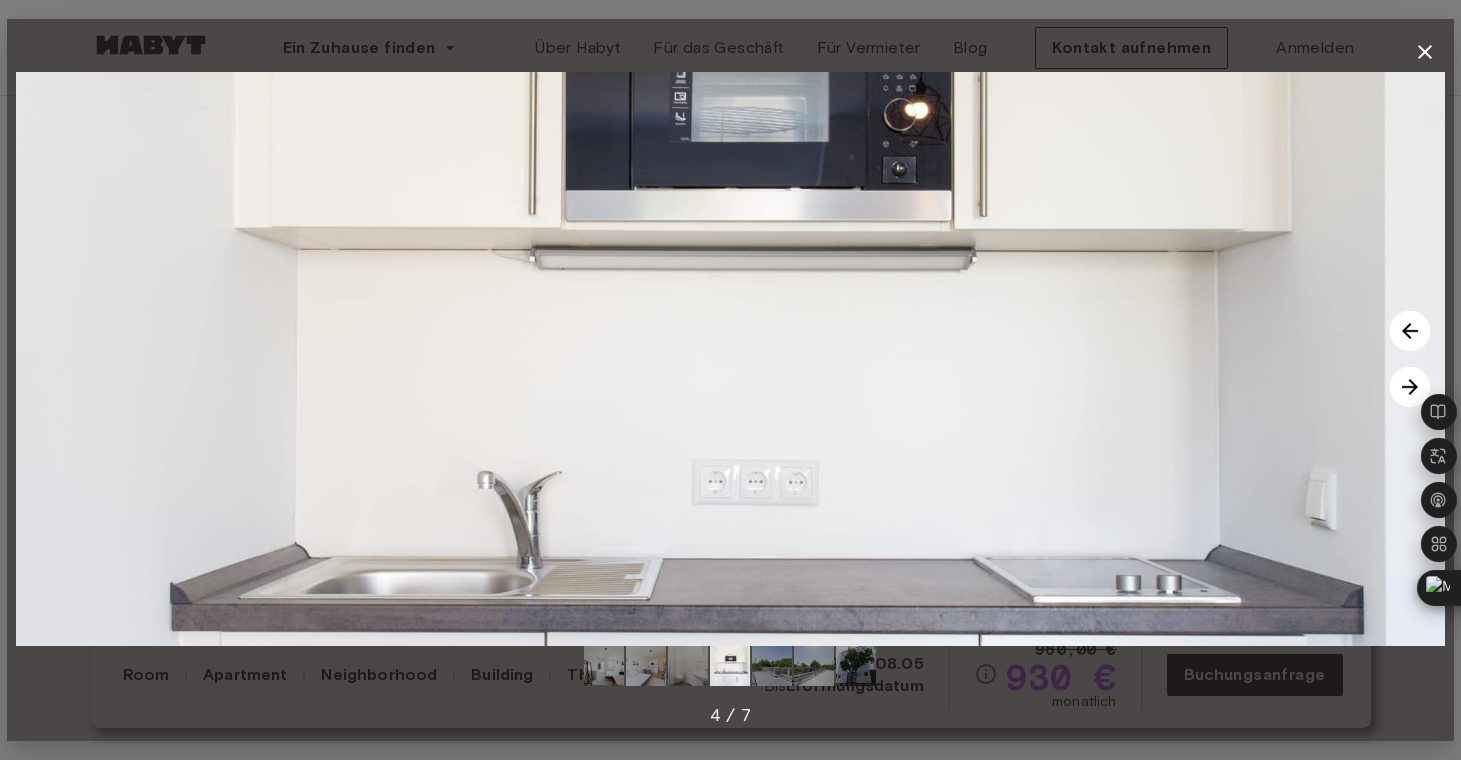 click at bounding box center [1410, 387] 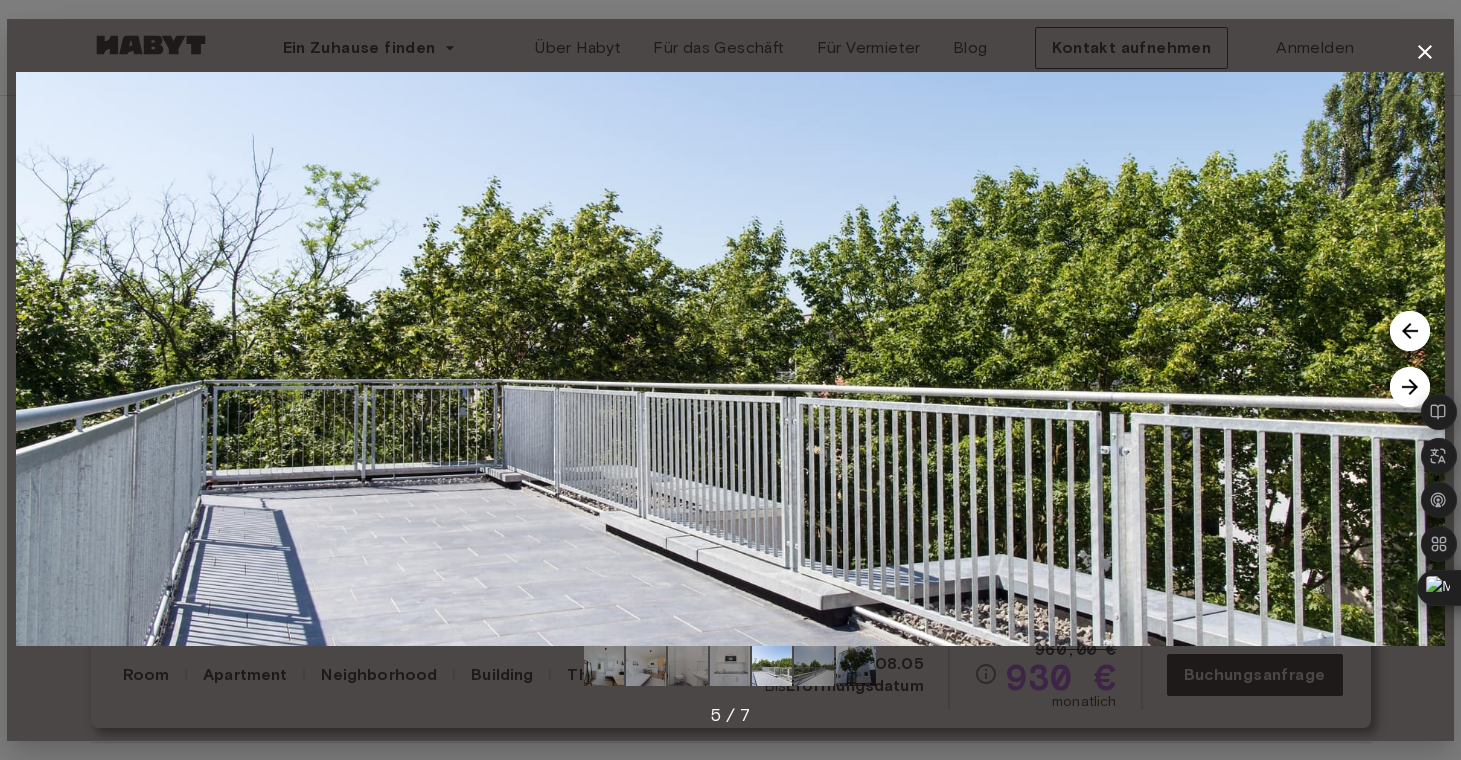 click at bounding box center [1410, 387] 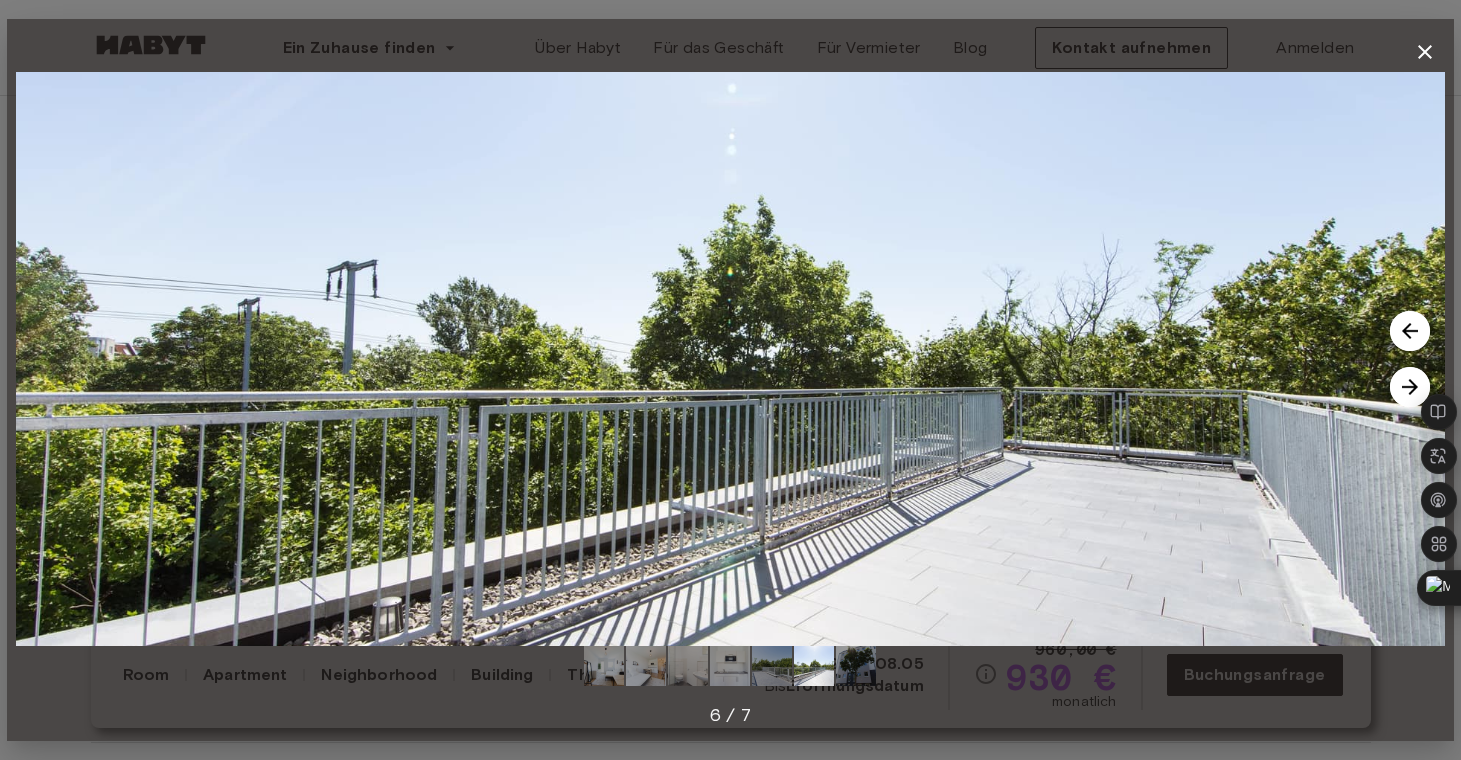 click 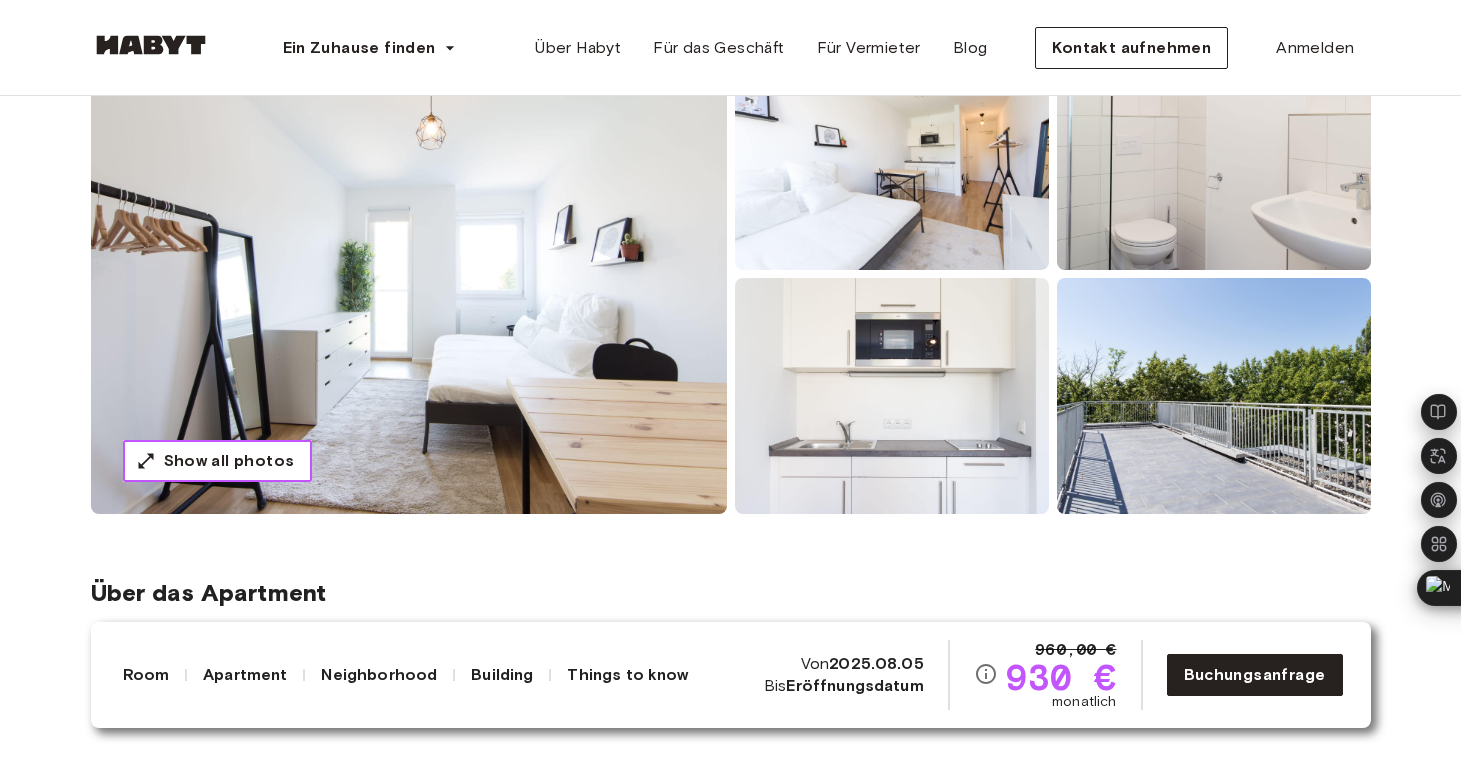 scroll, scrollTop: 0, scrollLeft: 0, axis: both 